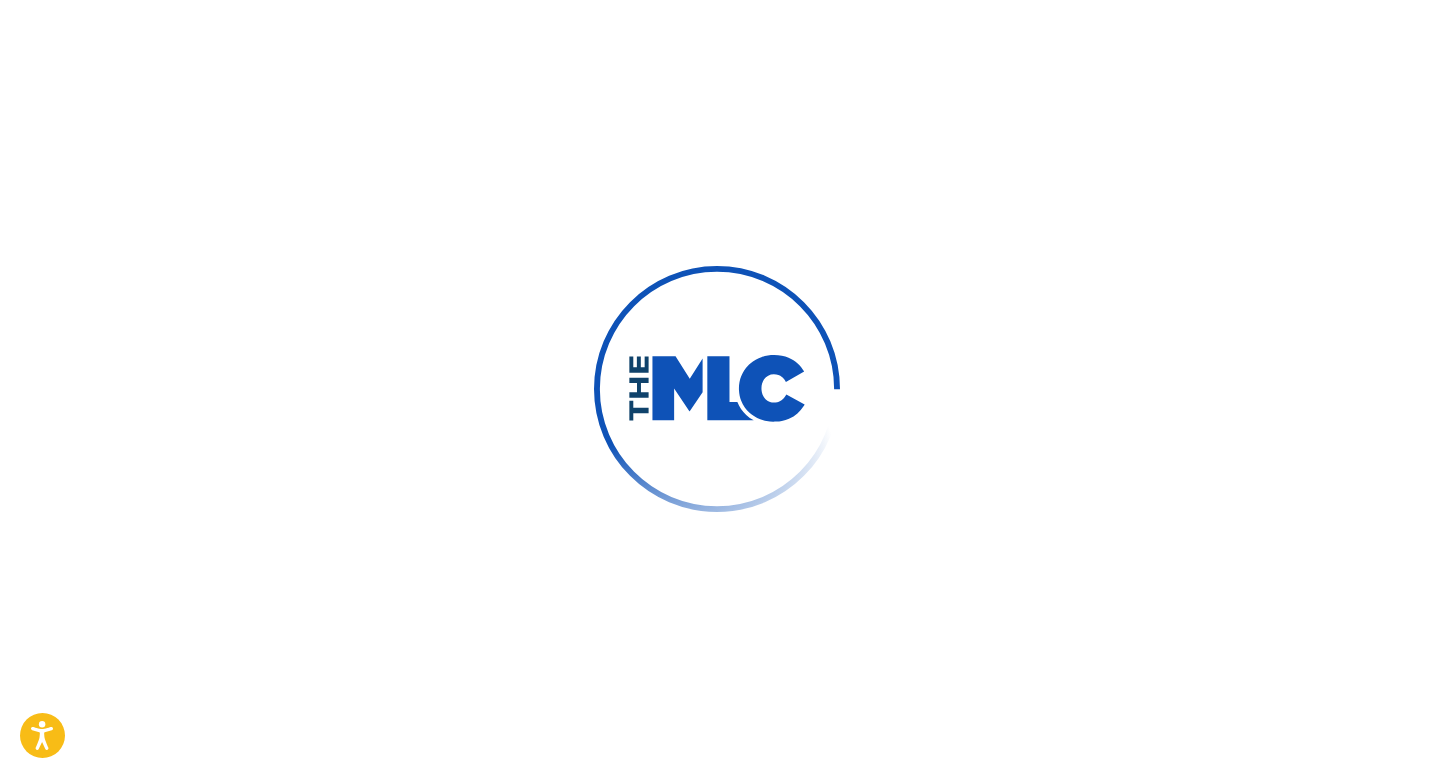 scroll, scrollTop: 0, scrollLeft: 0, axis: both 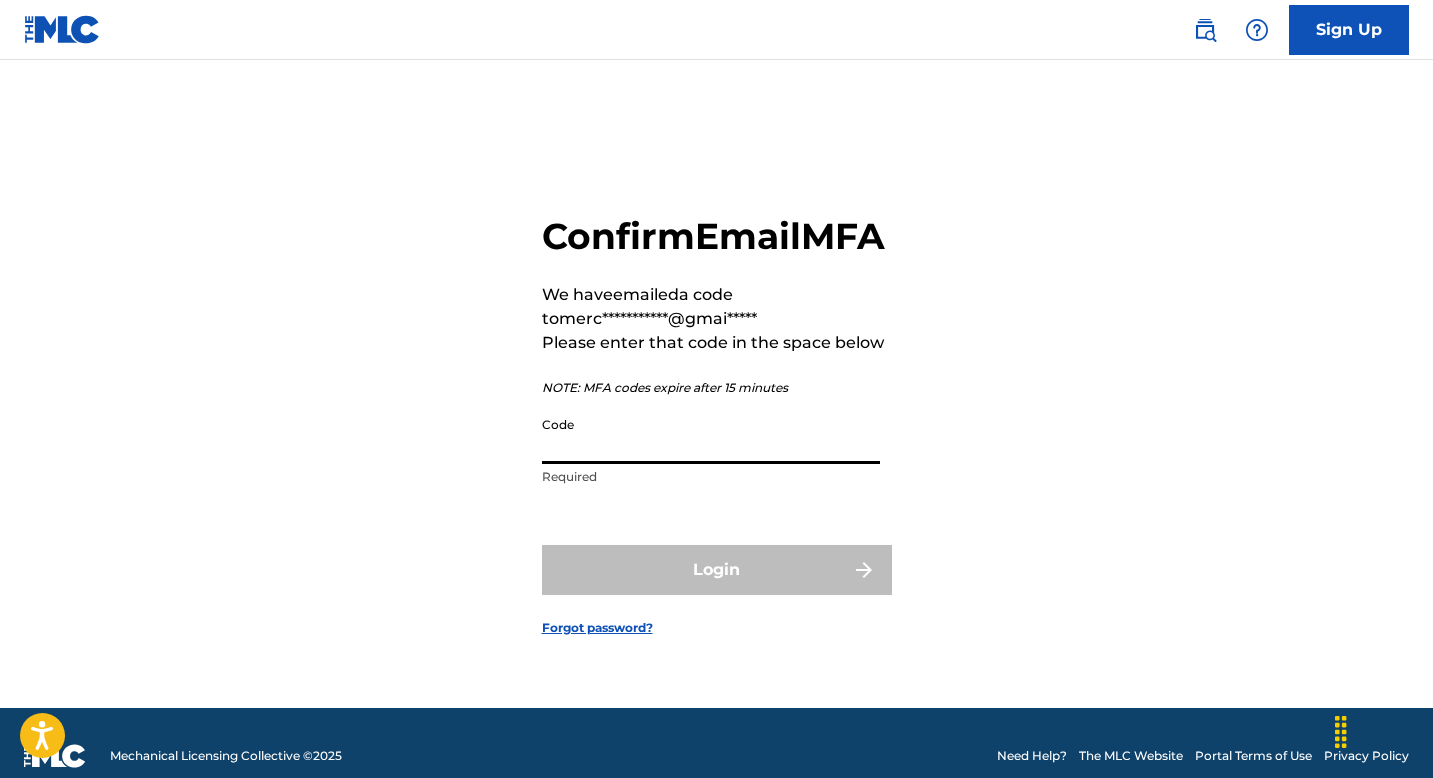 click on "Code" at bounding box center [711, 435] 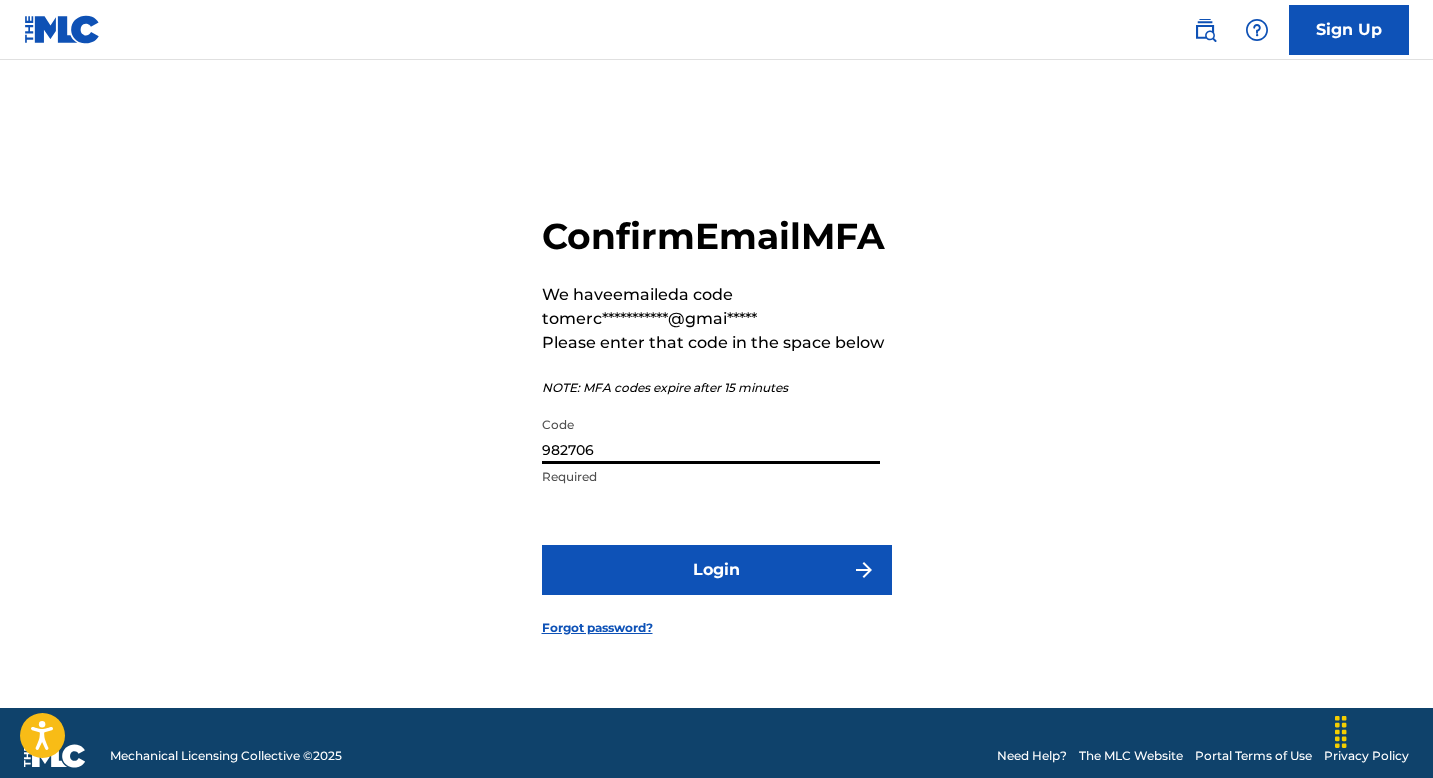 type on "982706" 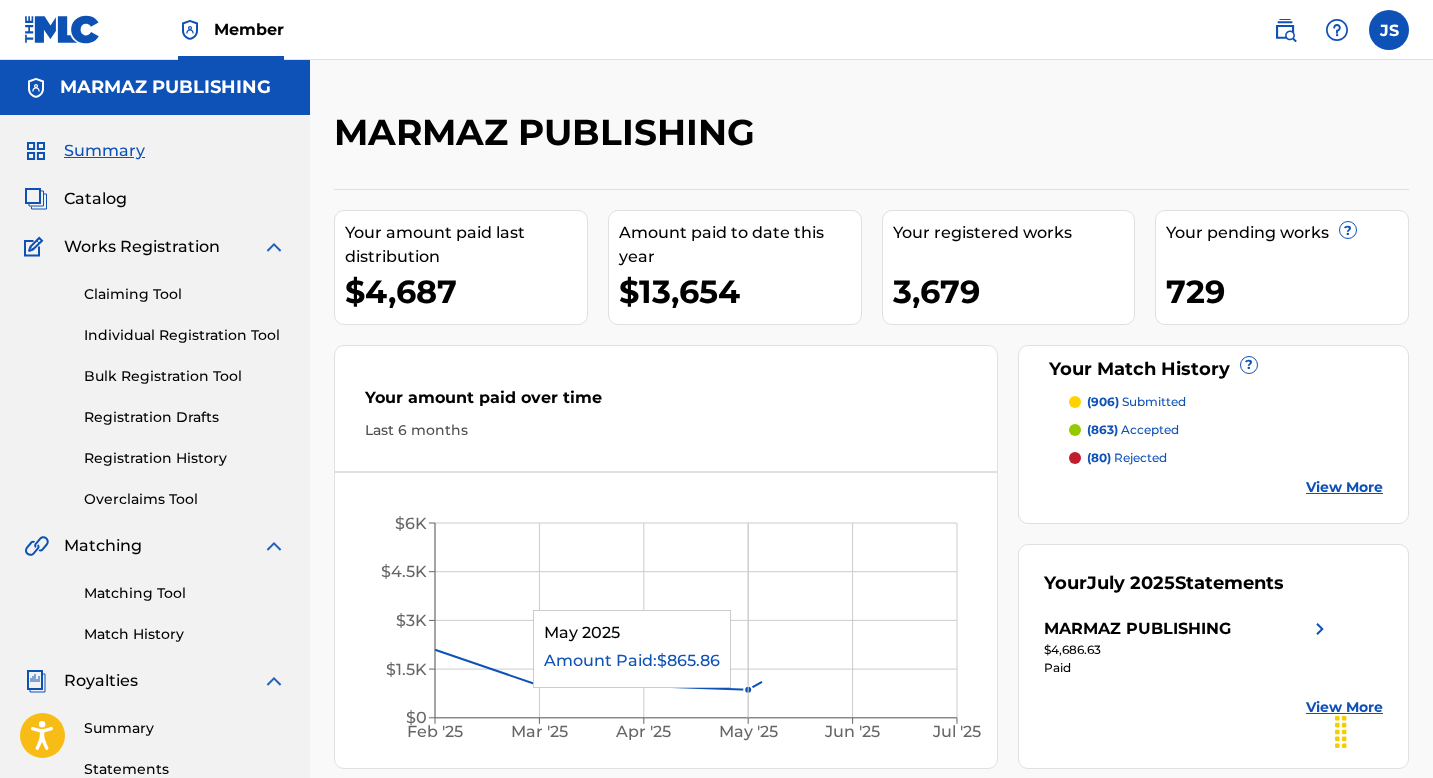 scroll, scrollTop: 0, scrollLeft: 0, axis: both 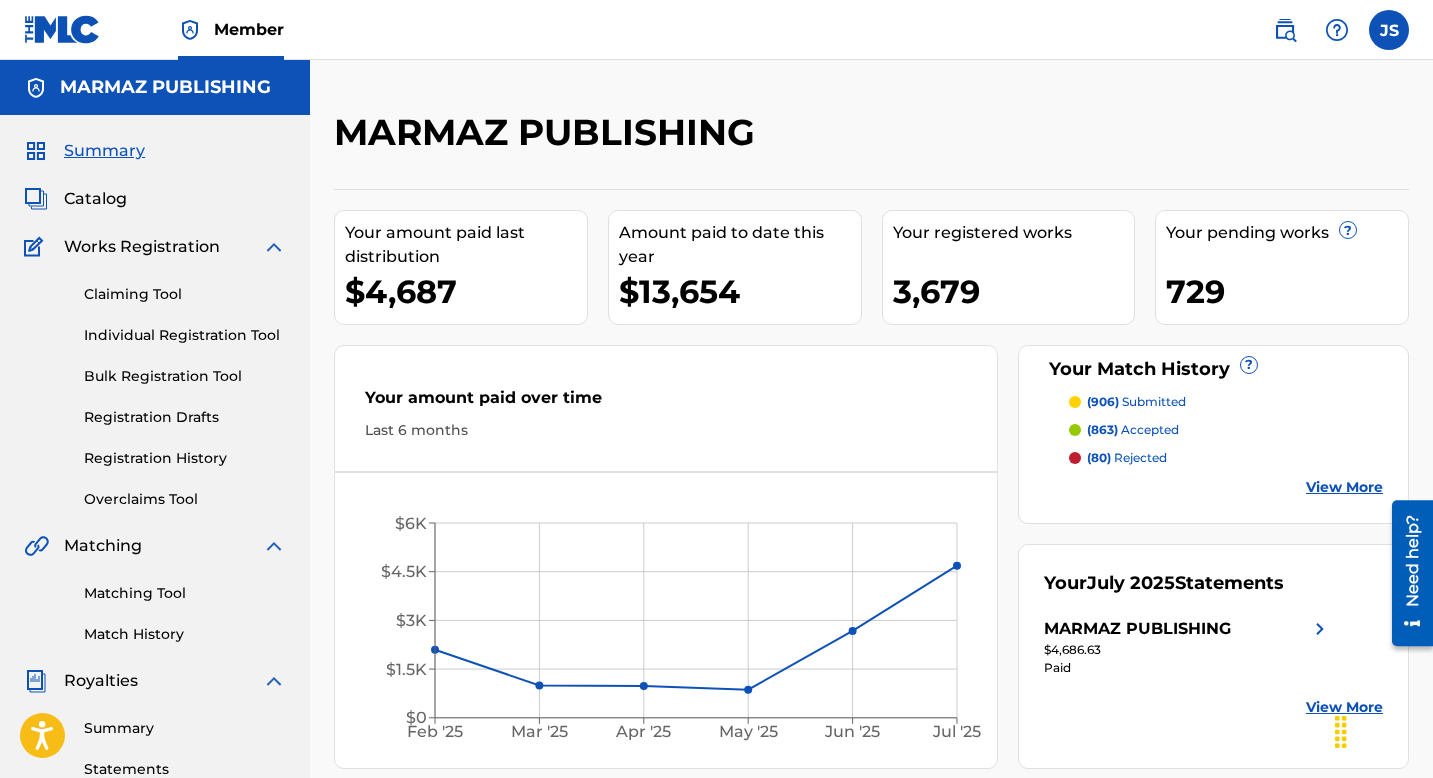 click on "Catalog" at bounding box center [95, 199] 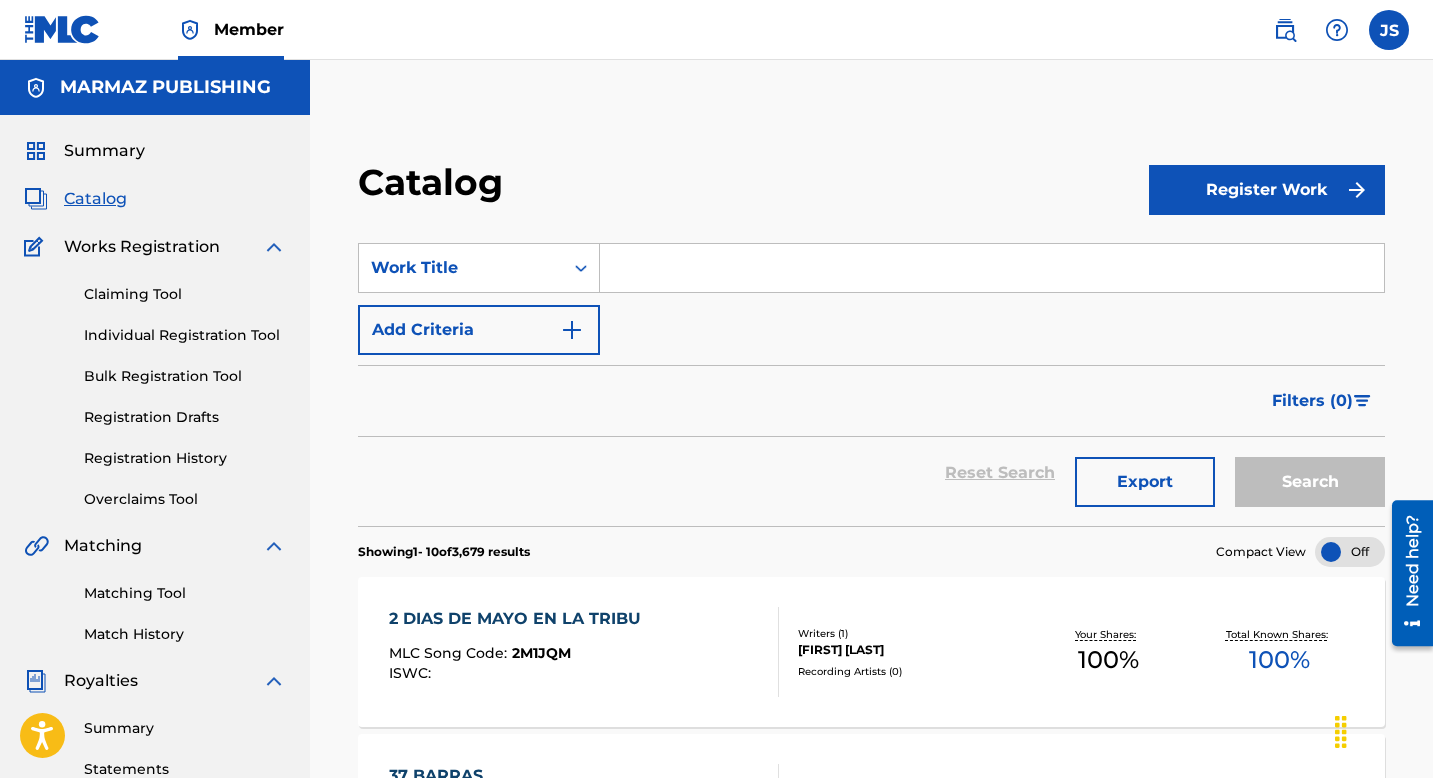 click at bounding box center [992, 268] 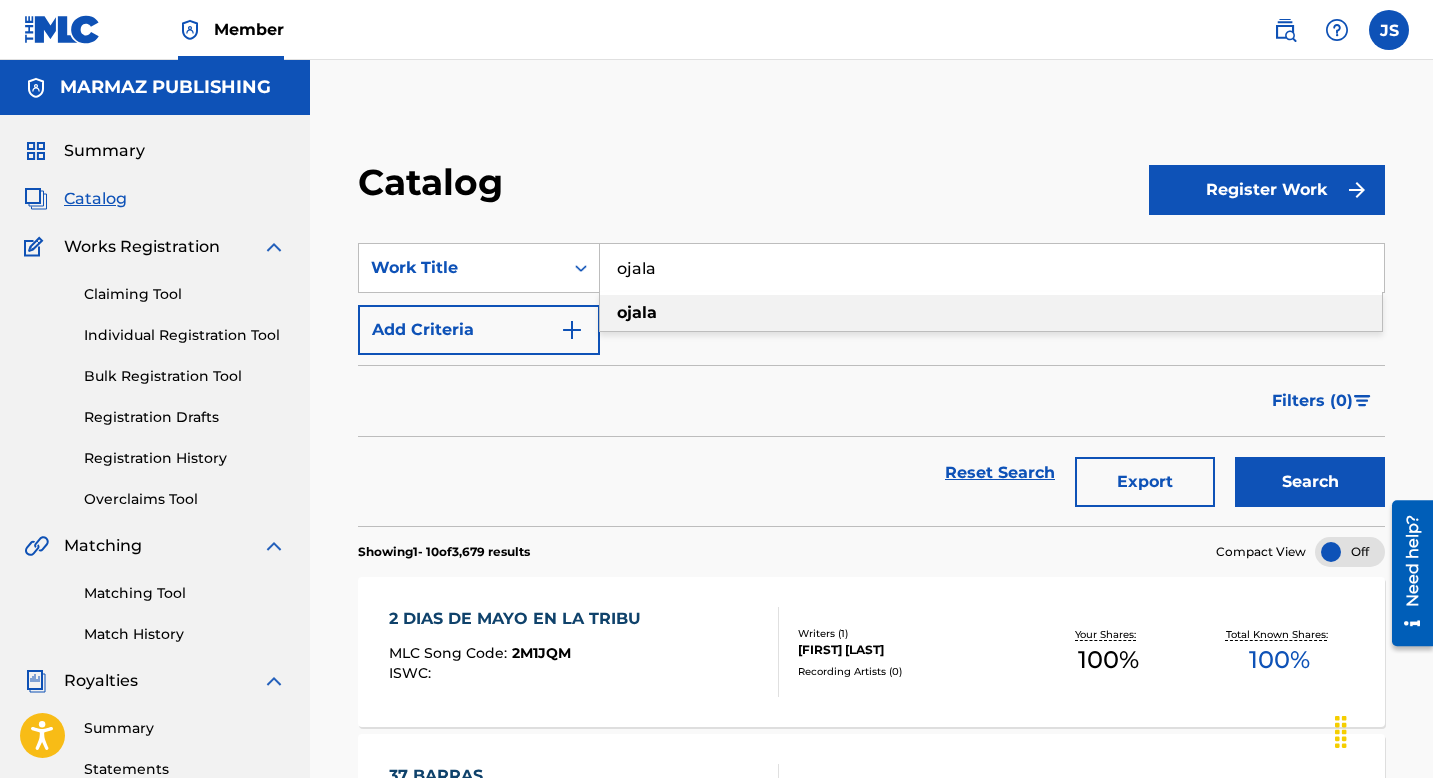 type on "ojala" 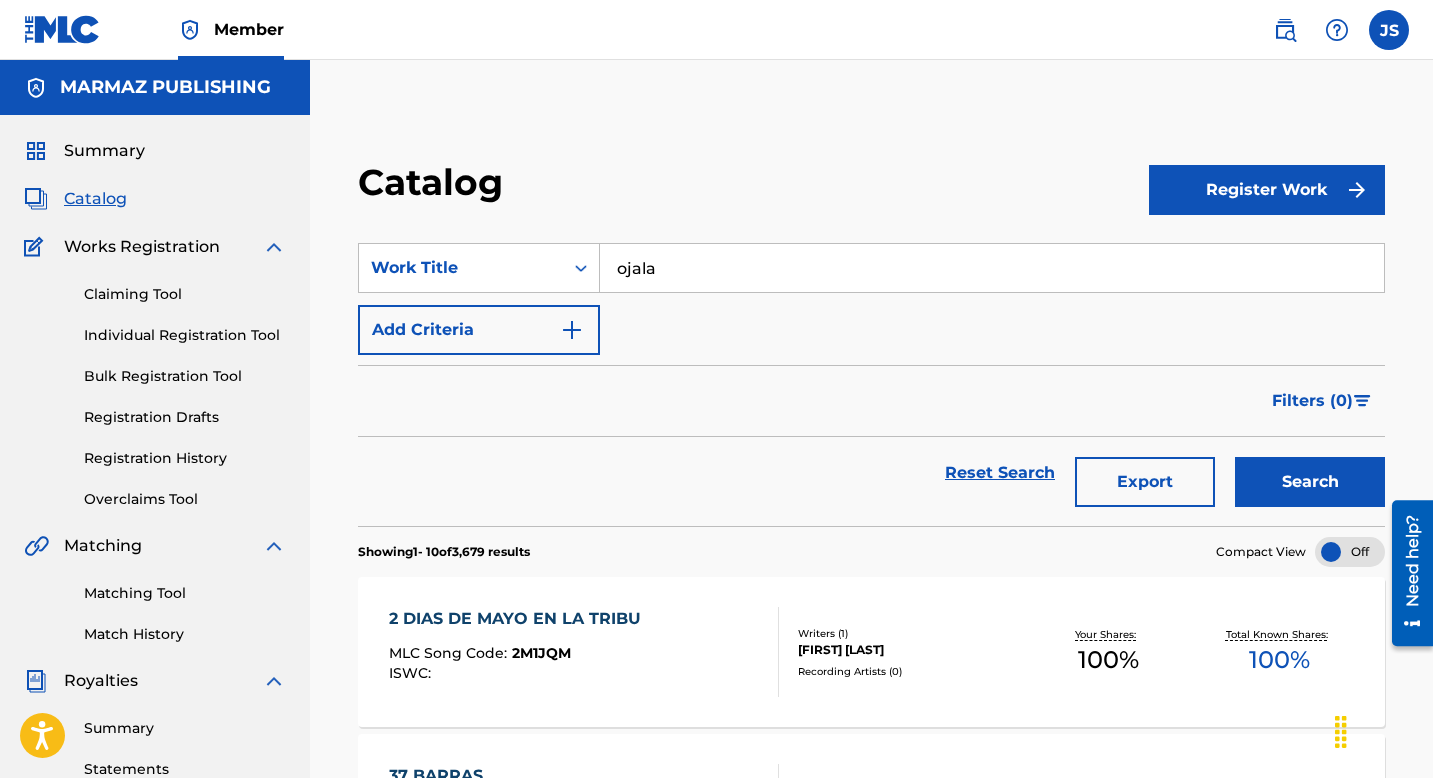 click on "Search" at bounding box center (1310, 482) 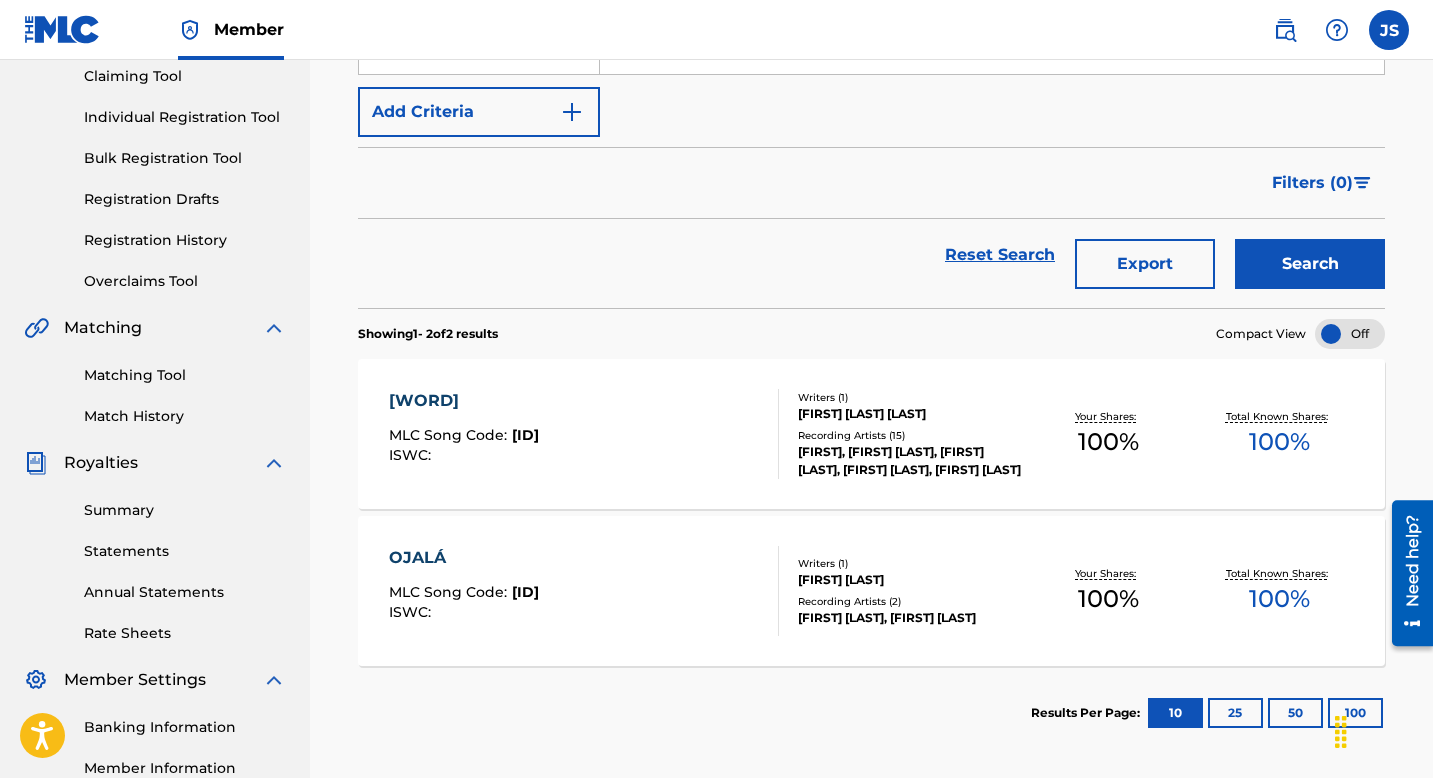 scroll, scrollTop: 224, scrollLeft: 0, axis: vertical 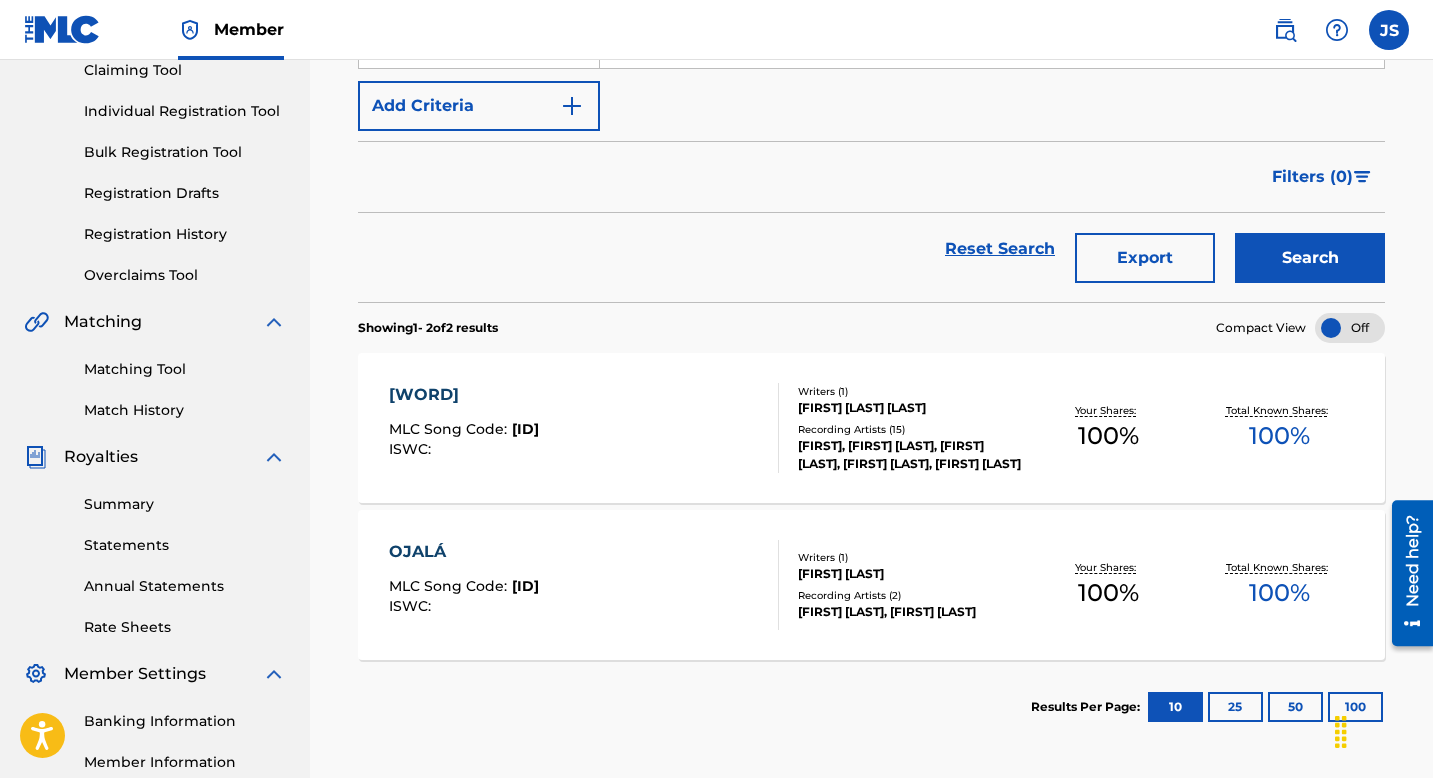 click on "OJALA MLC Song Code : OL7VRN ISWC : Writers ( 1 ) ALEJANDRO JOSE RONDON LOPEZ Recording Artists ( 15 ) JOSÉ DAVID, ALEJANDRO RONDON, ALEJANDRO RONDON, ALEJANDRO RONDÓN, ALEJANDRO RONDÓN Your Shares: 100 % Total Known Shares: 100 %" at bounding box center [871, 428] 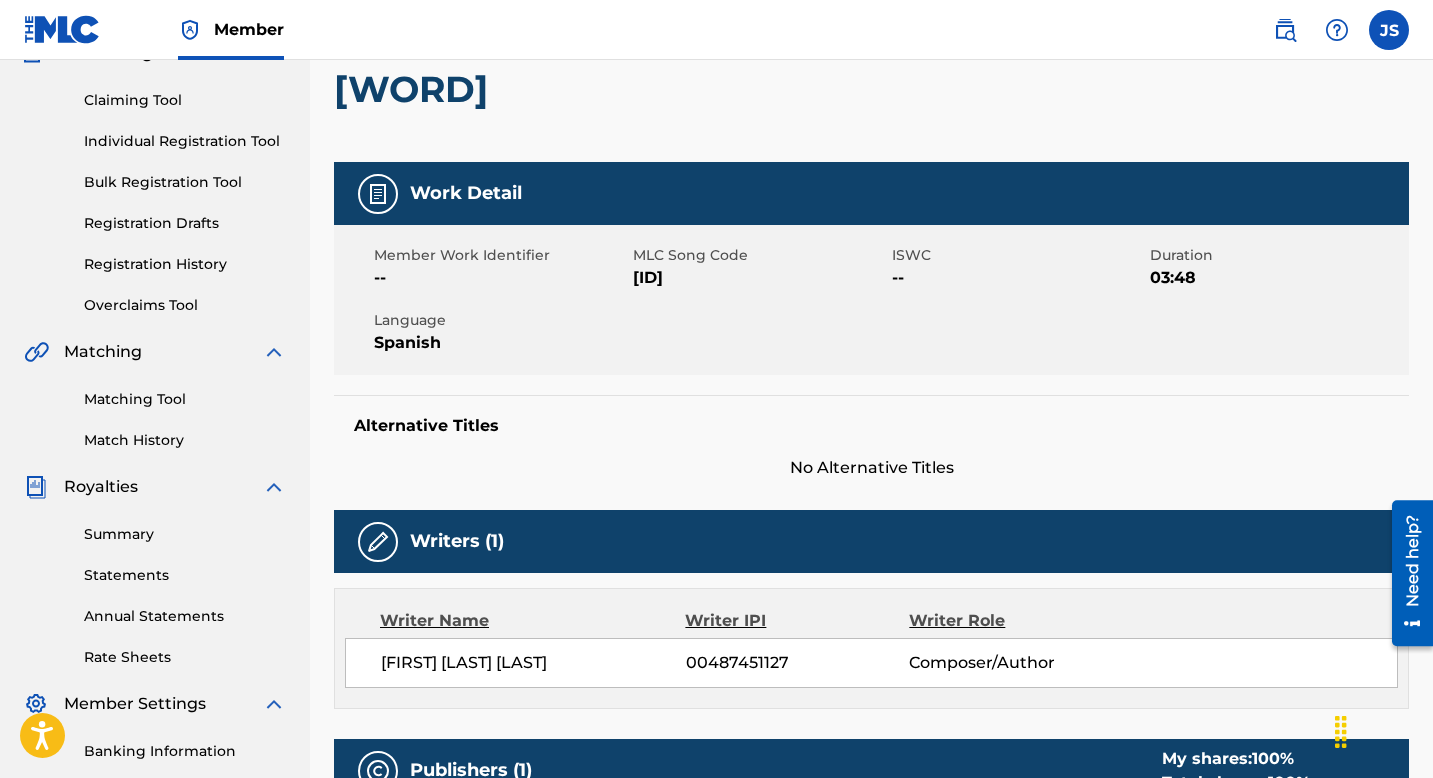 scroll, scrollTop: 0, scrollLeft: 0, axis: both 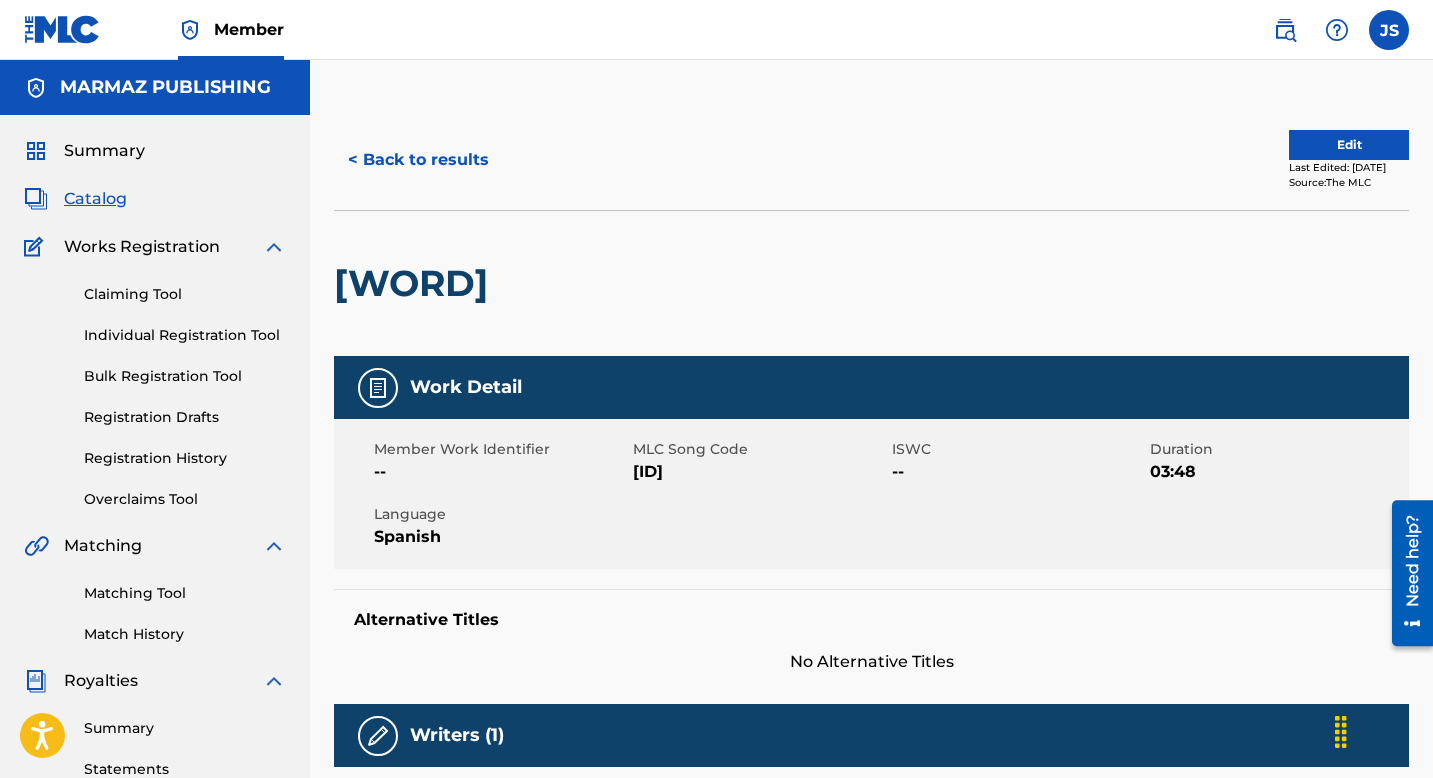 click on "< Back to results" at bounding box center (418, 160) 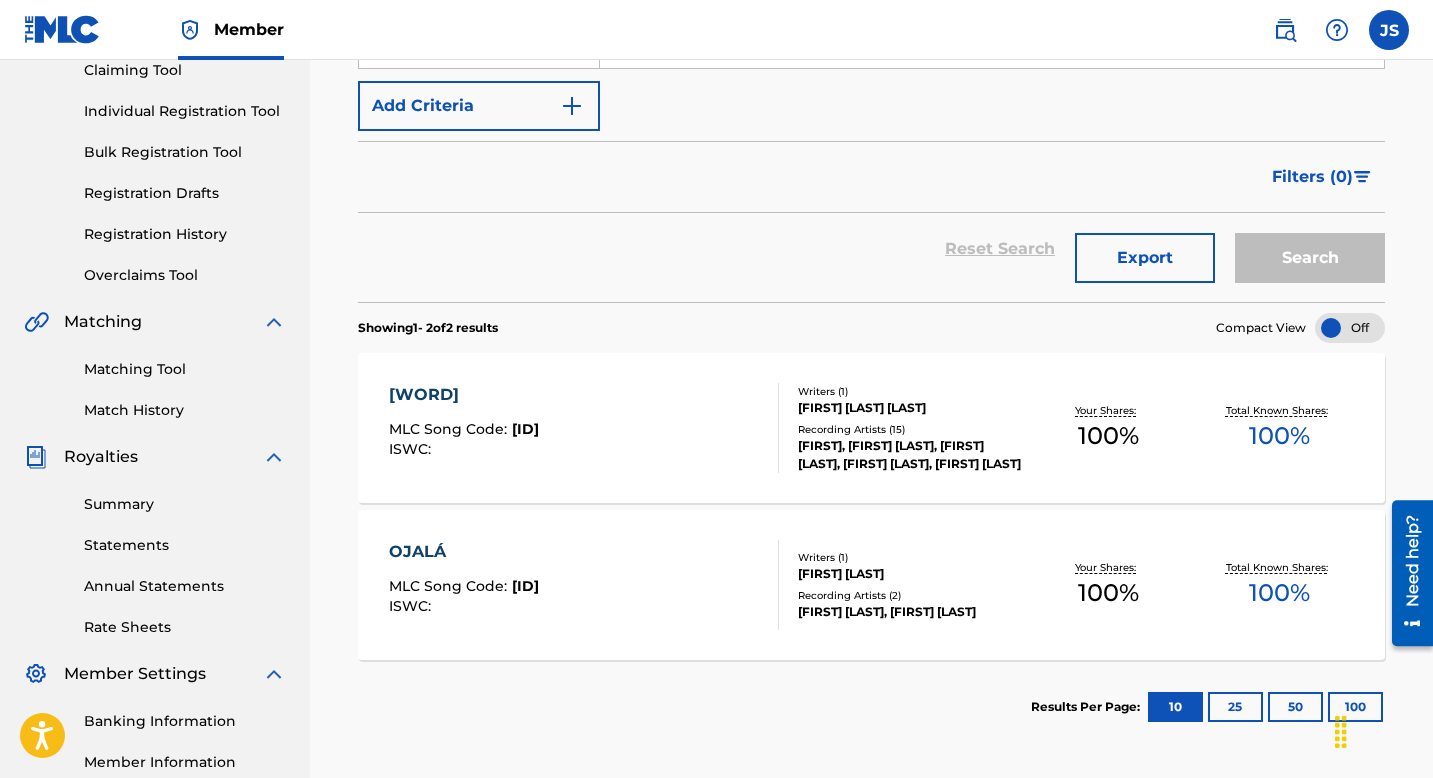 scroll, scrollTop: 0, scrollLeft: 0, axis: both 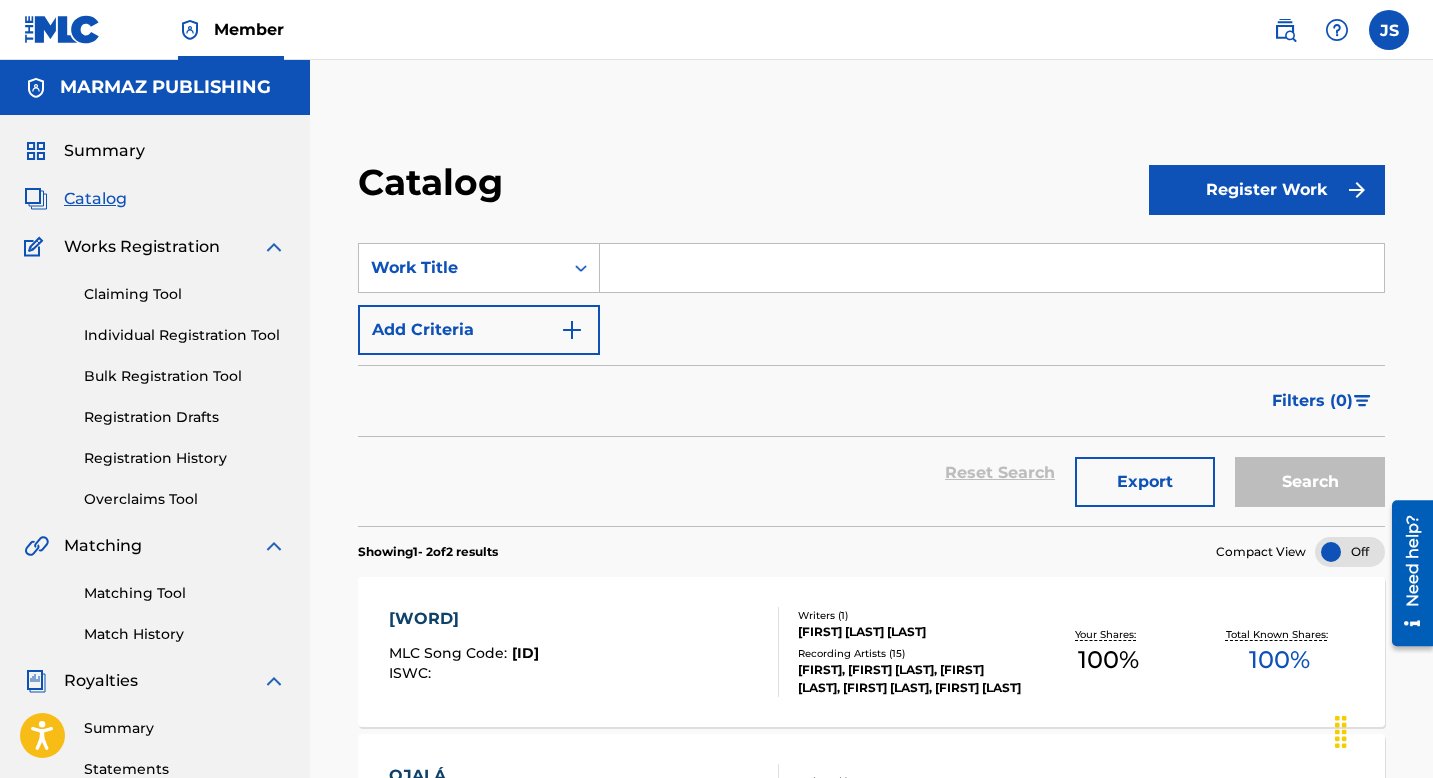 click at bounding box center [992, 268] 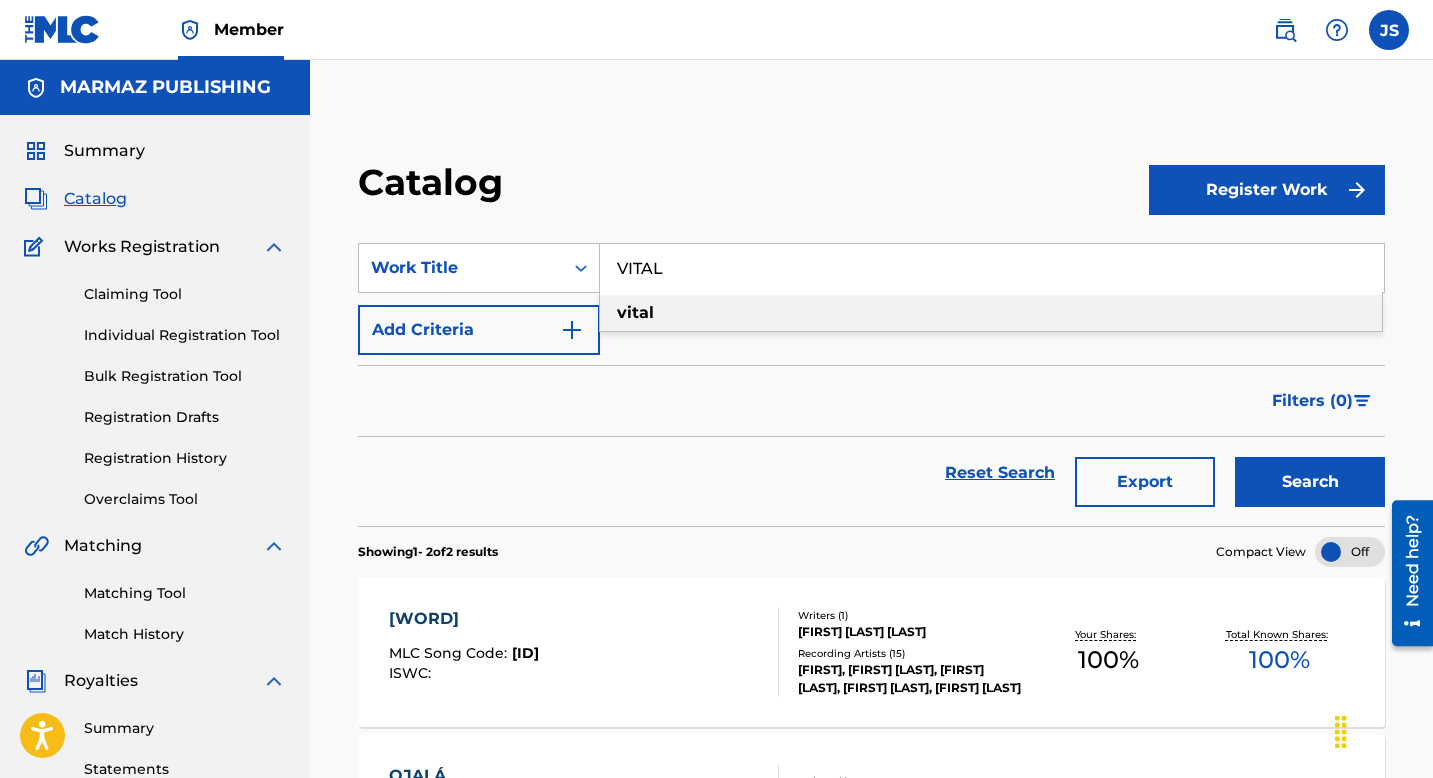 click on "vital" at bounding box center [991, 313] 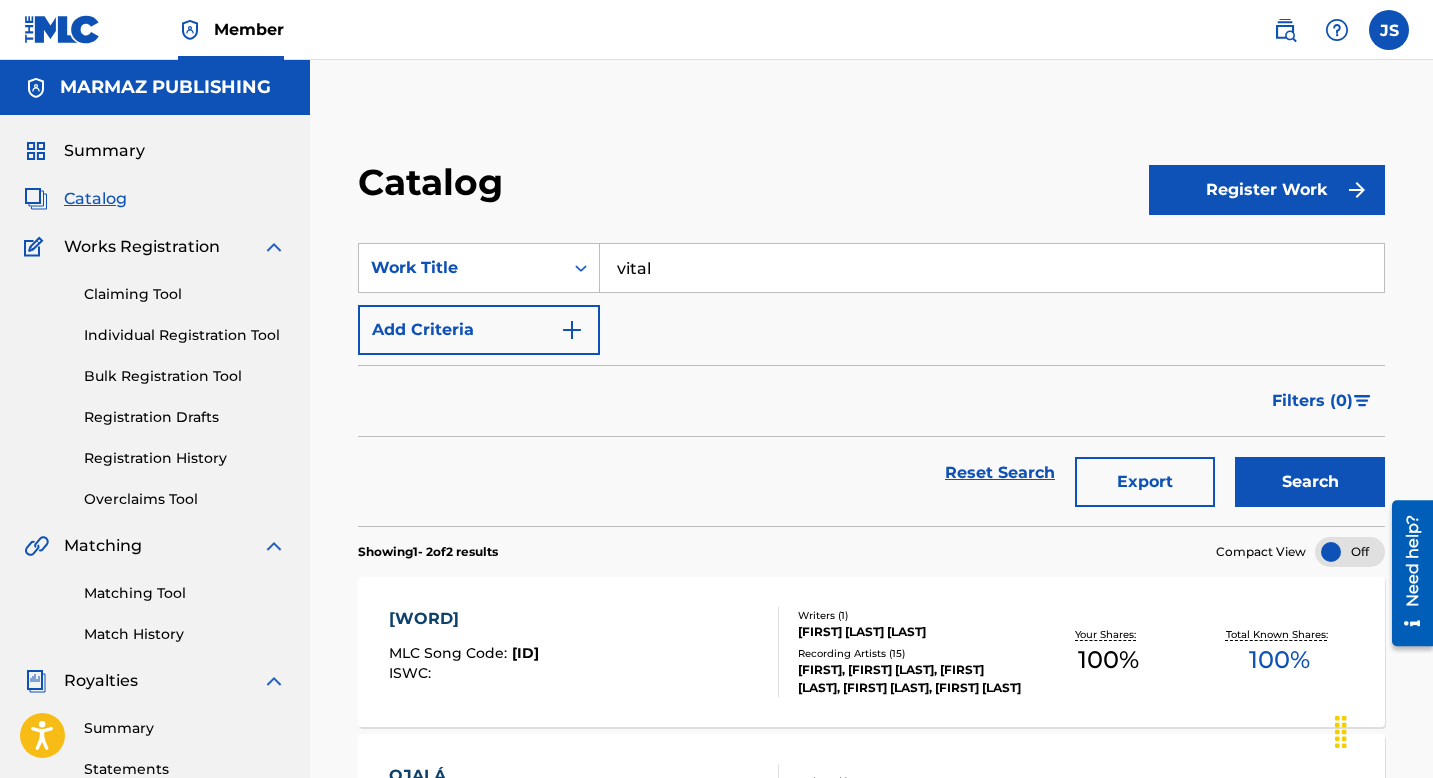 click on "Search" at bounding box center (1310, 482) 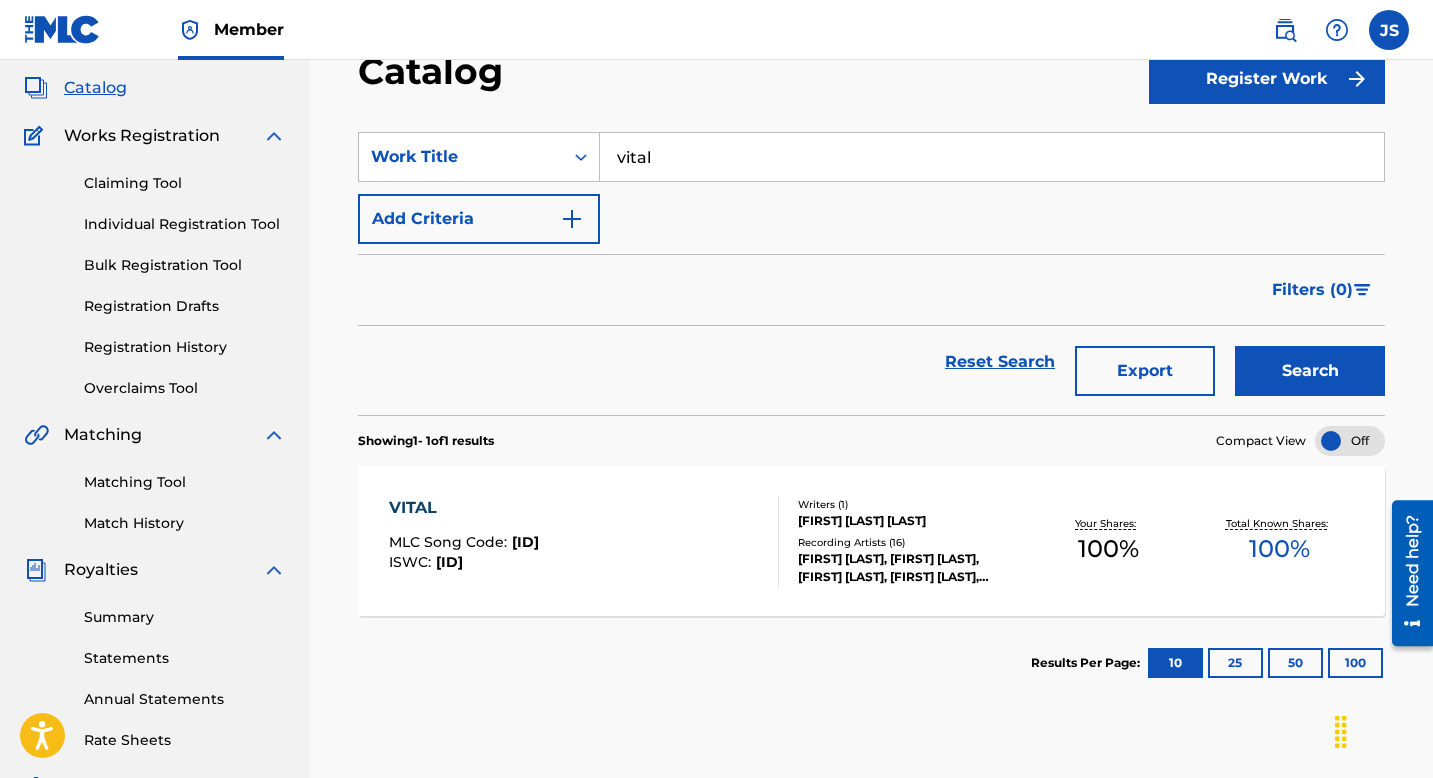 scroll, scrollTop: 127, scrollLeft: 0, axis: vertical 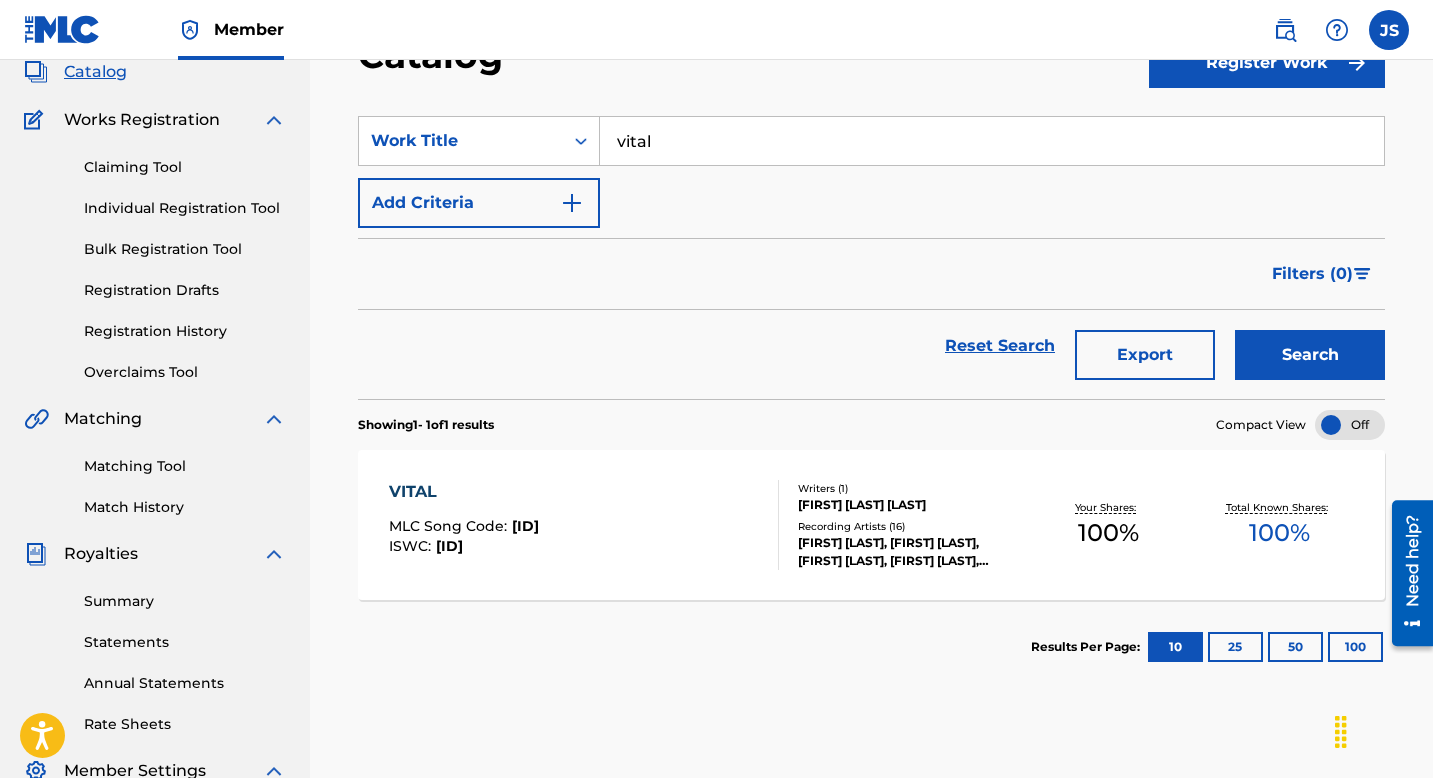 click on "VITAL MLC Song Code : VC1GU4 ISWC : T0441101536" at bounding box center (584, 525) 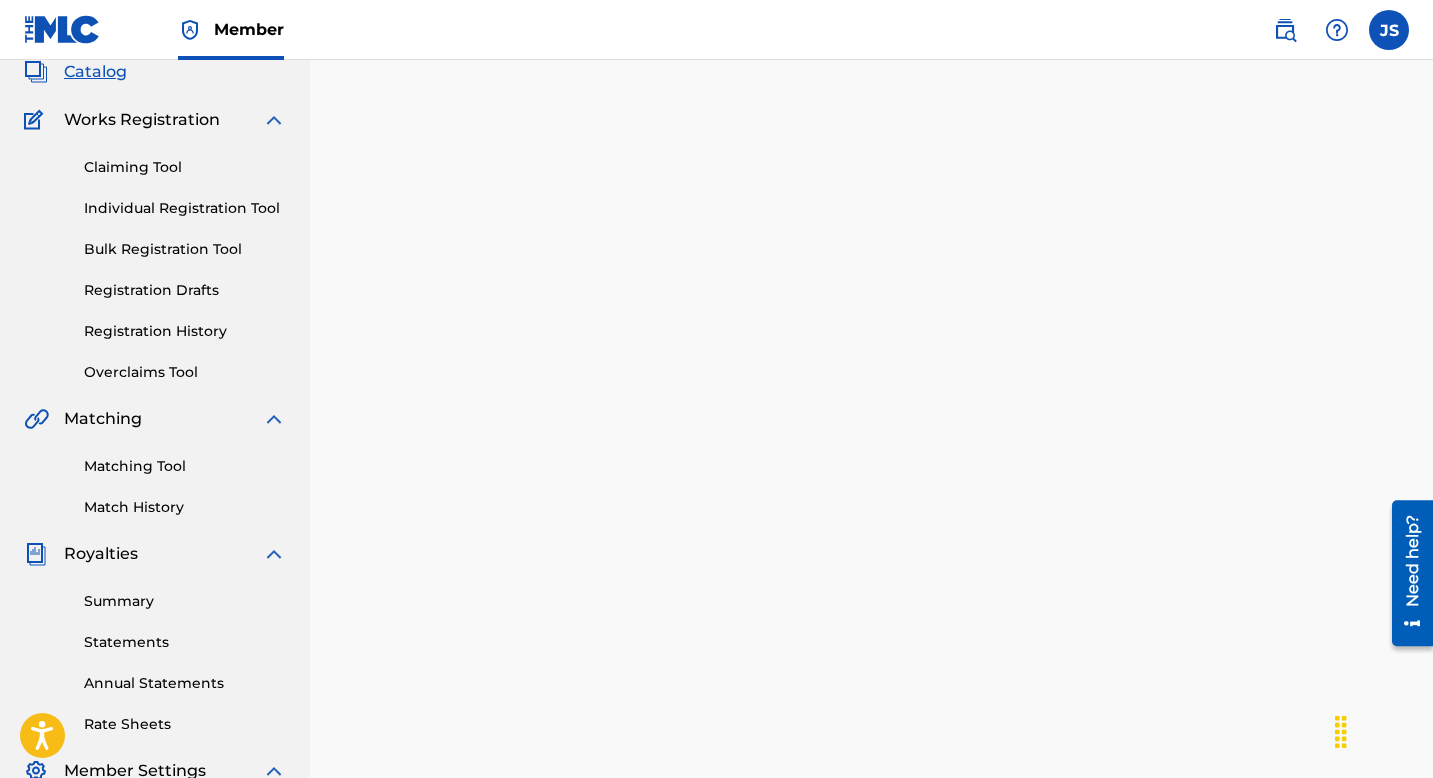scroll, scrollTop: 0, scrollLeft: 0, axis: both 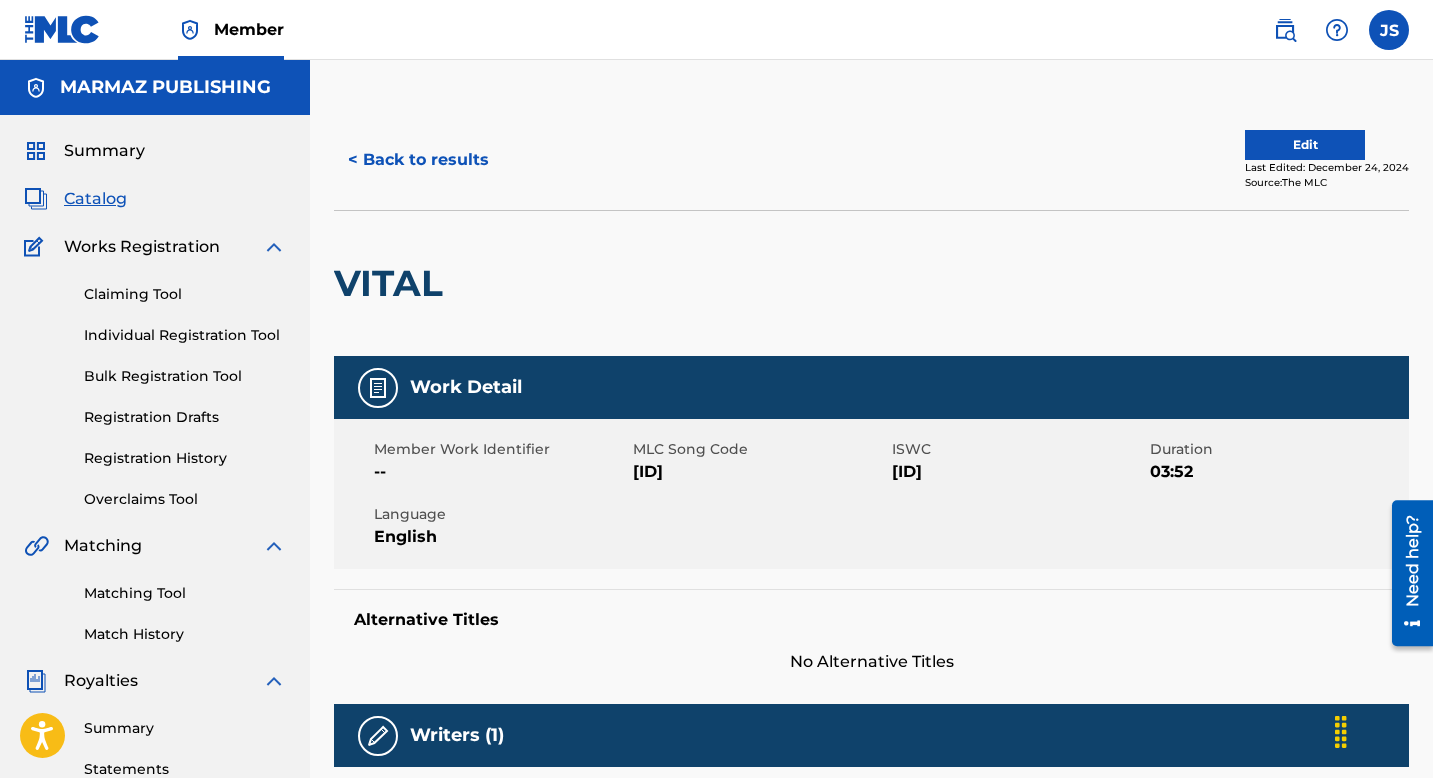 click on "[ID]" at bounding box center (760, 472) 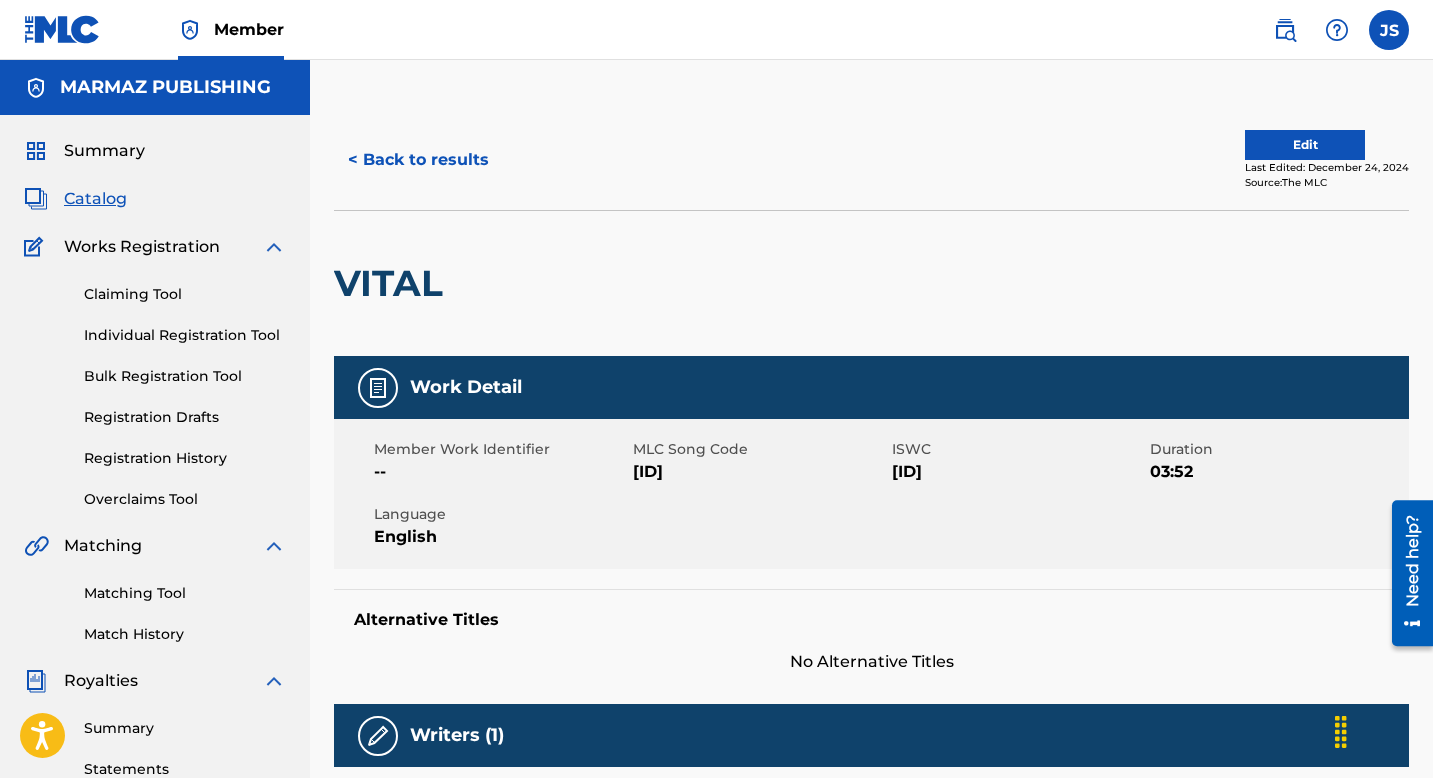 click on "[ID]" at bounding box center [760, 472] 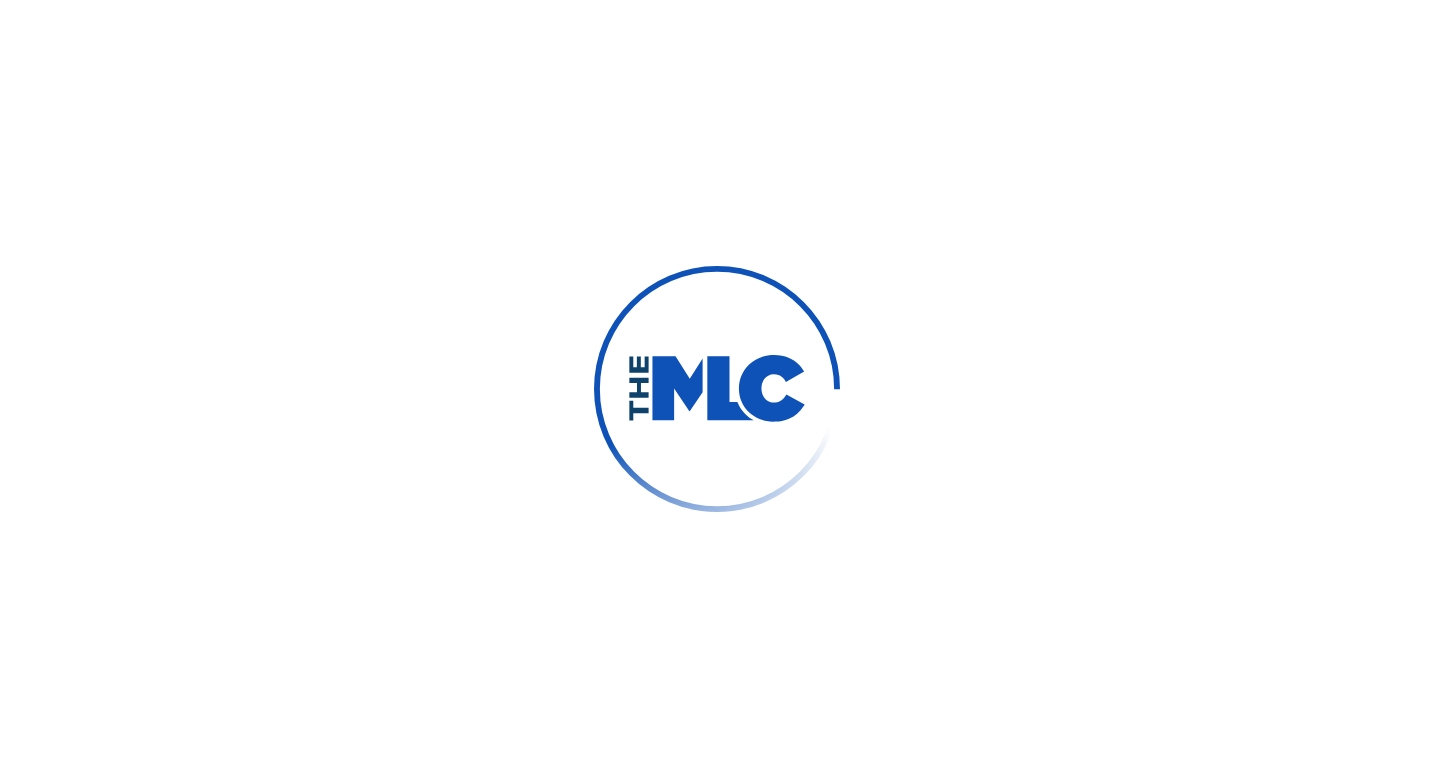 scroll, scrollTop: 0, scrollLeft: 0, axis: both 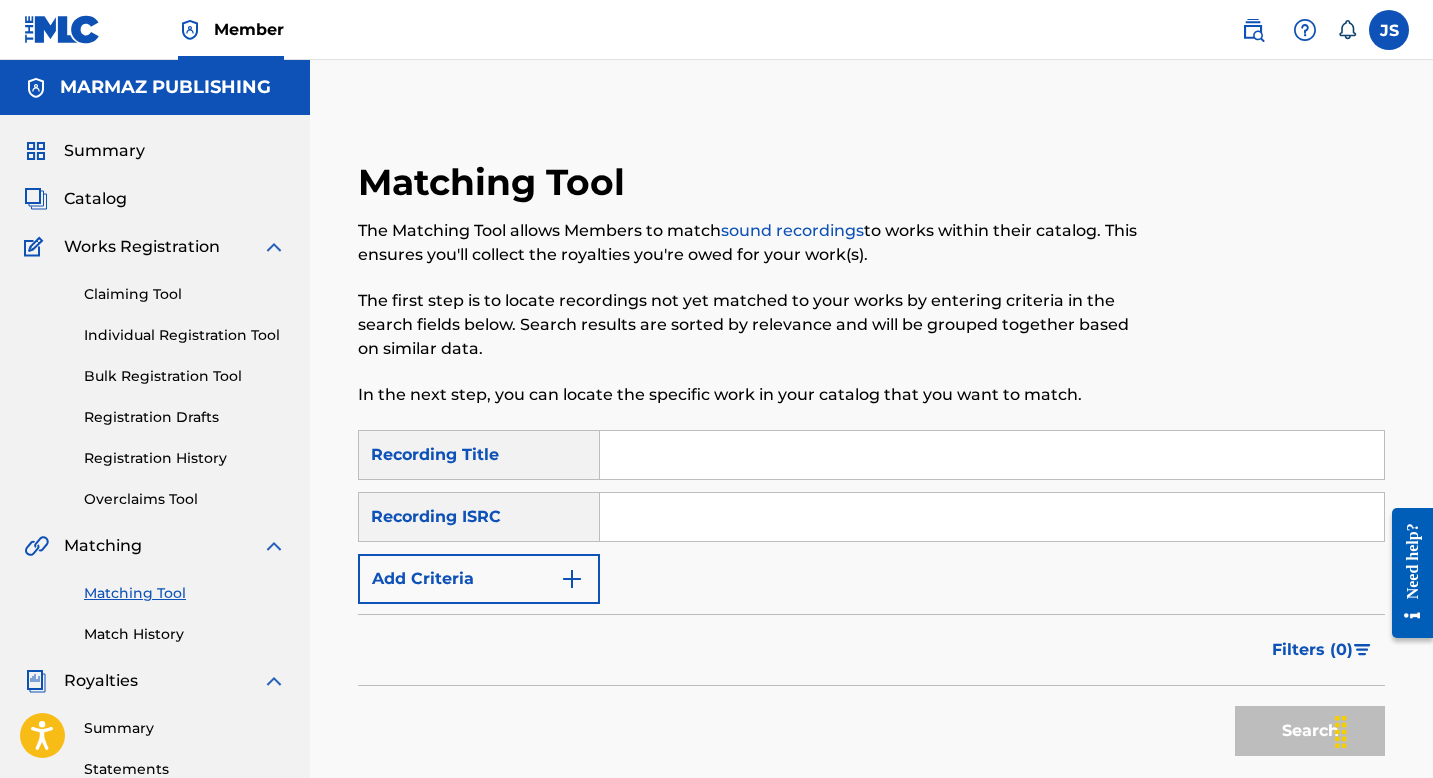click at bounding box center (992, 455) 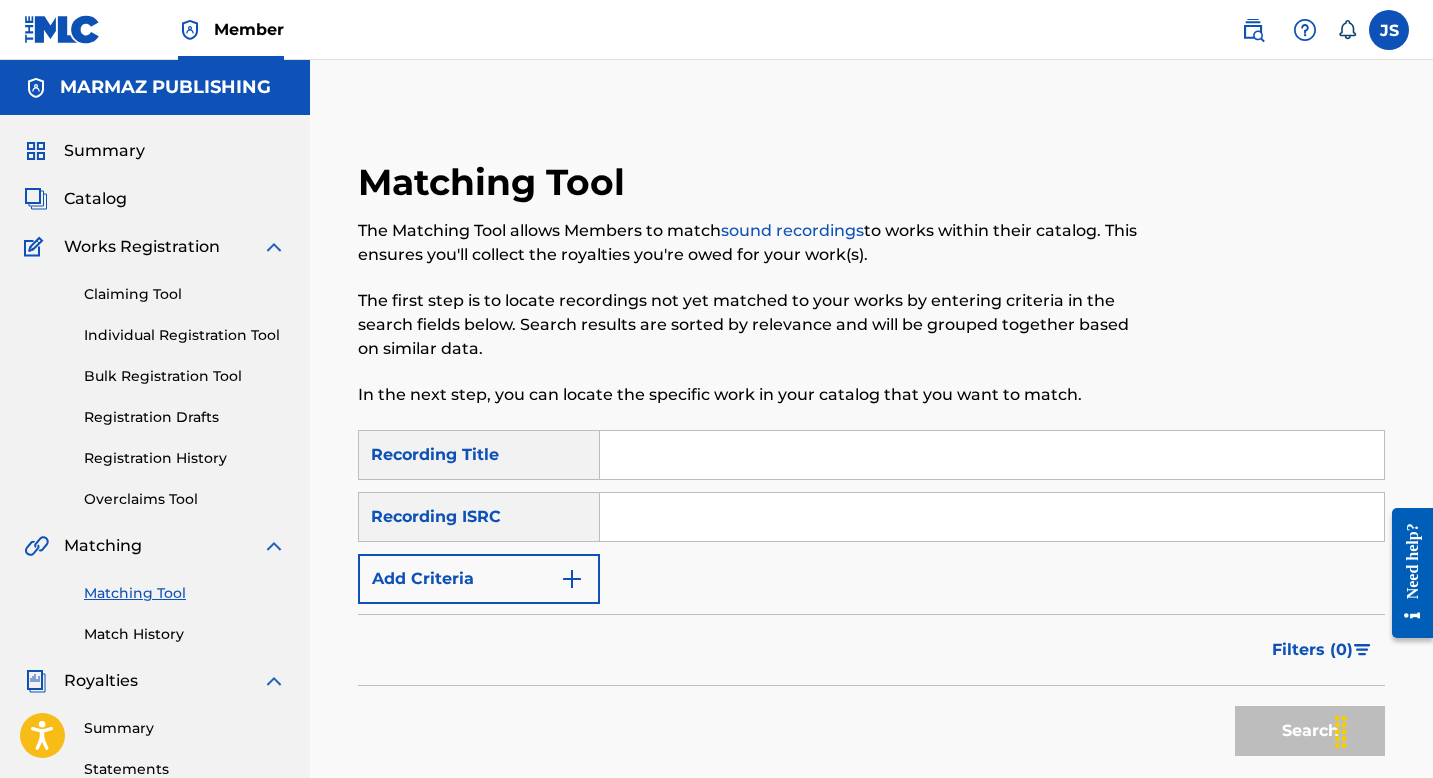 paste on "OJALA" 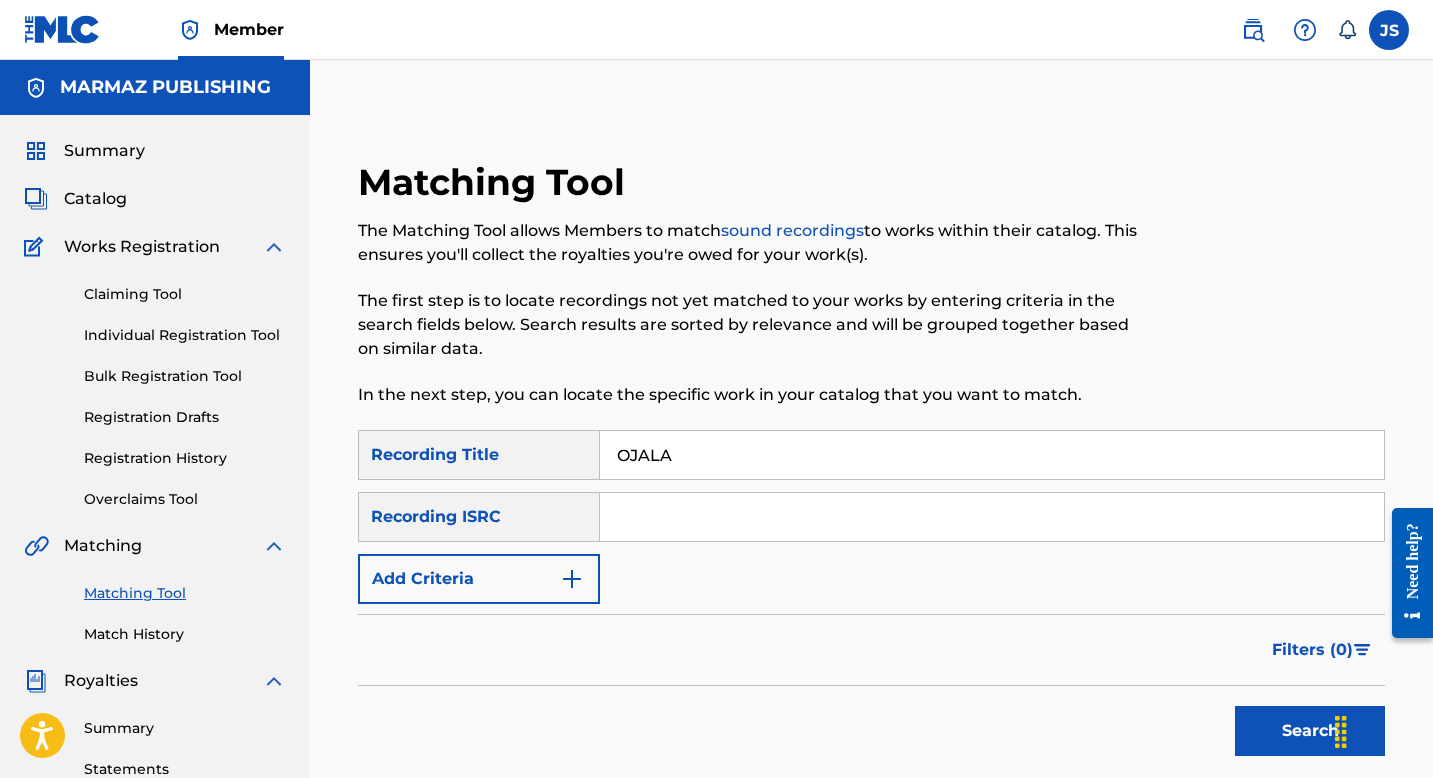 type on "OJALA" 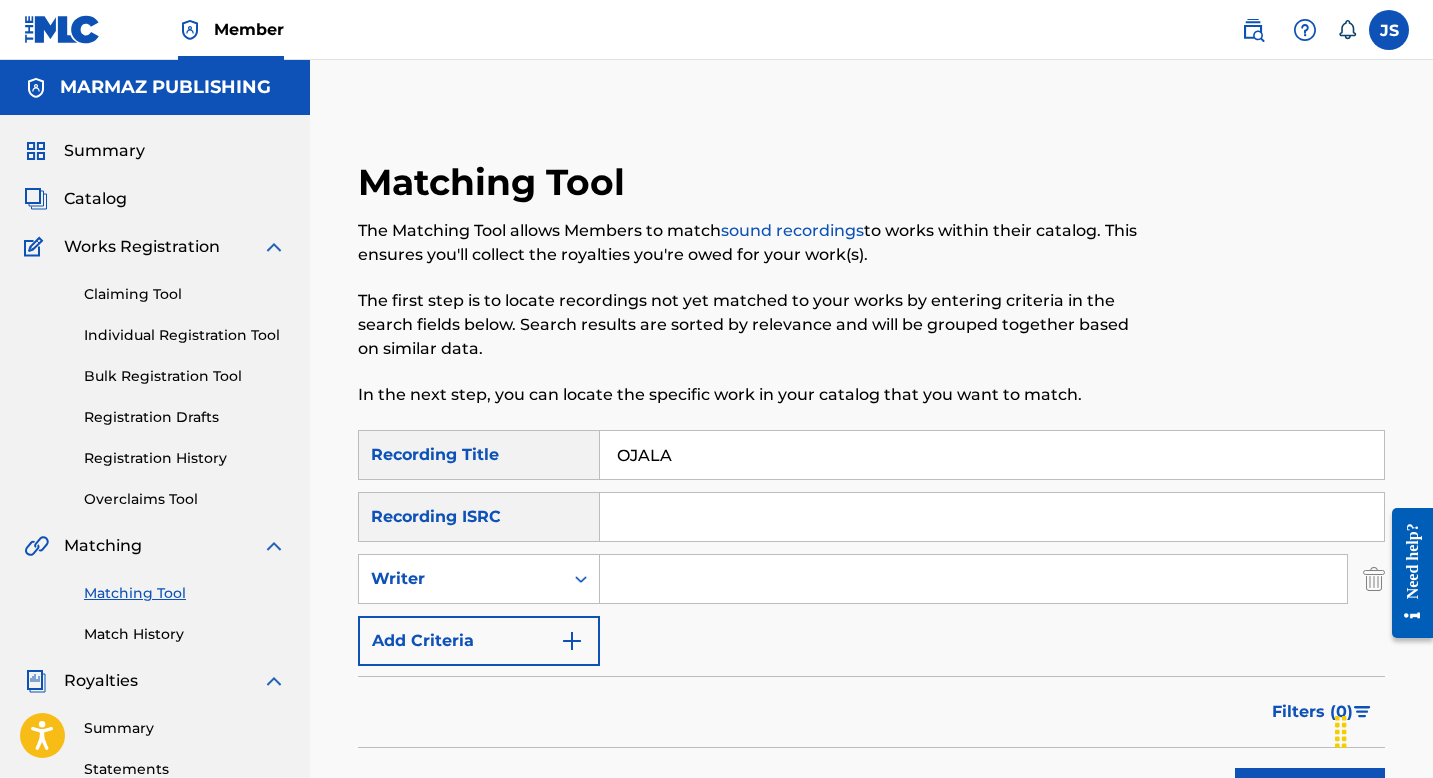 click at bounding box center [973, 579] 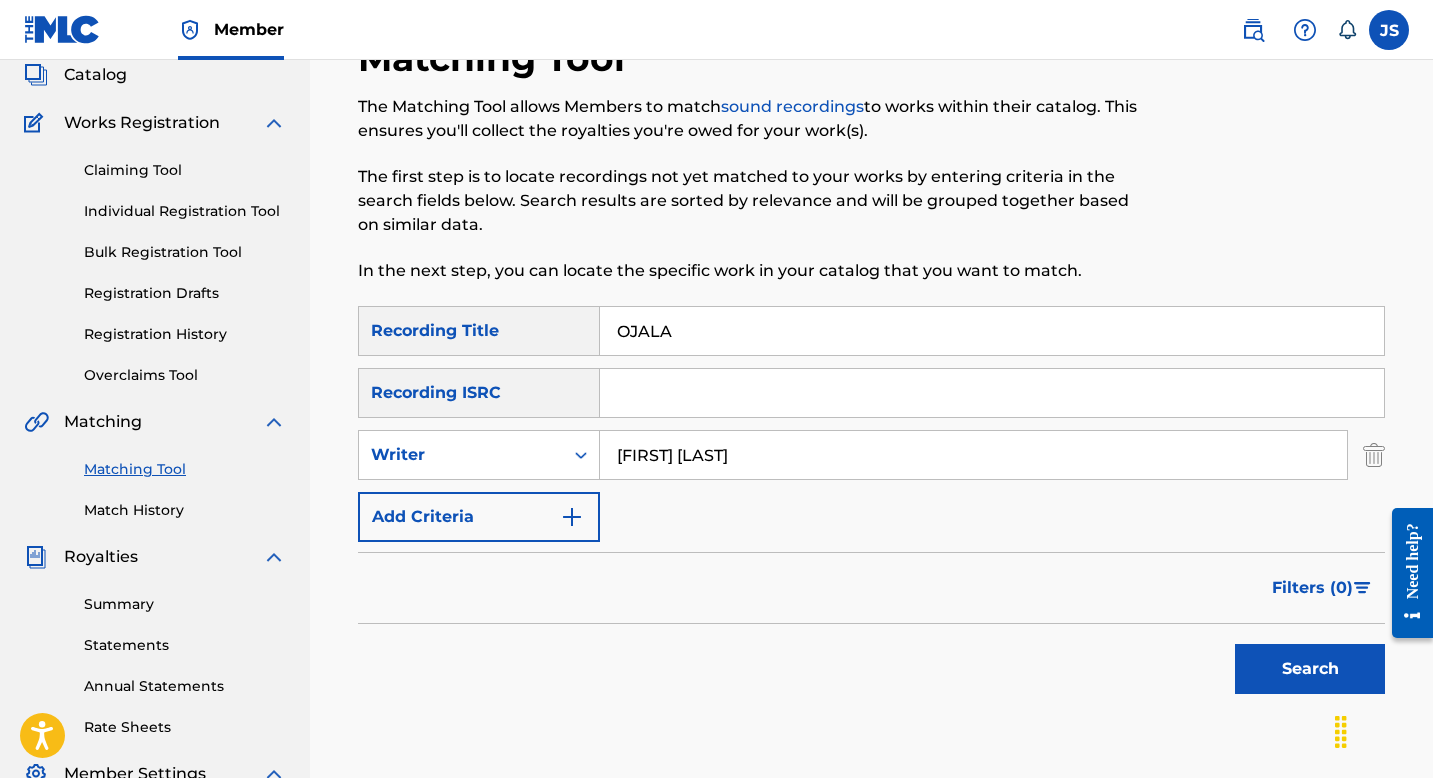 scroll, scrollTop: 153, scrollLeft: 0, axis: vertical 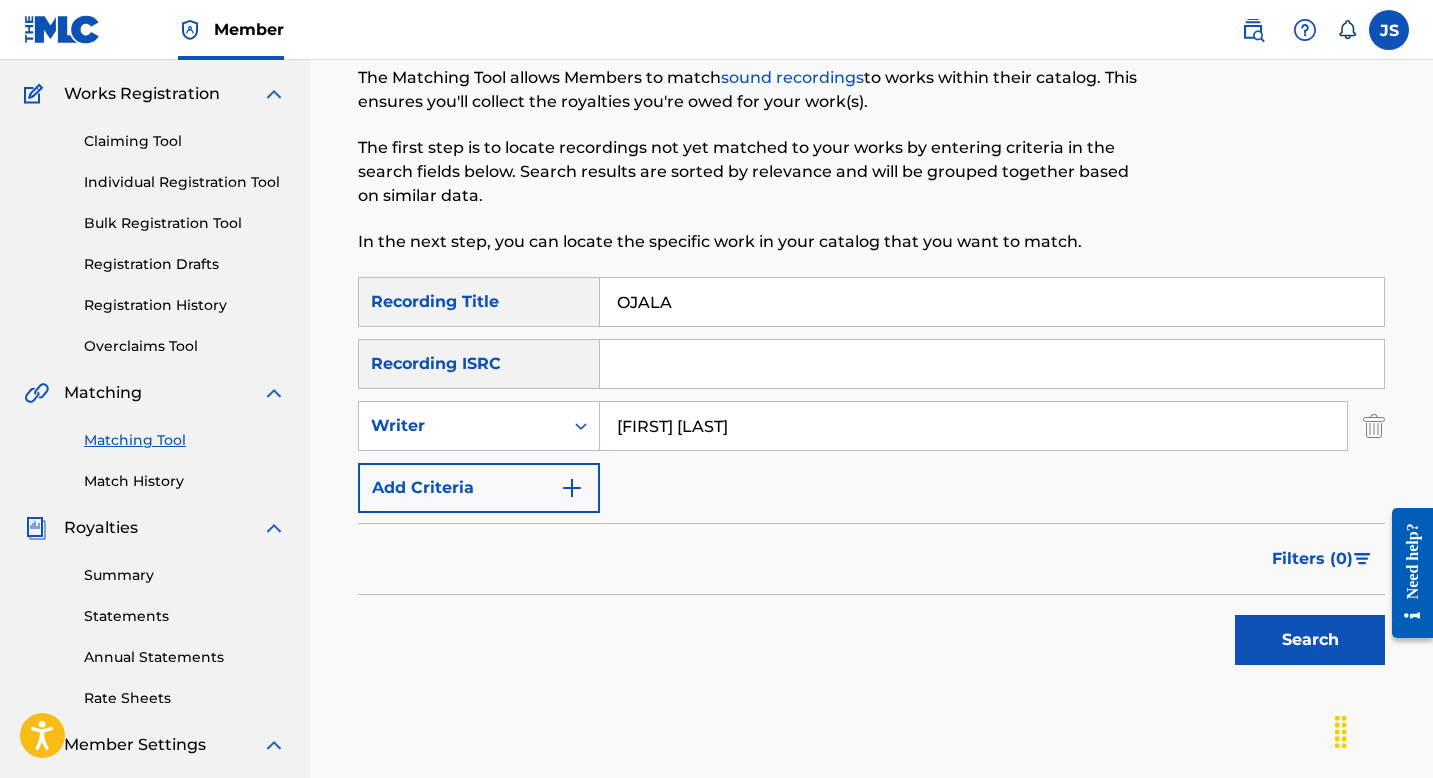 click on "Search" at bounding box center (1310, 640) 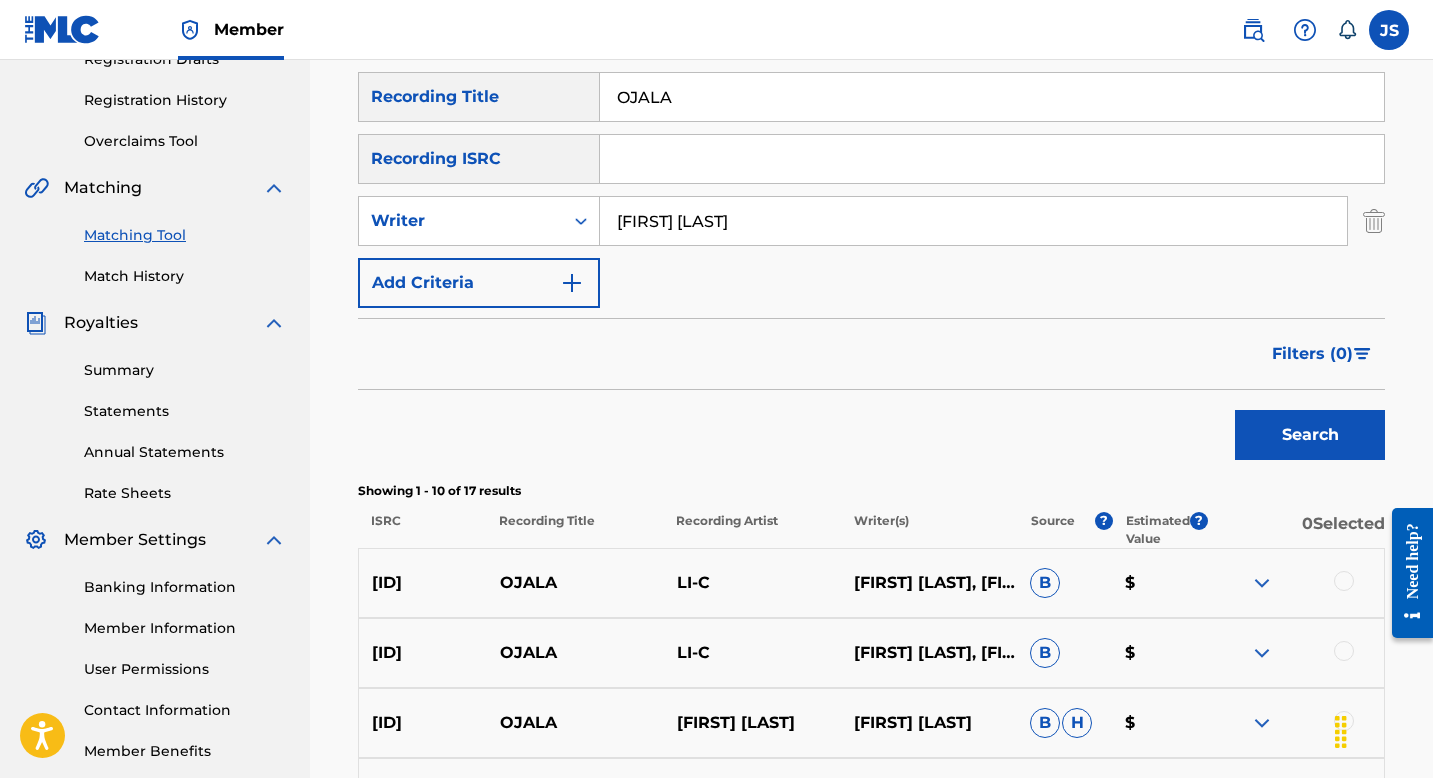 scroll, scrollTop: 308, scrollLeft: 0, axis: vertical 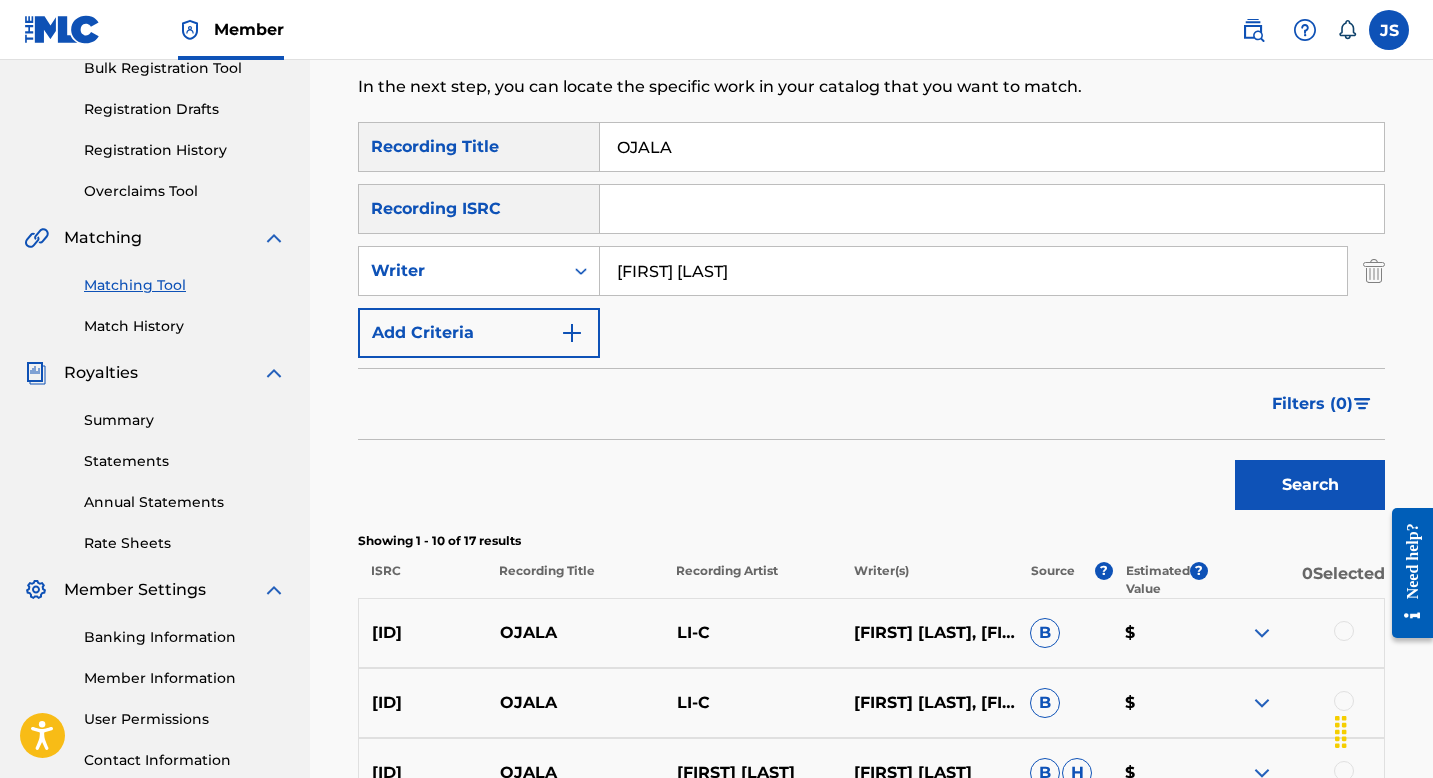 click on "OJALA" at bounding box center (992, 147) 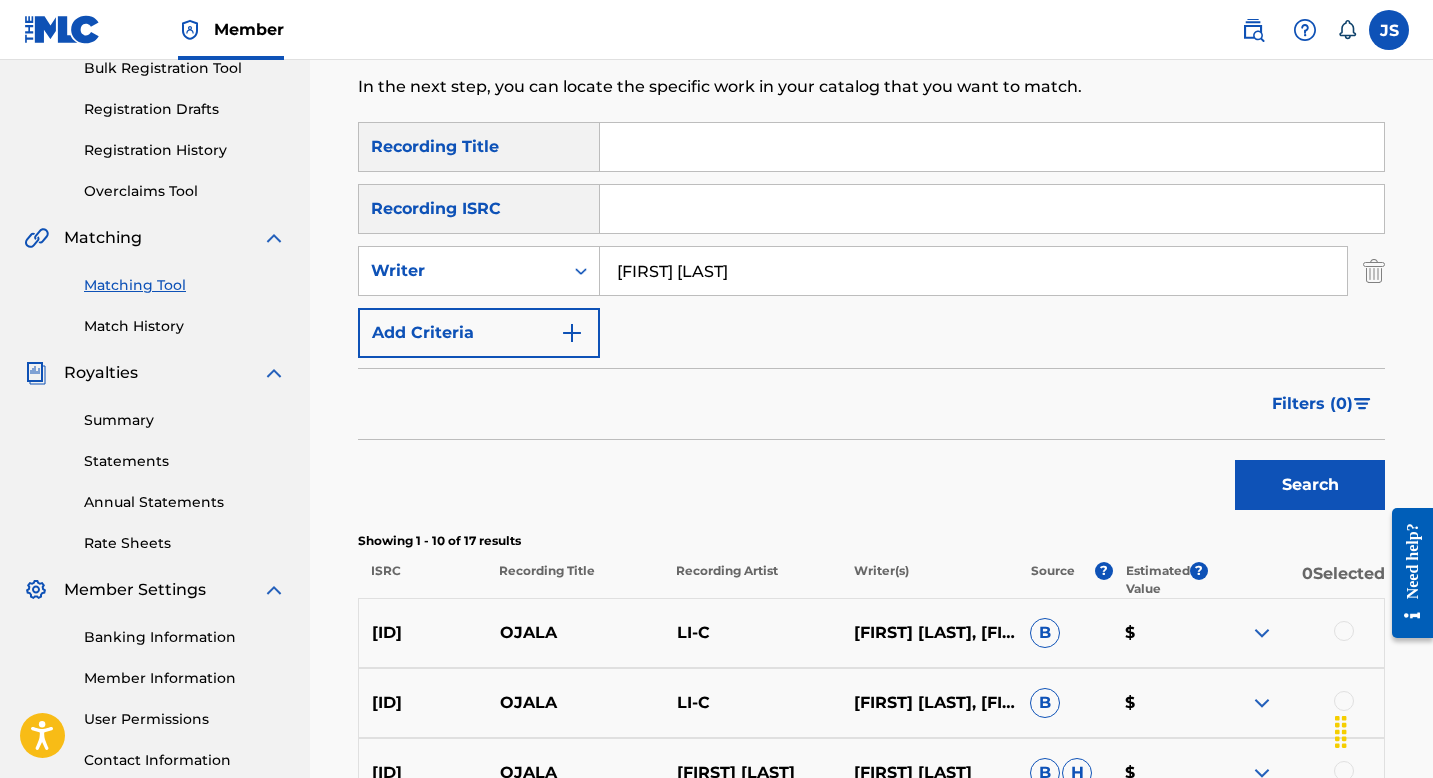 paste on "OJALA" 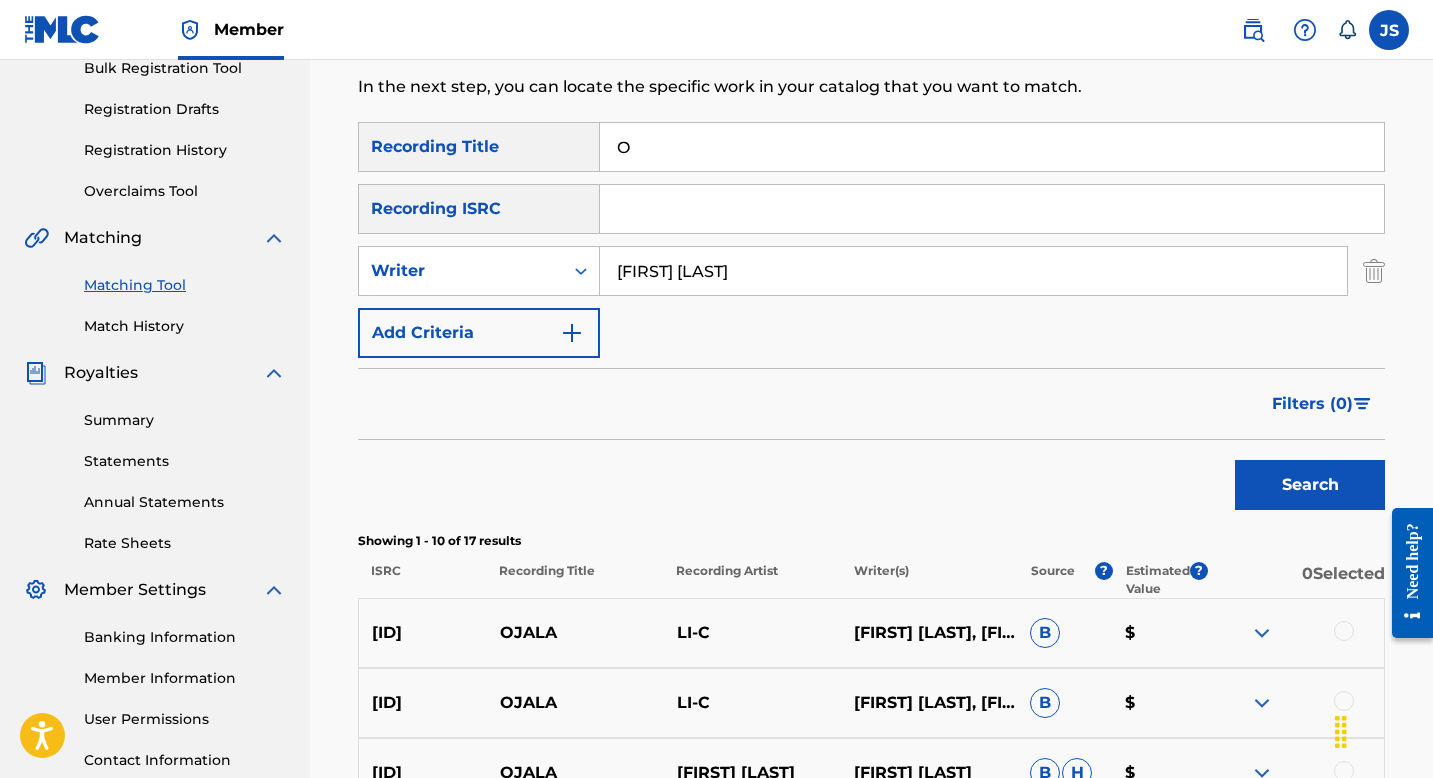 type on "O" 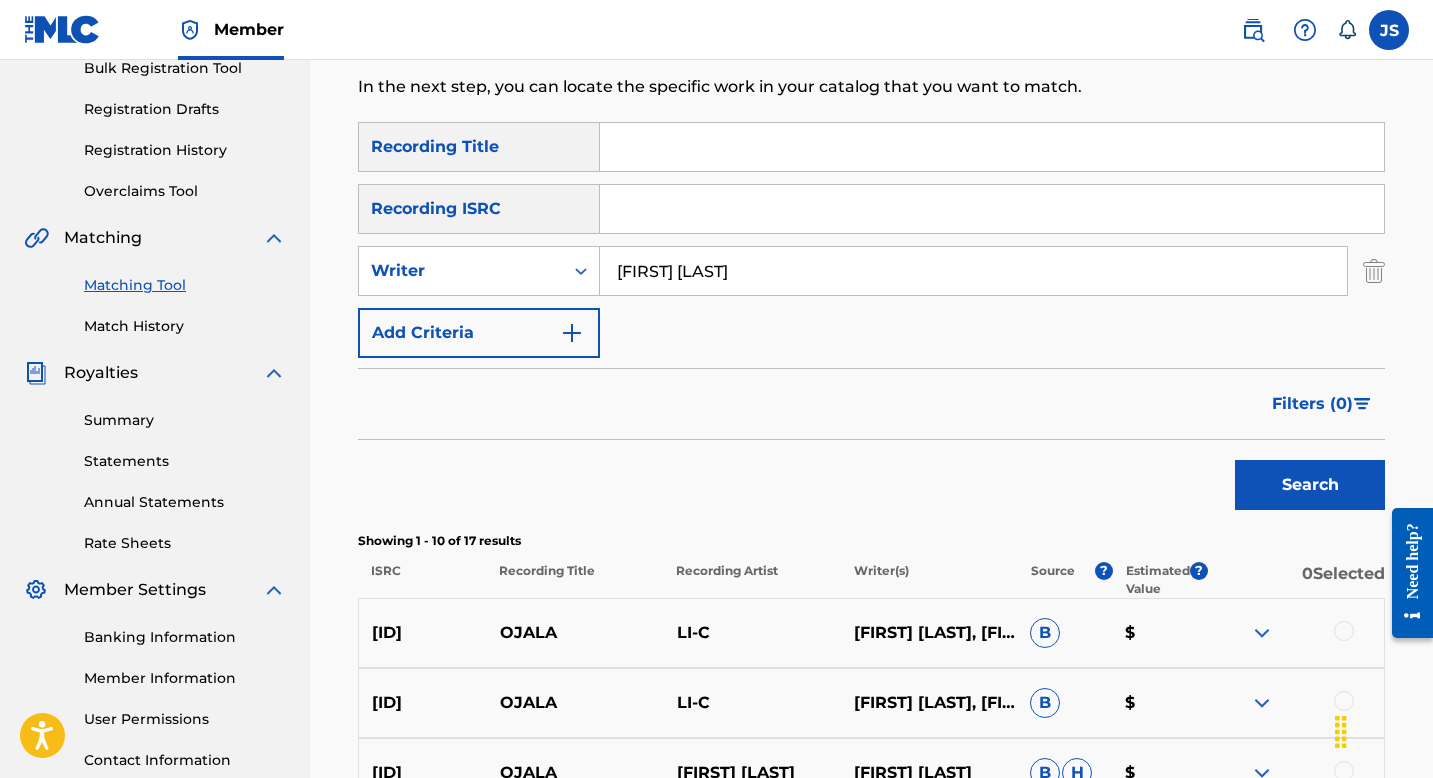 paste on "PECANDO DE PENSAMIENTO" 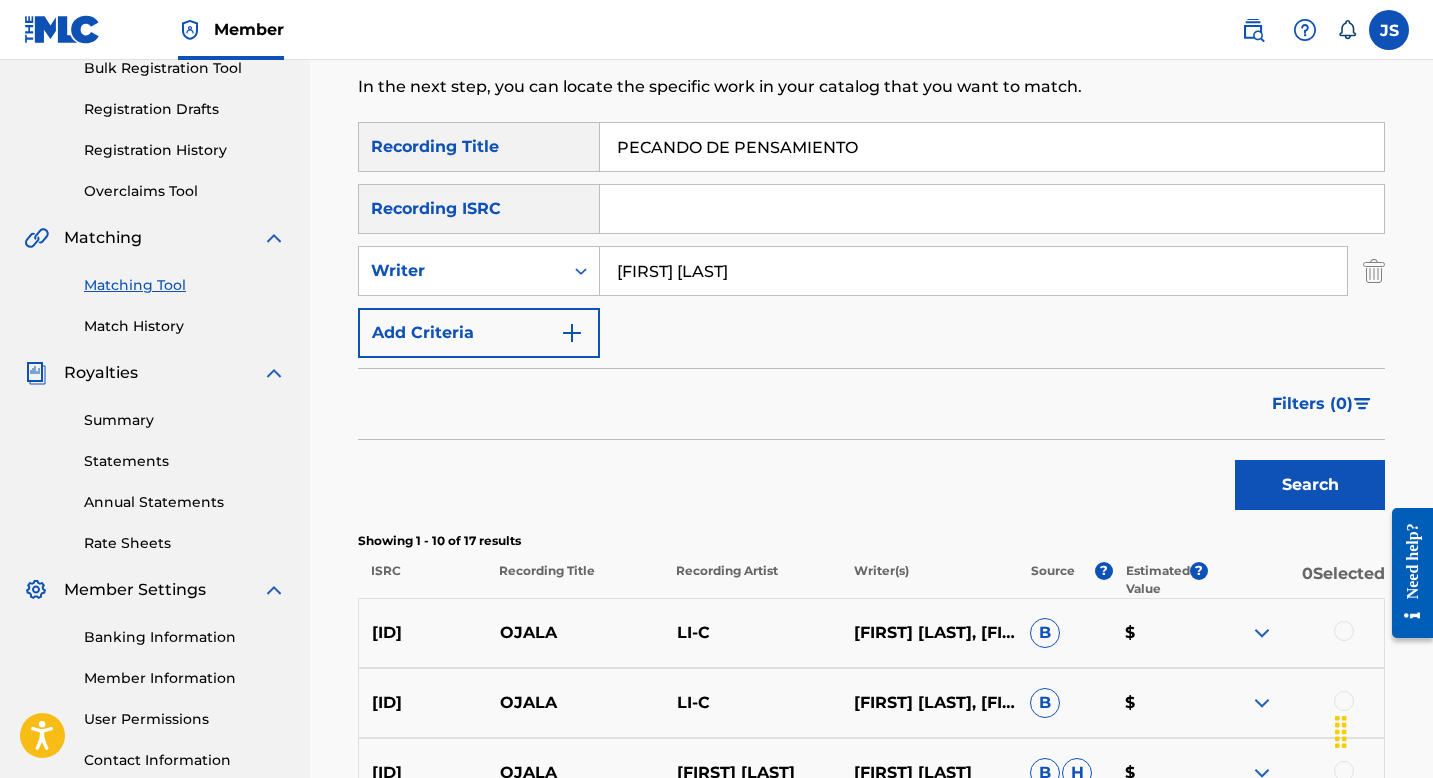 click on "SearchWithCriteria[ID_NUMBER] Recording Title PECANDO DE PENSAMIENTO SearchWithCriteria[ID_NUMBER] Recording ISRC SearchWithCriteri[ID_NUMBER] Writer [FIRST] [LAST], [FIRST] [LAST], [FIRST] [LAST], [FIRST] [LAST], [FIRST] [LAST], [FIRST] [LAST] B $ [ID_NUMBER] OJALA LI-C [FIRST] [LAST], [FIRST] [LAST] B $ [ID_NUMBER] OJALA [FIRST] [LAST] [FIRST] [LAST] B H $ [ID_NUMBER] OJALA [FIRST] [LAST] [FIRST] [LAST] $ [ID_NUMBER] OJALA [FIRST] [LAST] [FIRST] [LAST], [FIRST] [LAST] [LAST] B $ [ID_NUMBER] OJALA [FIRST] [LAST] [FIRST] [LAST] B H $ [ID_NUMBER] OJALA [FIRST] [LAST] [FIRST] [LAST] B H" at bounding box center [871, 735] 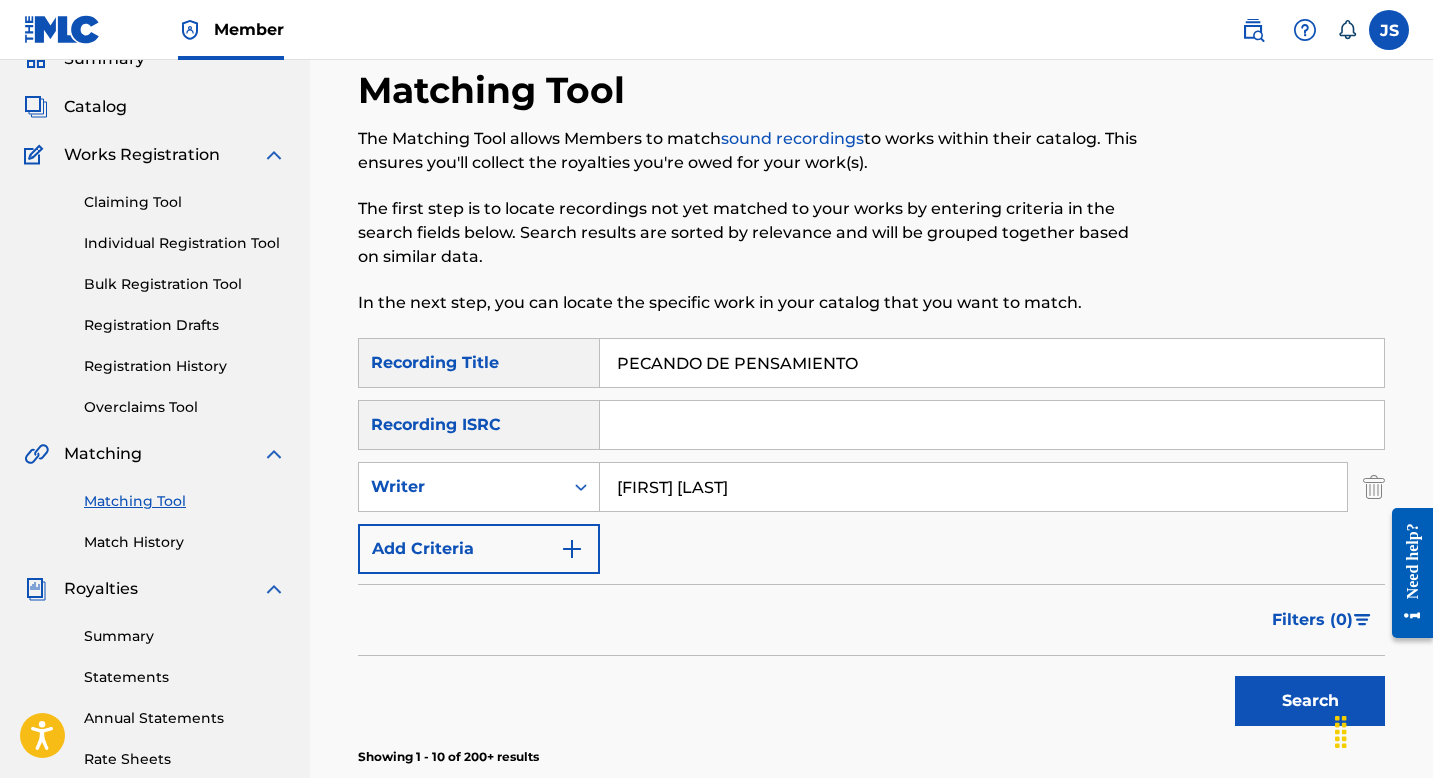 scroll, scrollTop: 0, scrollLeft: 0, axis: both 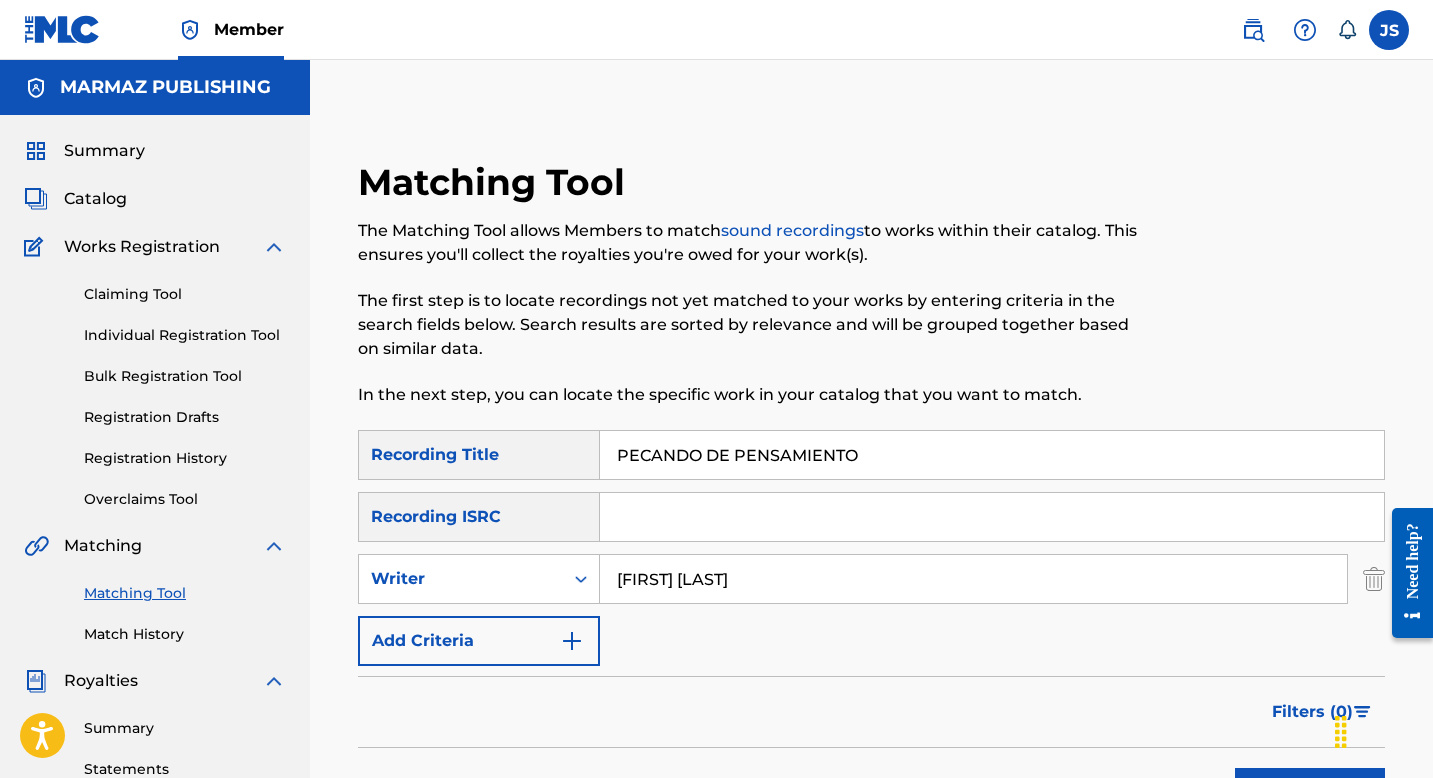 click on "PECANDO DE PENSAMIENTO" at bounding box center [992, 455] 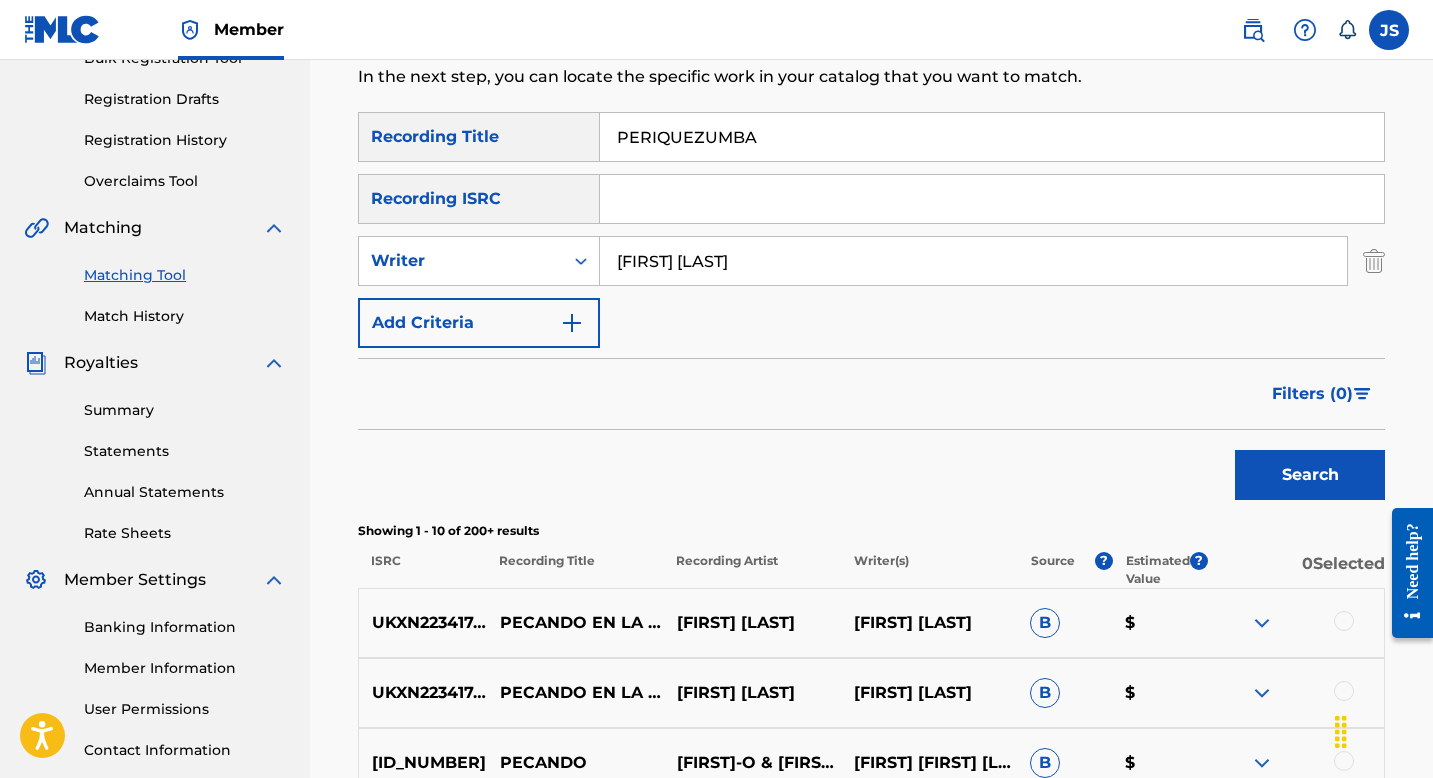 scroll, scrollTop: 256, scrollLeft: 0, axis: vertical 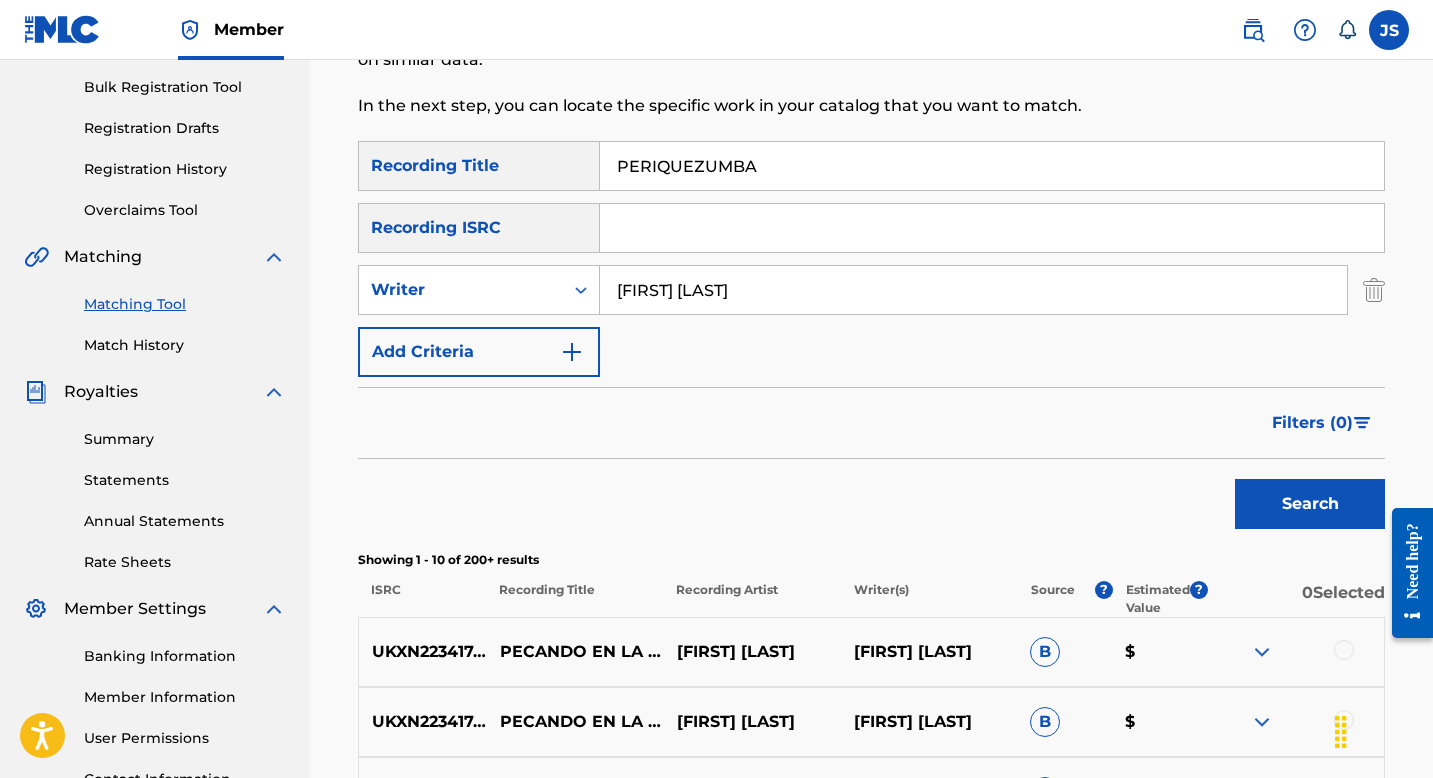 click on "PERIQUEZUMBA" at bounding box center (992, 166) 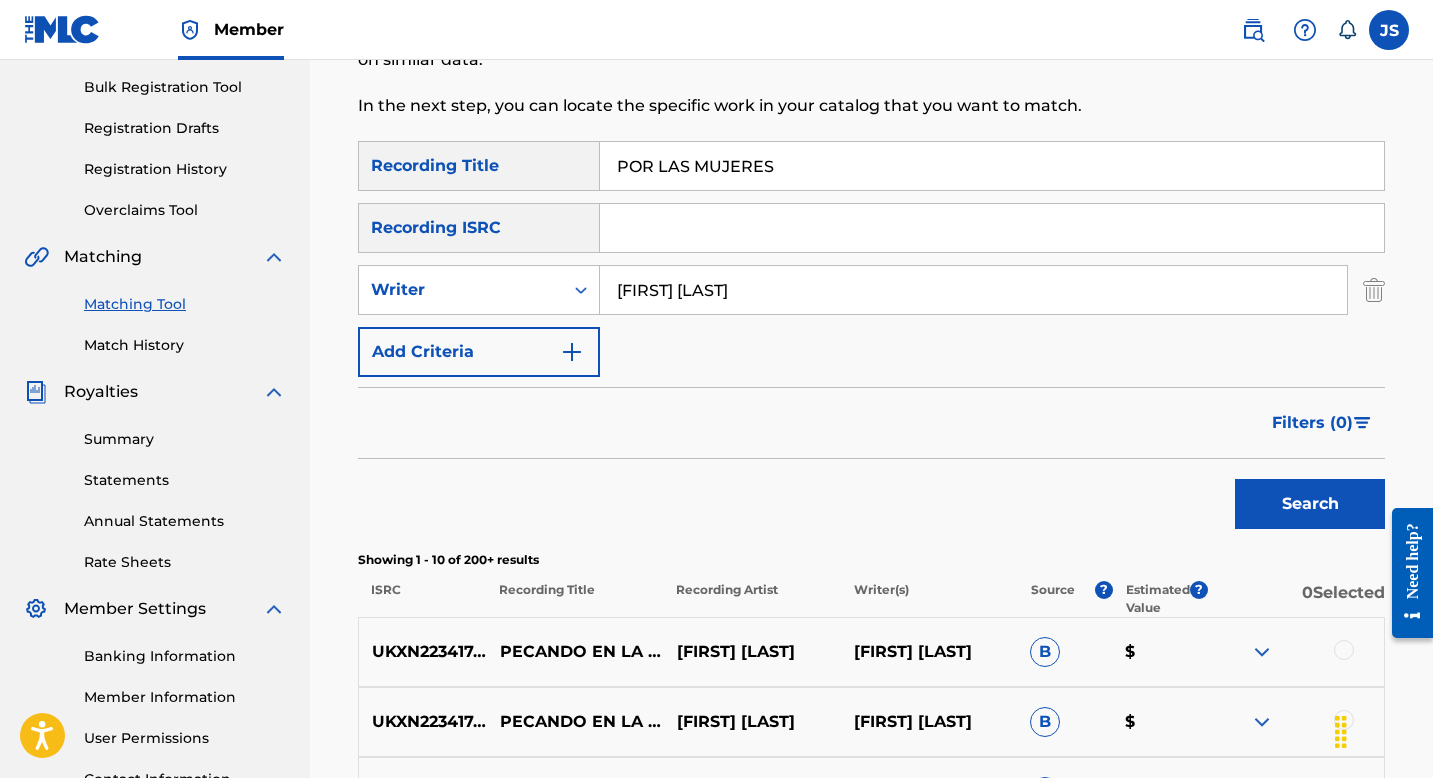 click on "Search" at bounding box center (1310, 504) 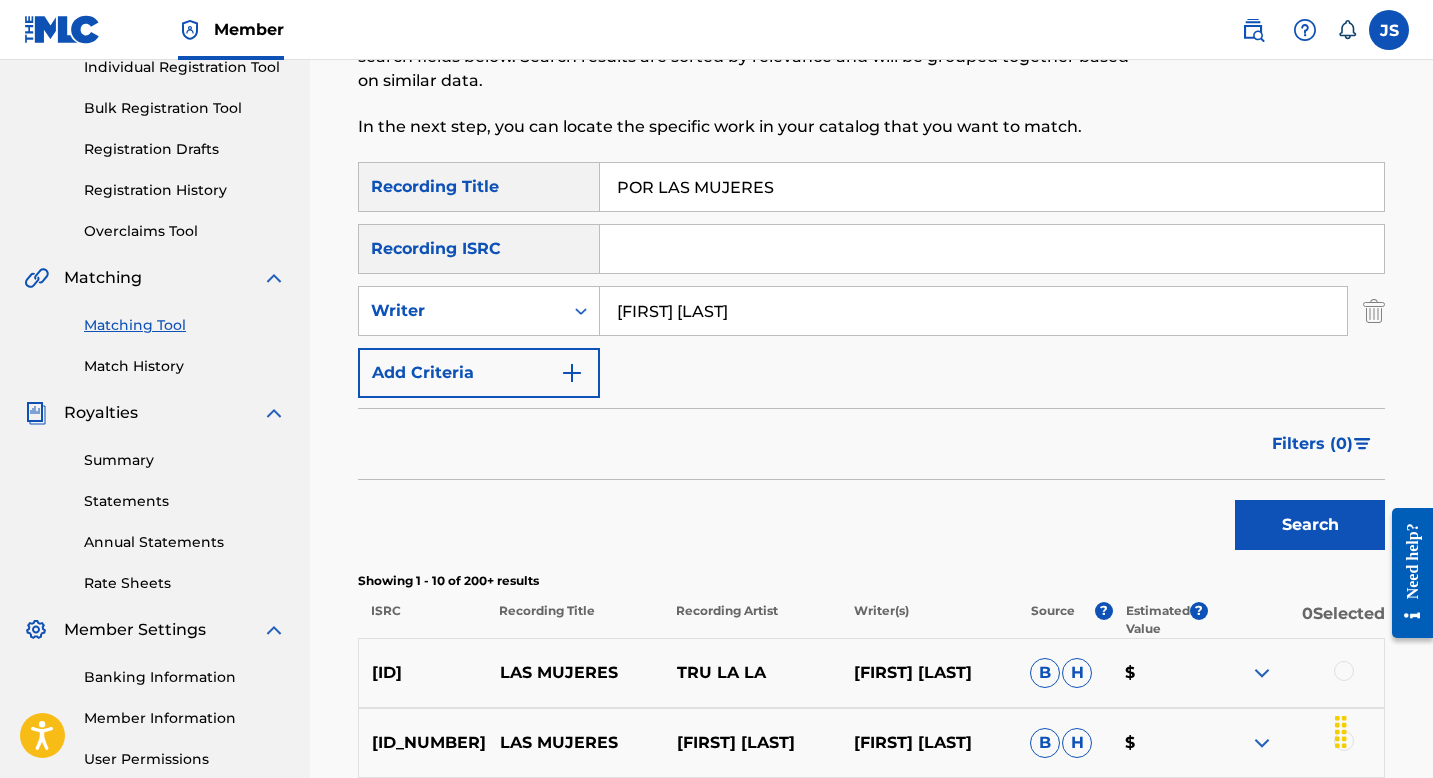 scroll, scrollTop: 266, scrollLeft: 0, axis: vertical 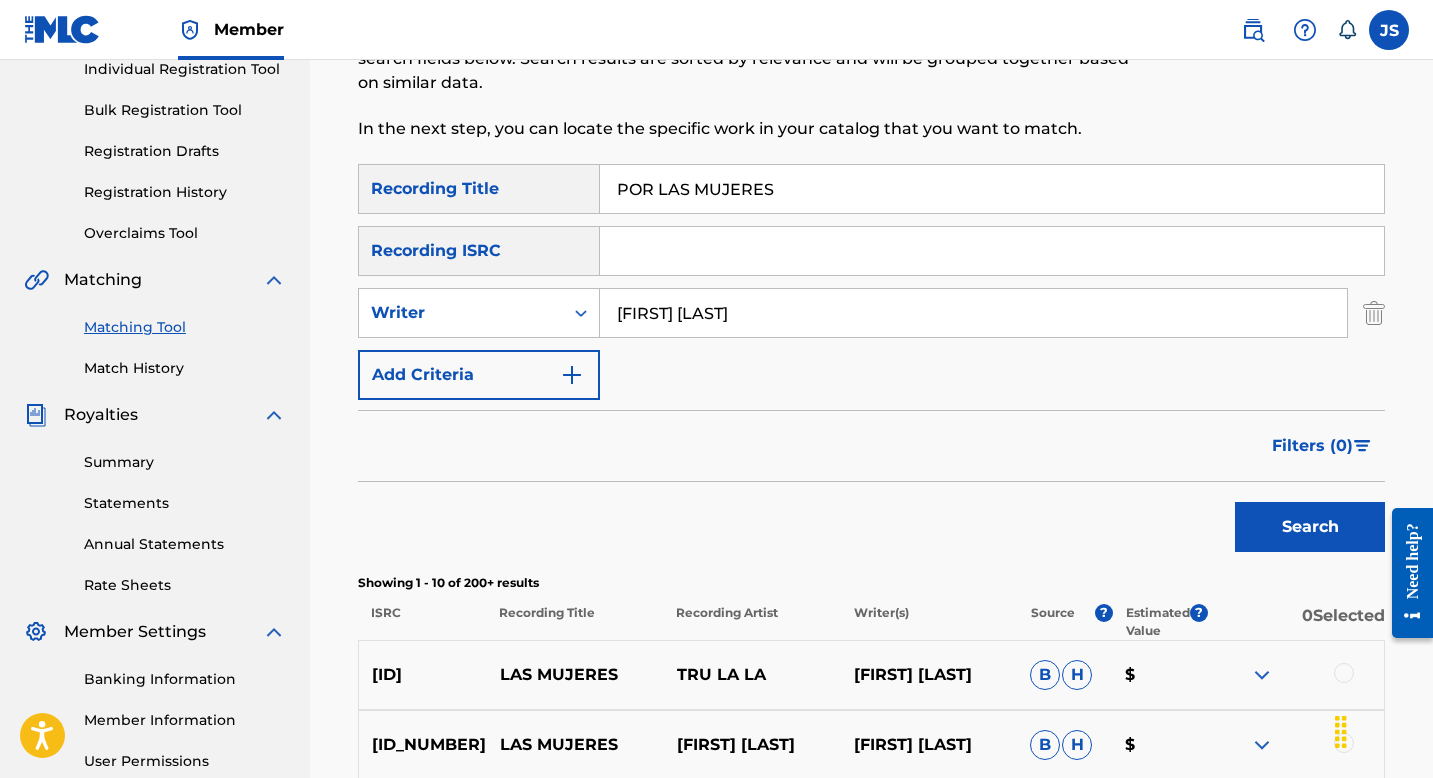 click on "POR LAS MUJERES" at bounding box center [992, 189] 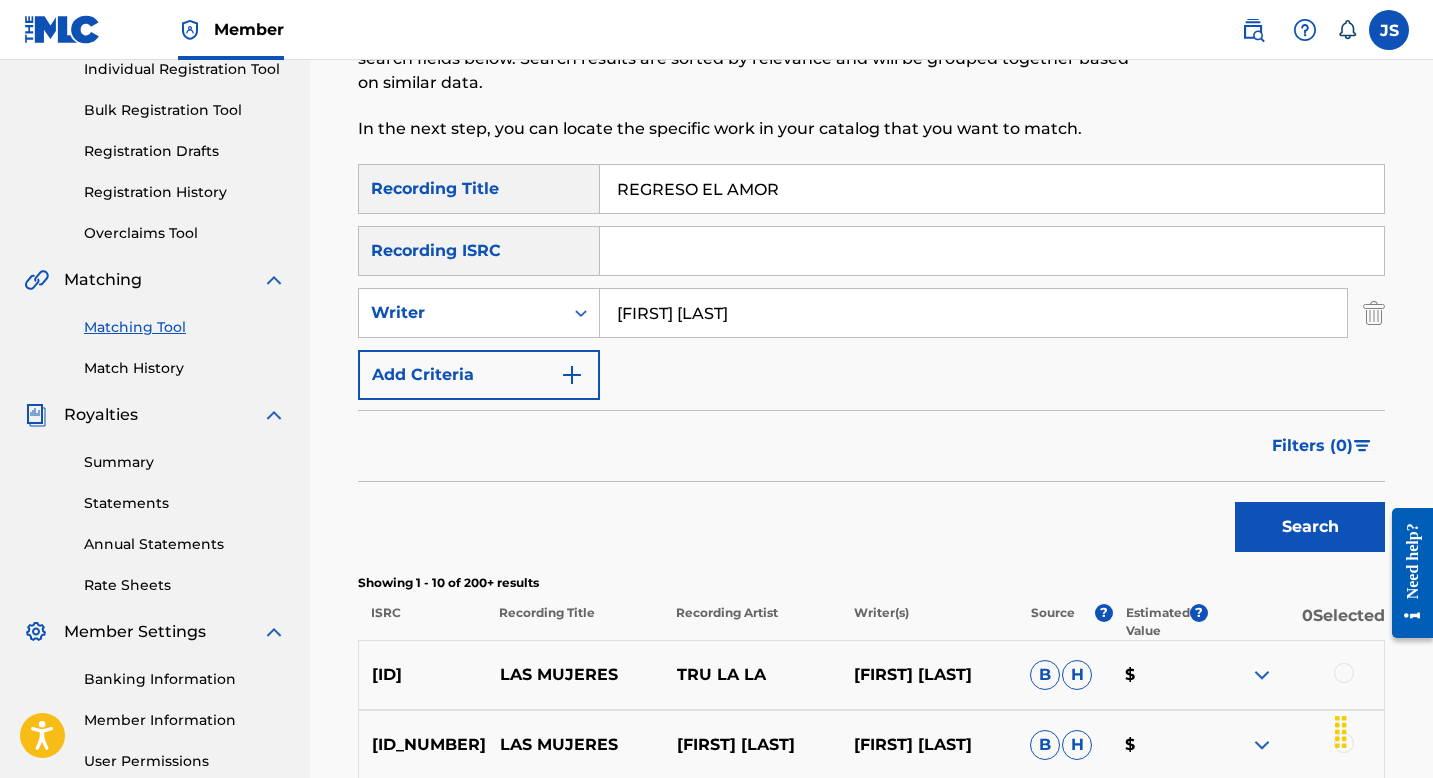 click on "Search" at bounding box center (1310, 527) 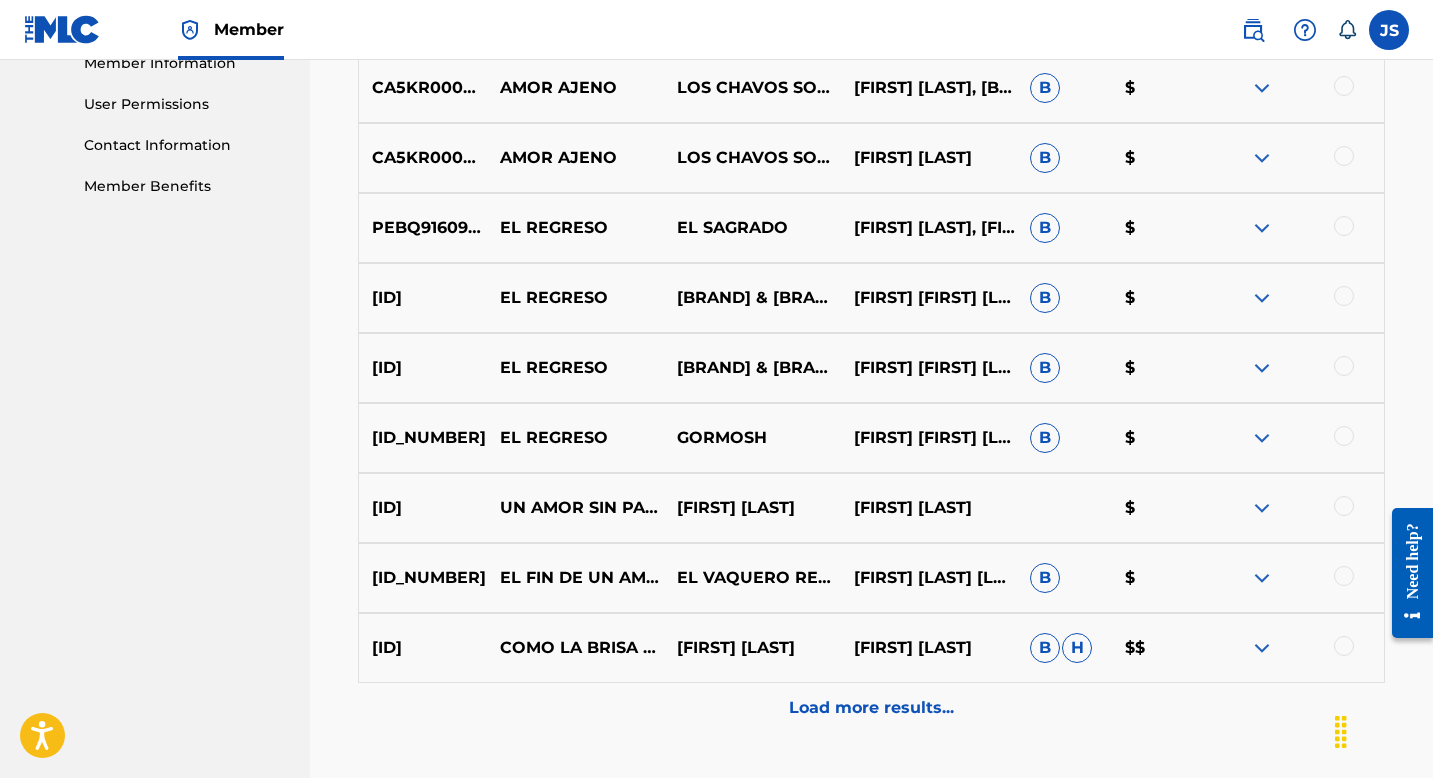 scroll, scrollTop: 1074, scrollLeft: 0, axis: vertical 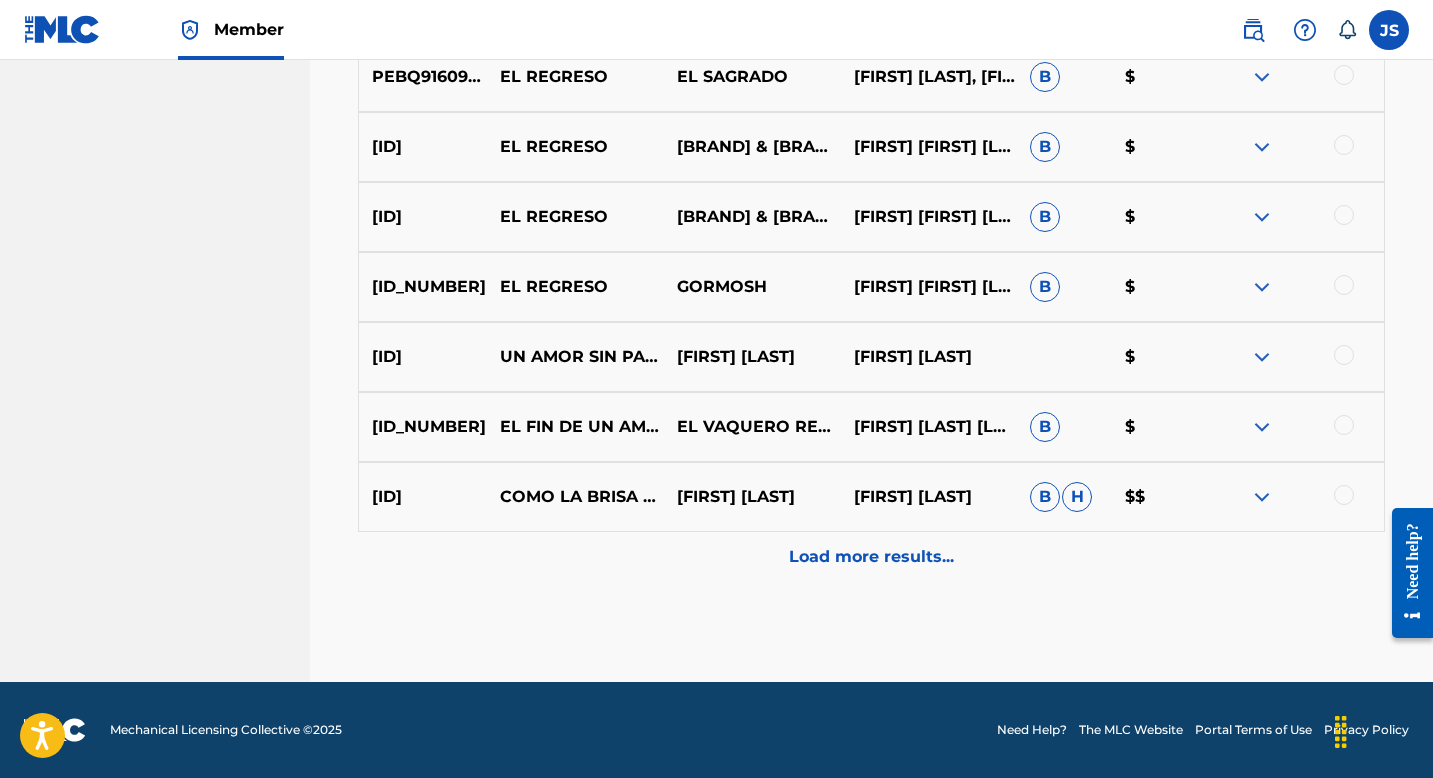 click on "Load more results..." at bounding box center [871, 557] 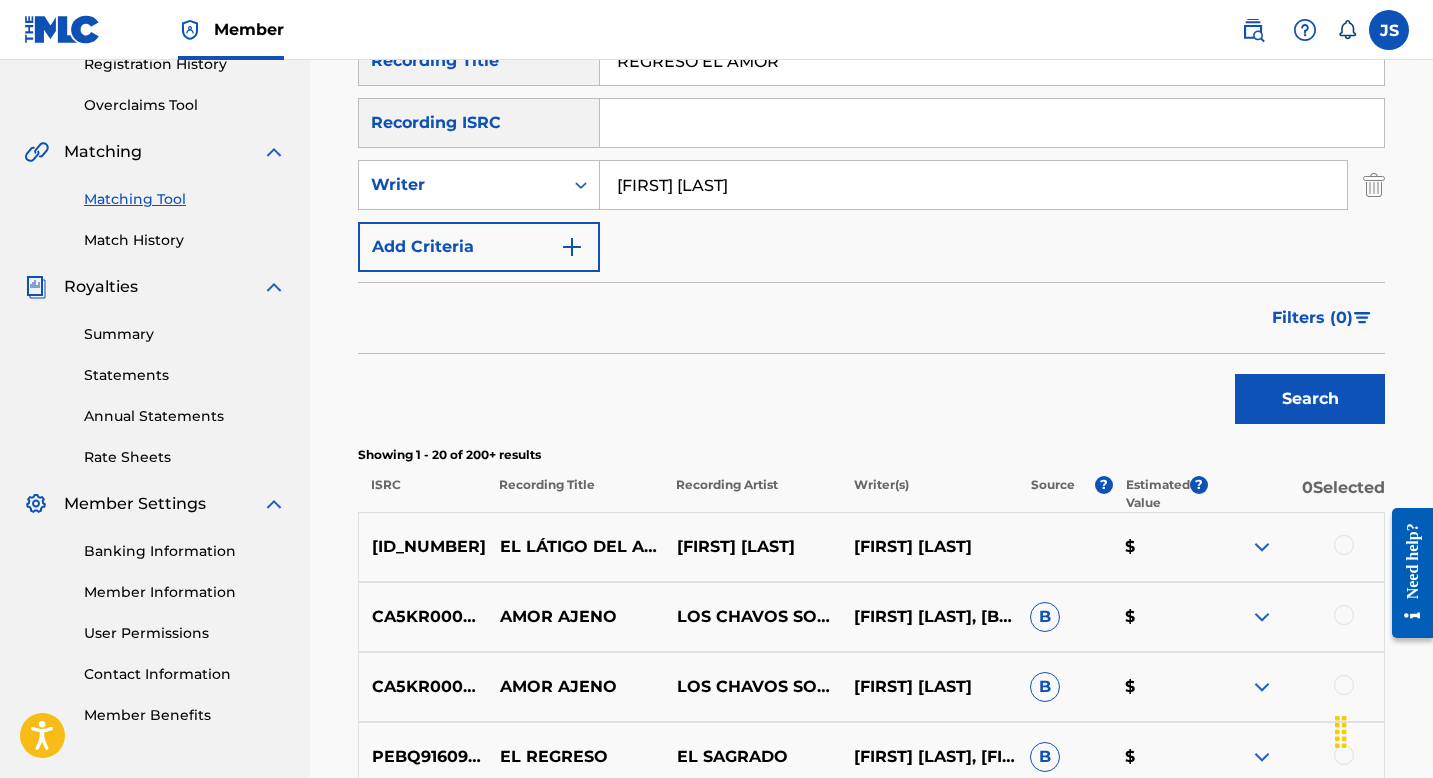 scroll, scrollTop: 0, scrollLeft: 0, axis: both 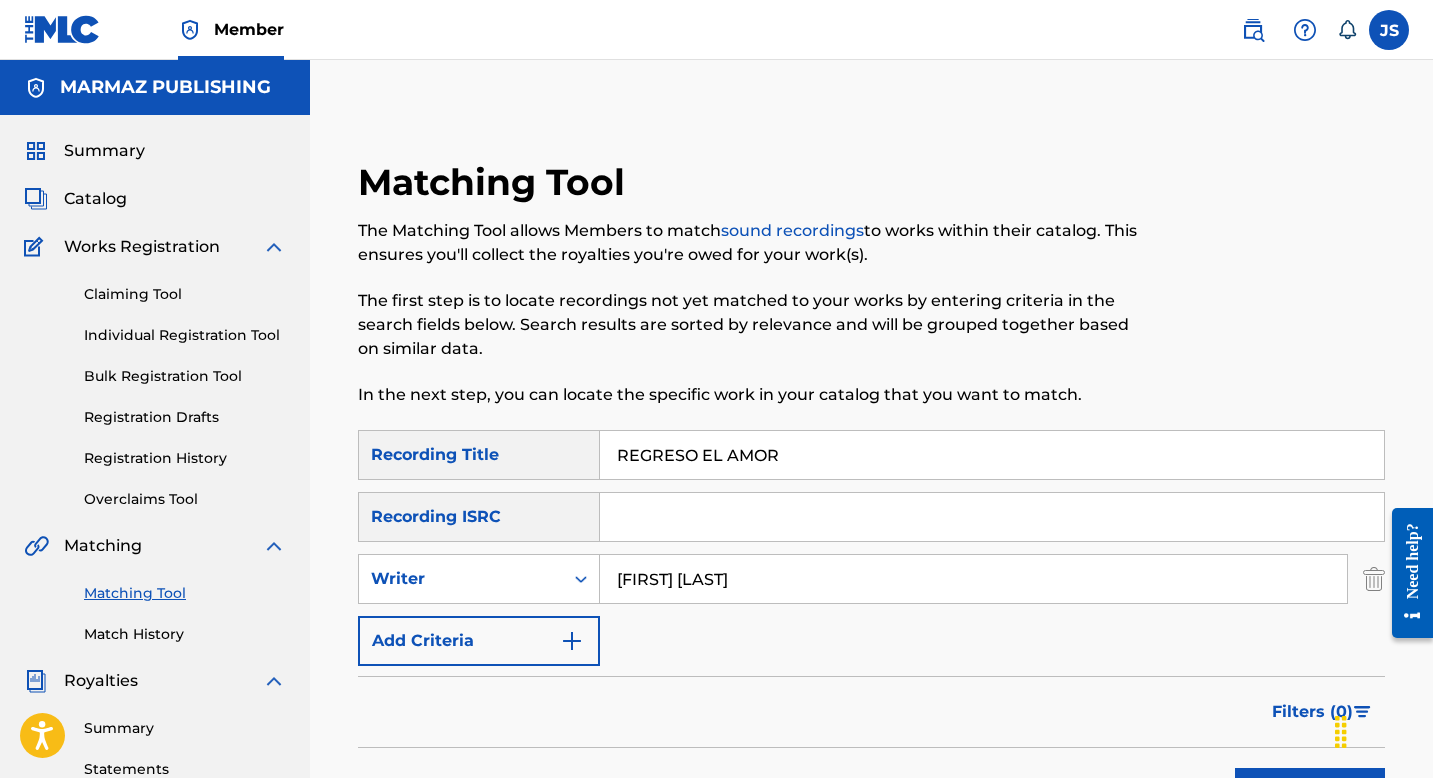 click on "REGRESO EL AMOR" at bounding box center (992, 455) 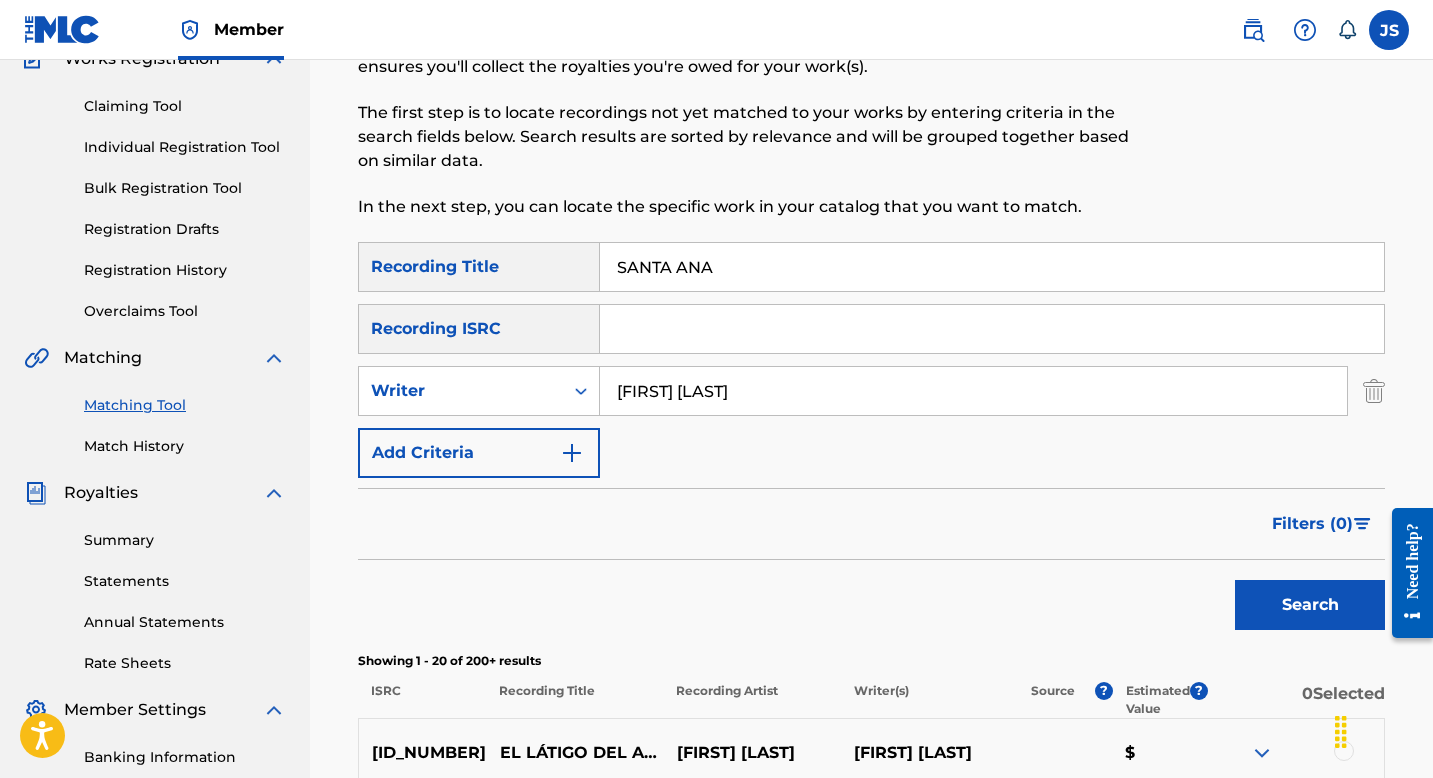 scroll, scrollTop: 202, scrollLeft: 0, axis: vertical 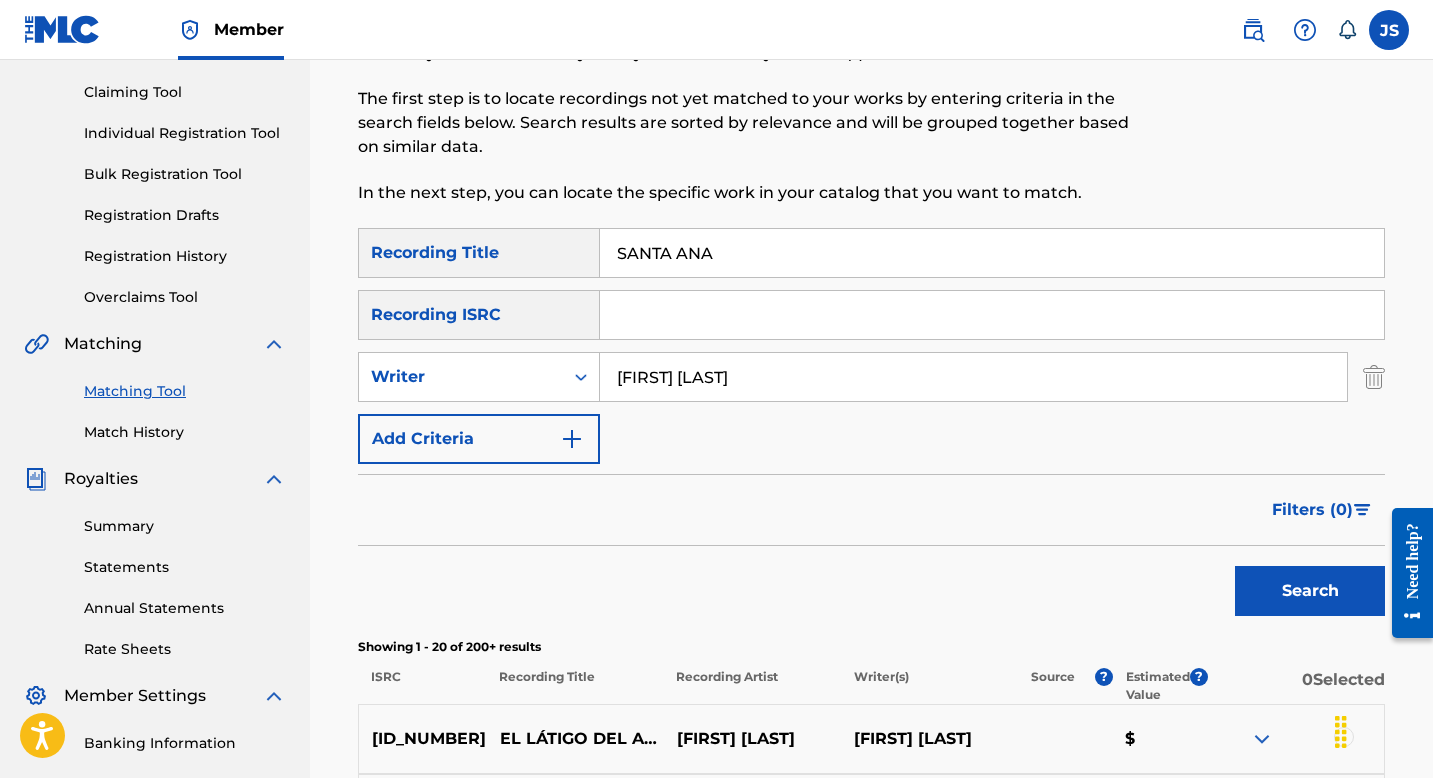 click on "Search" at bounding box center (1310, 591) 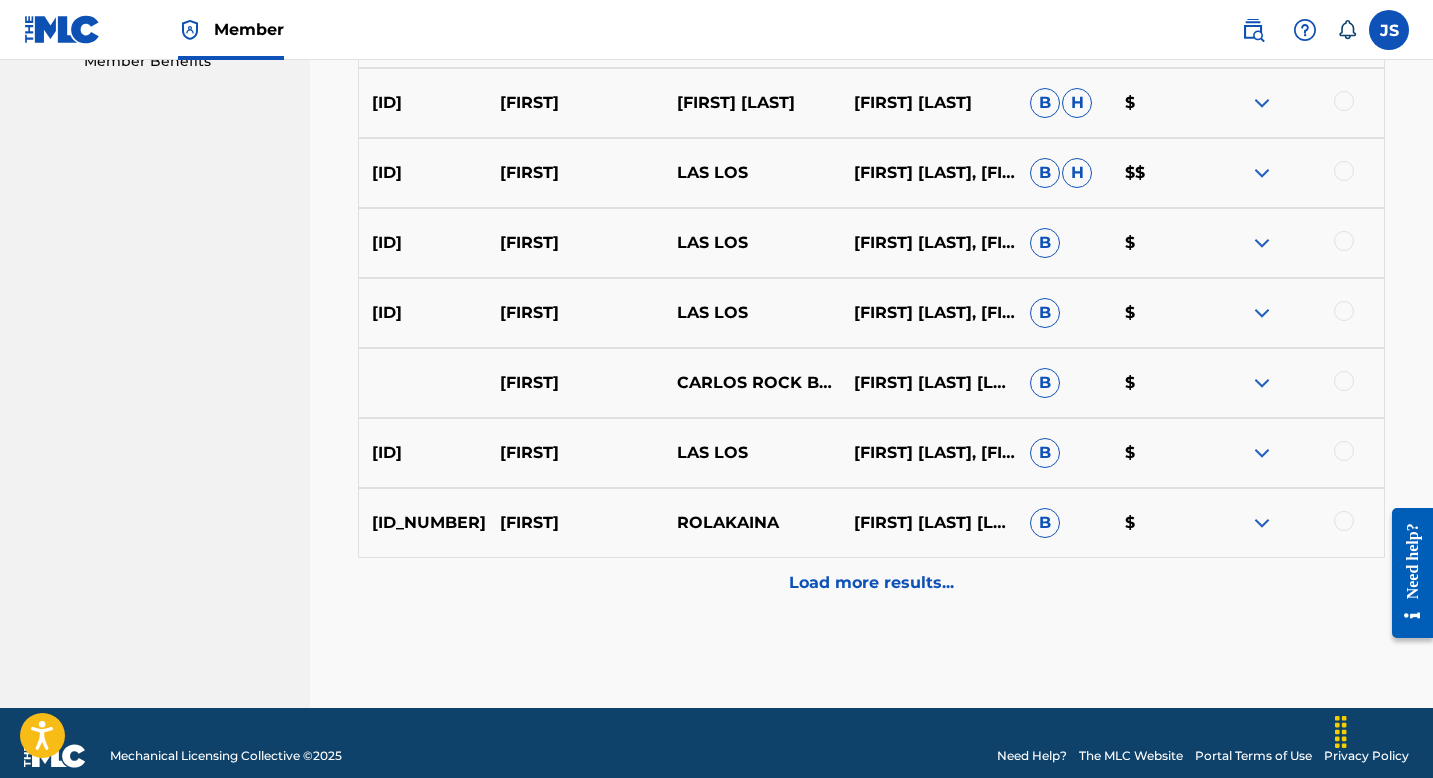scroll, scrollTop: 1074, scrollLeft: 0, axis: vertical 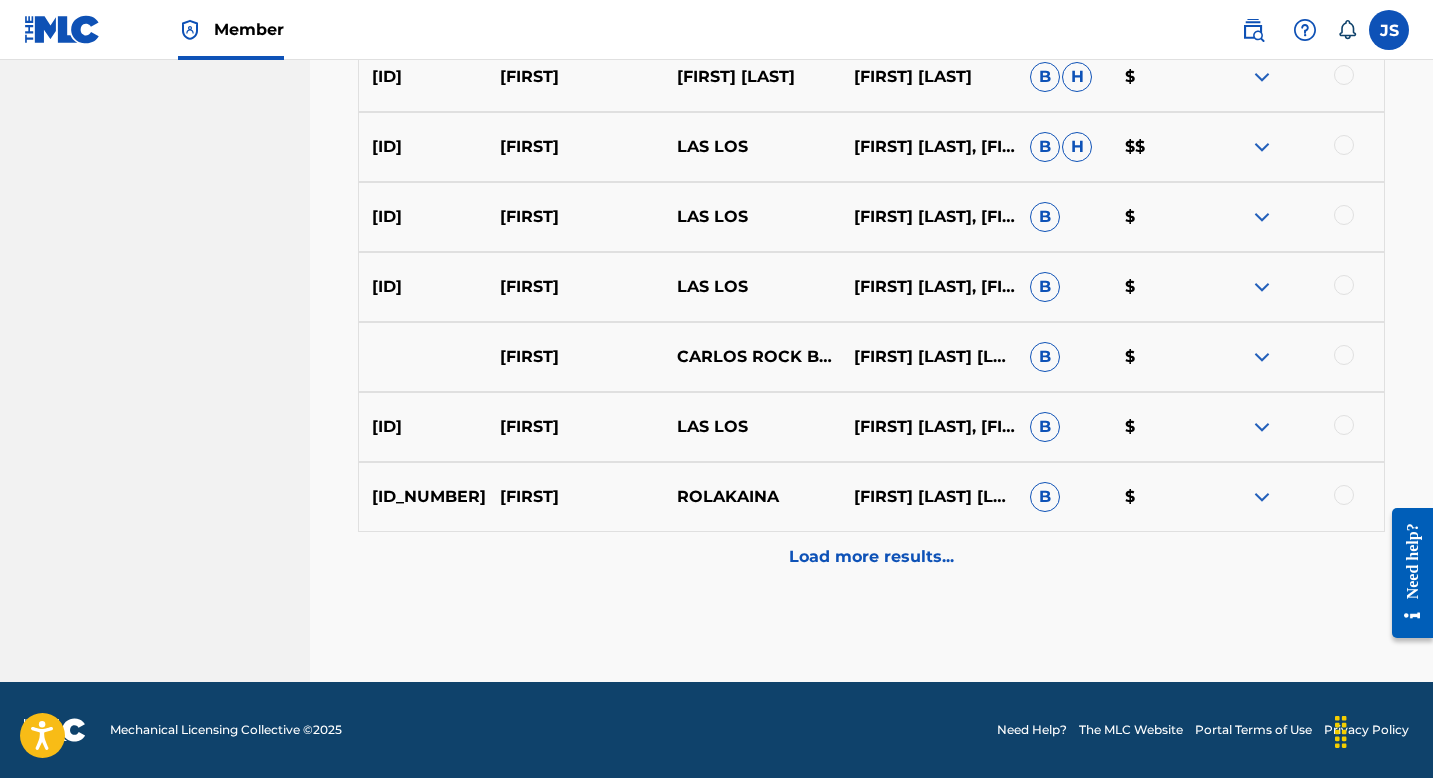 click on "Load more results..." at bounding box center (871, 557) 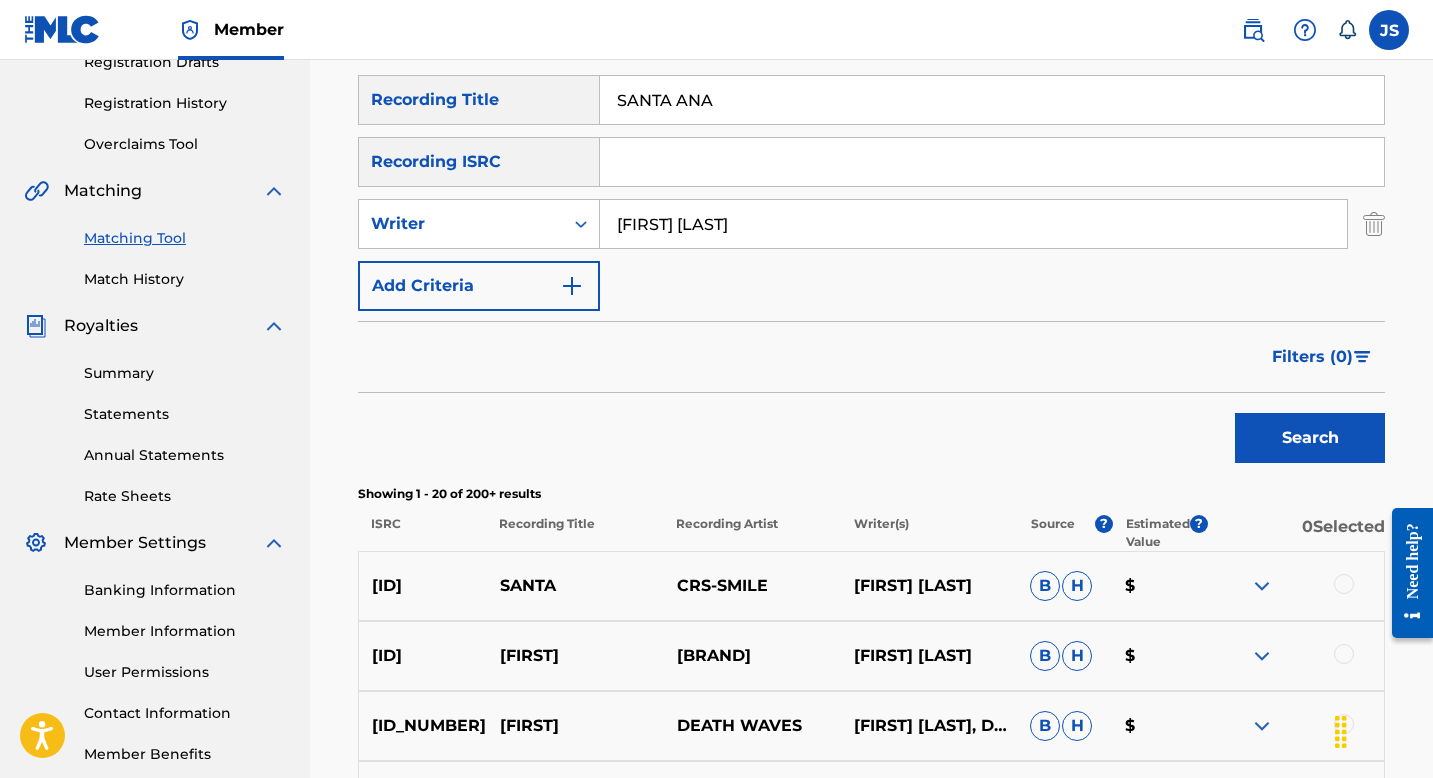 scroll, scrollTop: 326, scrollLeft: 0, axis: vertical 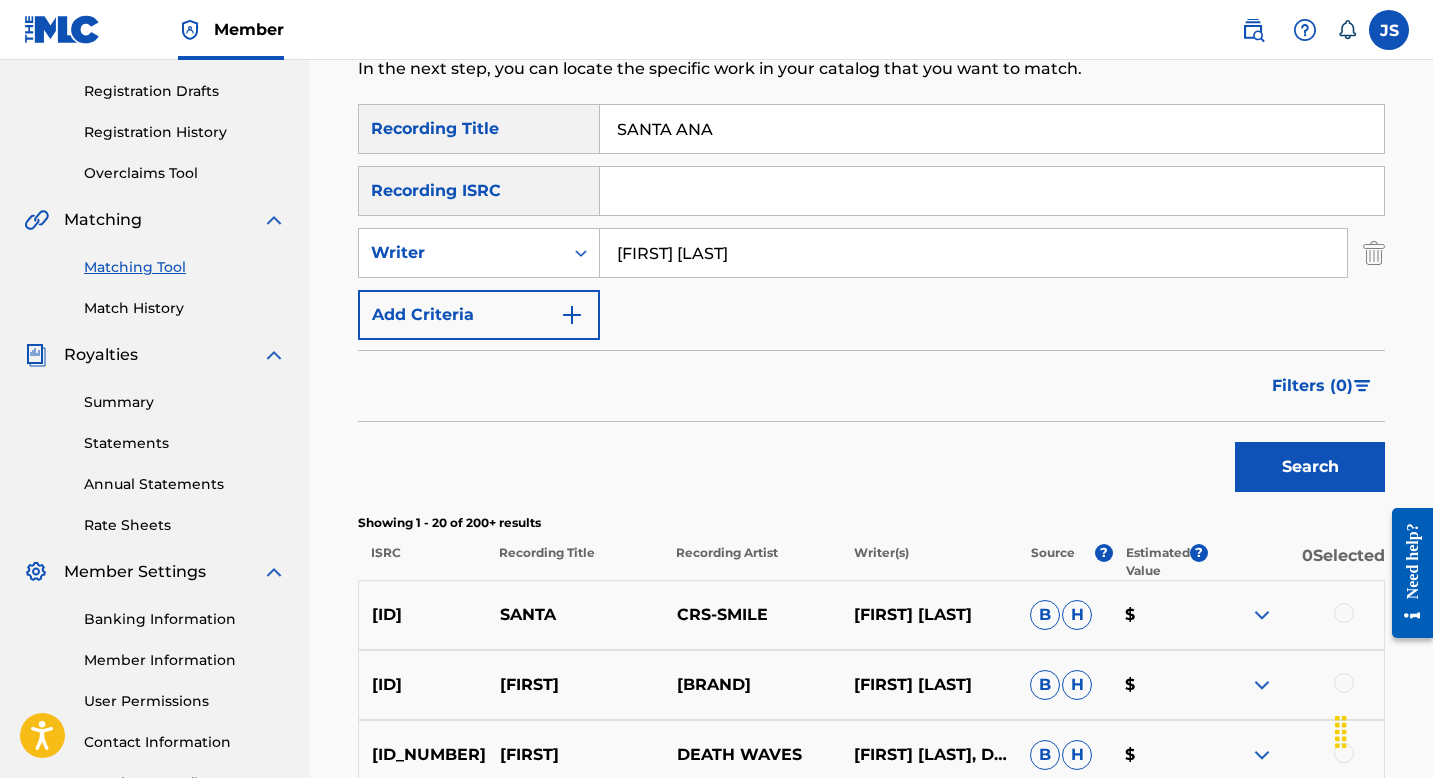 click on "SANTA ANA" at bounding box center [992, 129] 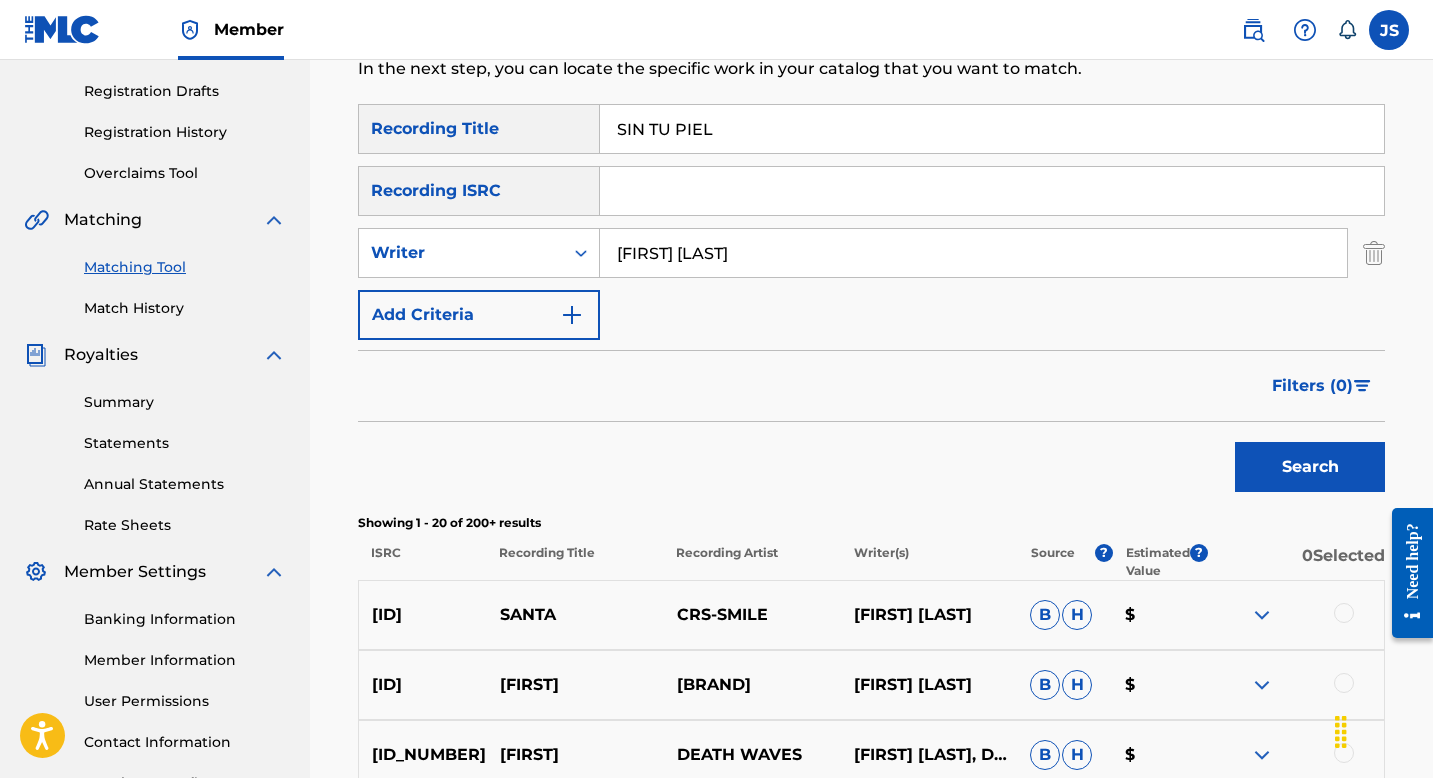 scroll, scrollTop: 360, scrollLeft: 0, axis: vertical 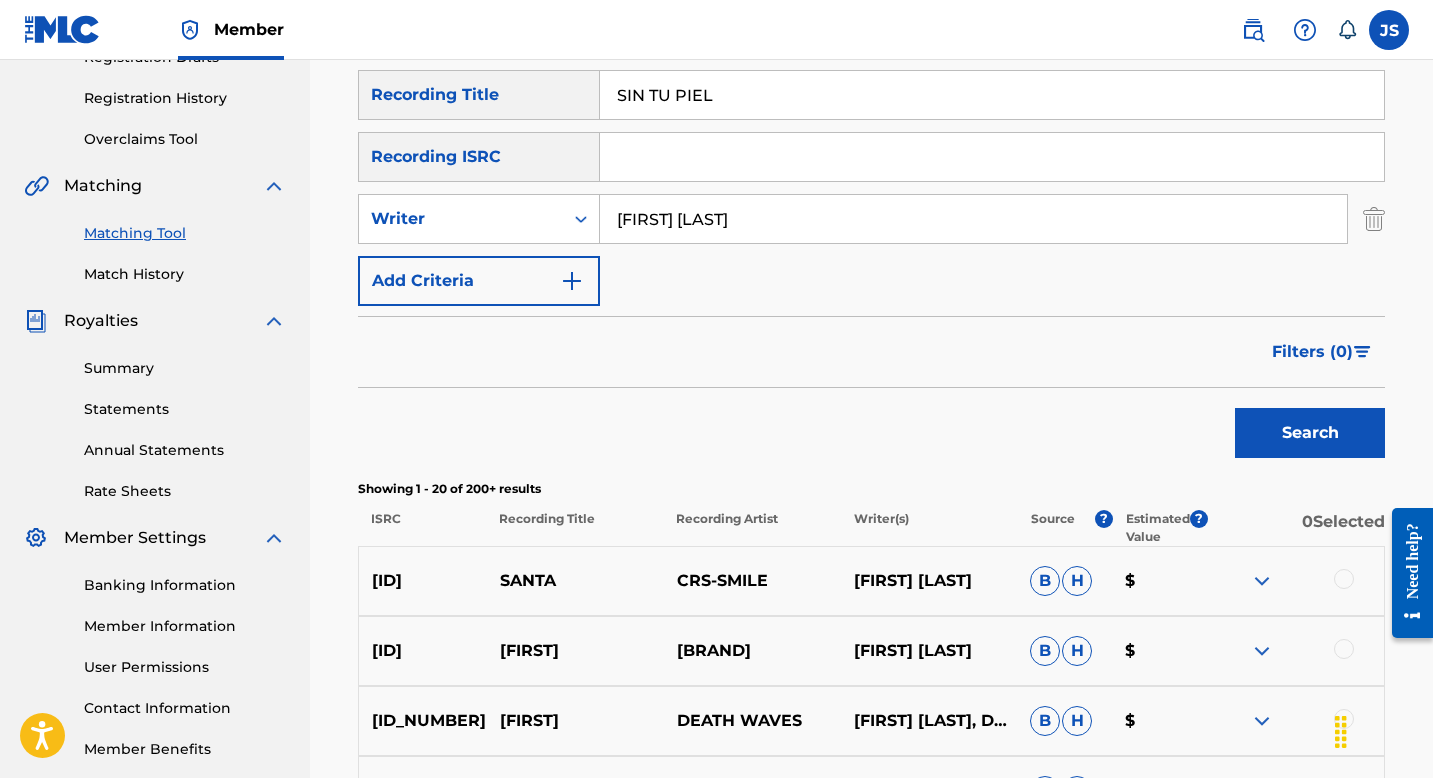 click on "Search" at bounding box center [1310, 433] 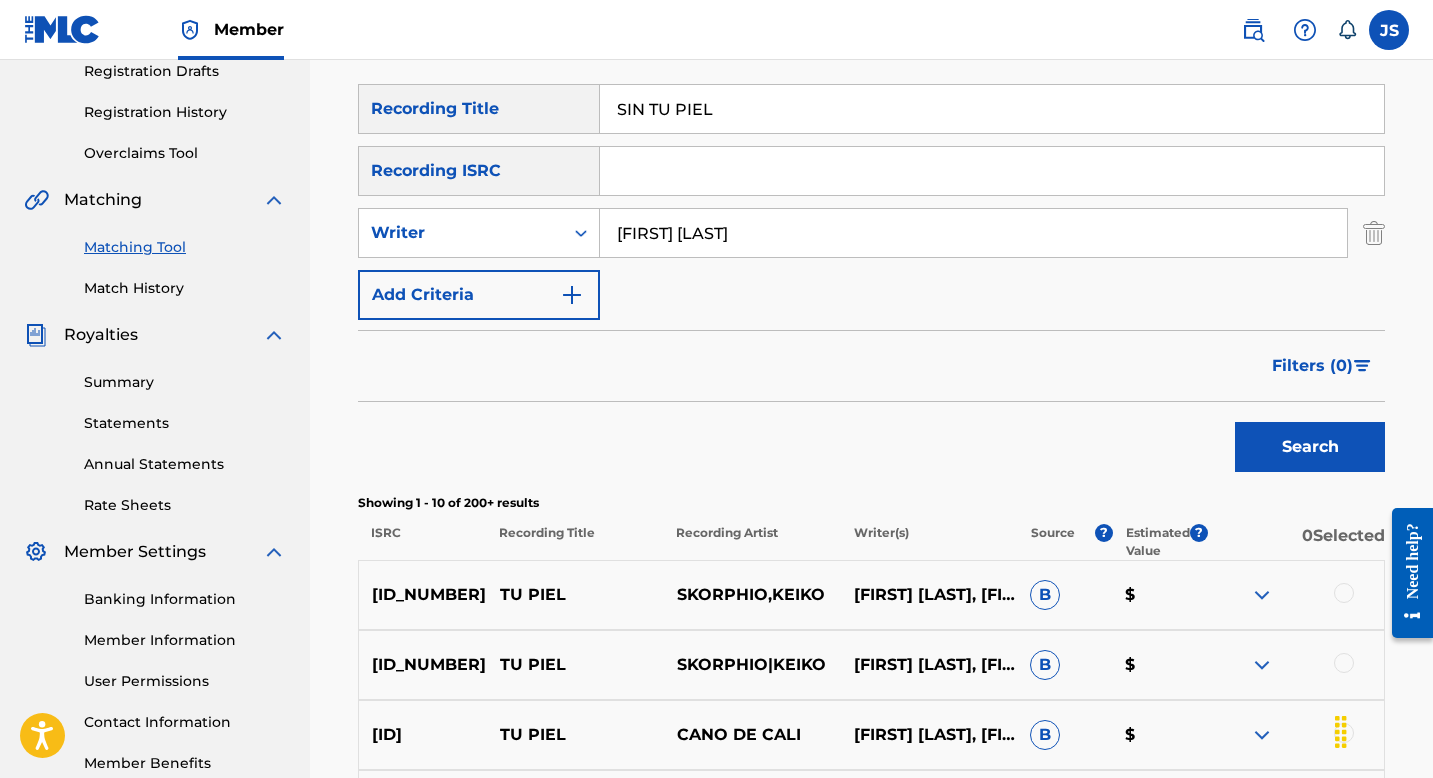 scroll, scrollTop: 335, scrollLeft: 0, axis: vertical 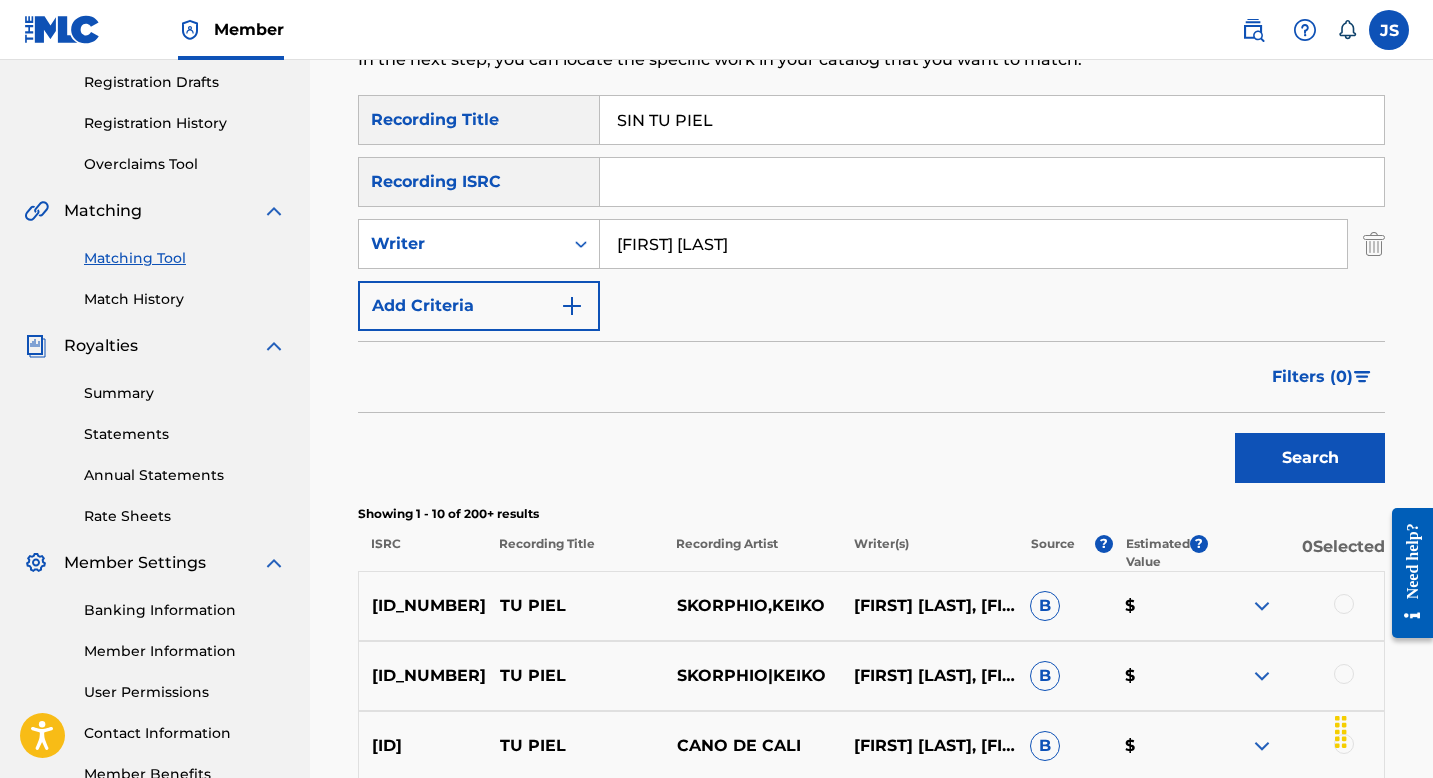 click on "SIN TU PIEL" at bounding box center (992, 120) 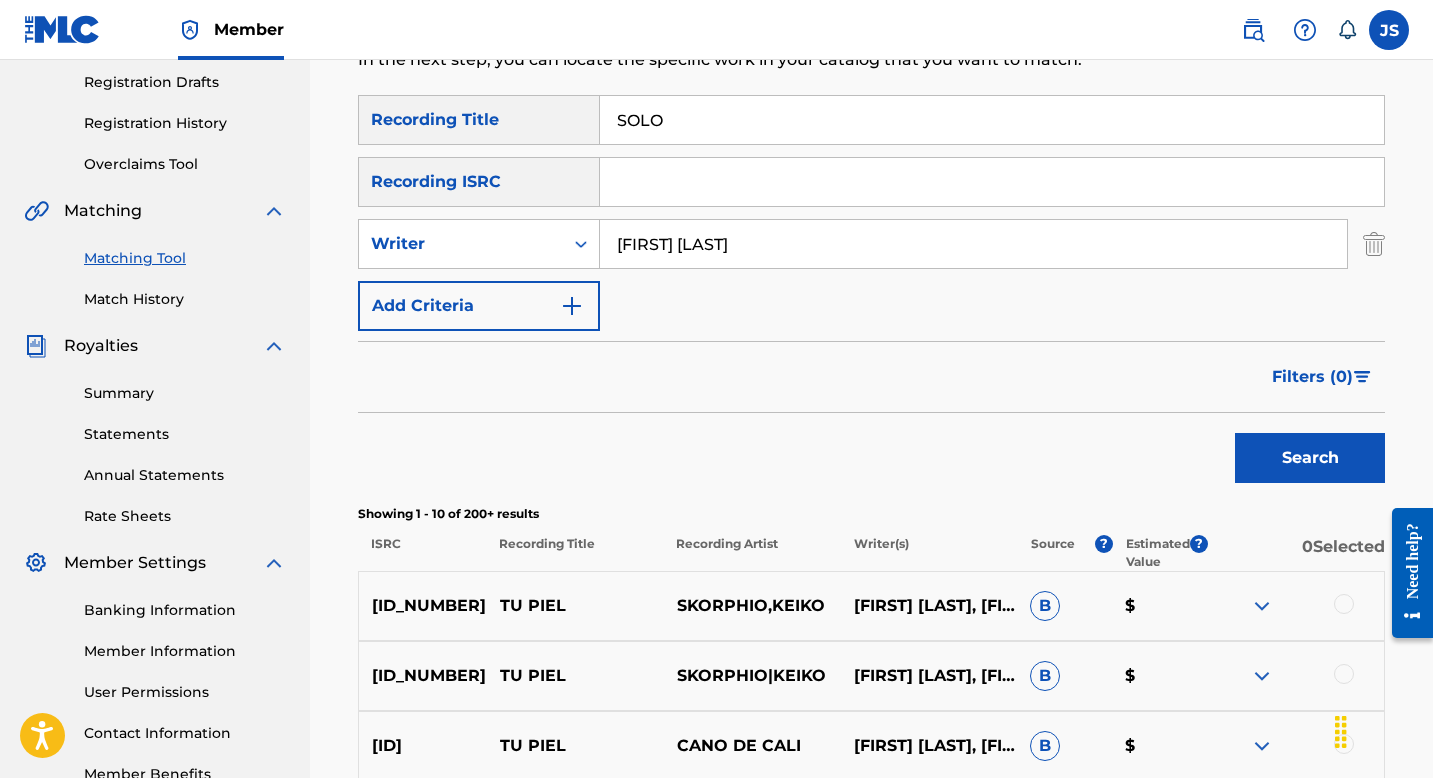 click on "Search" at bounding box center (1310, 458) 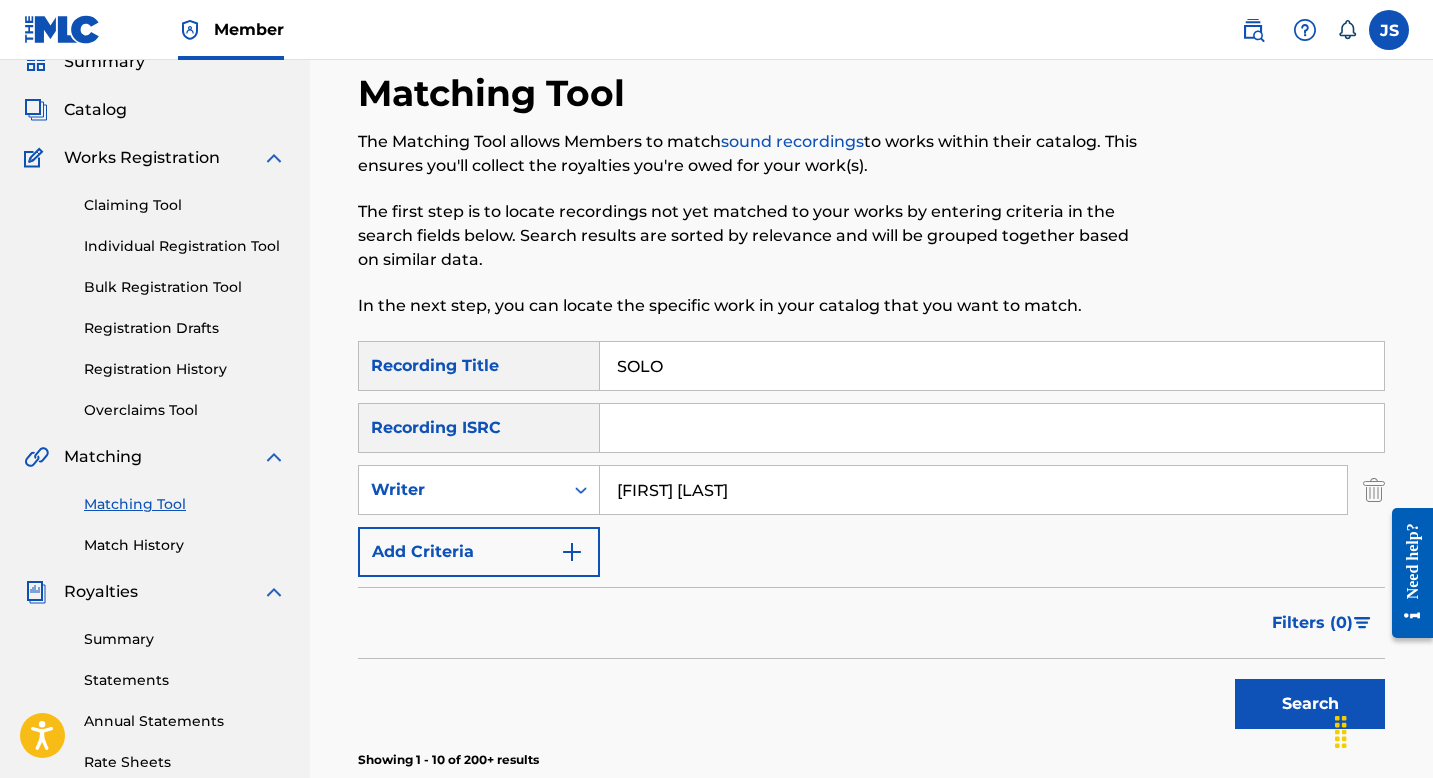 scroll, scrollTop: 0, scrollLeft: 0, axis: both 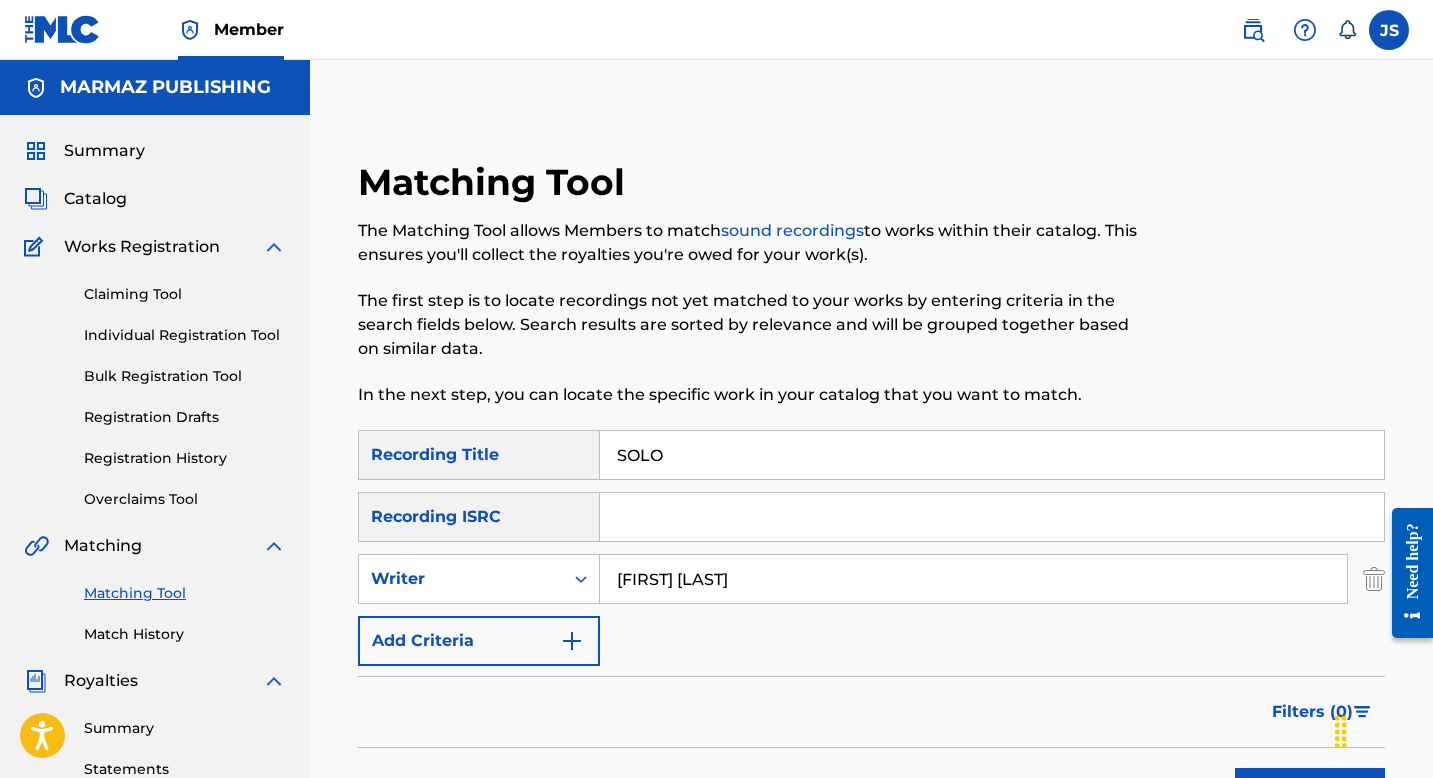 click on "SOLO" at bounding box center [992, 455] 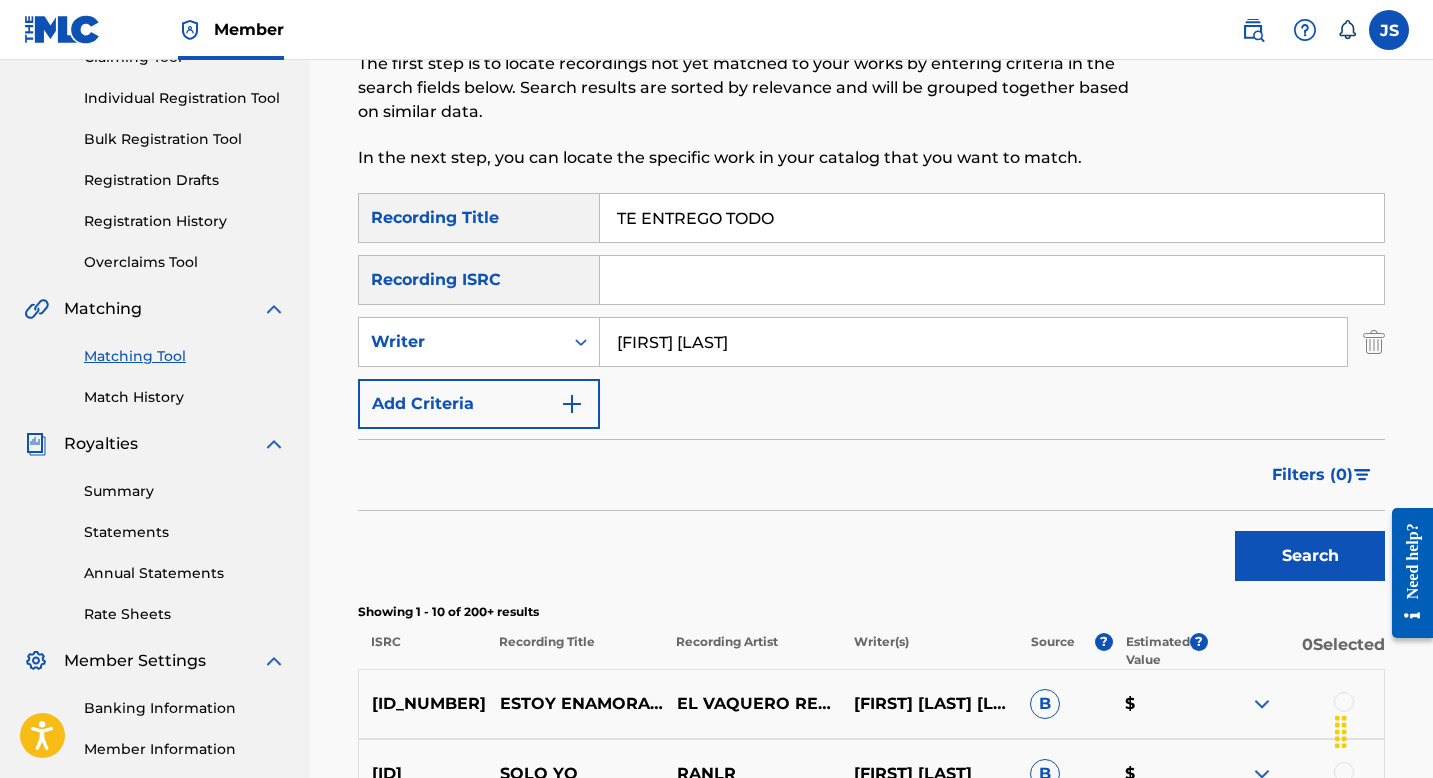 scroll, scrollTop: 330, scrollLeft: 0, axis: vertical 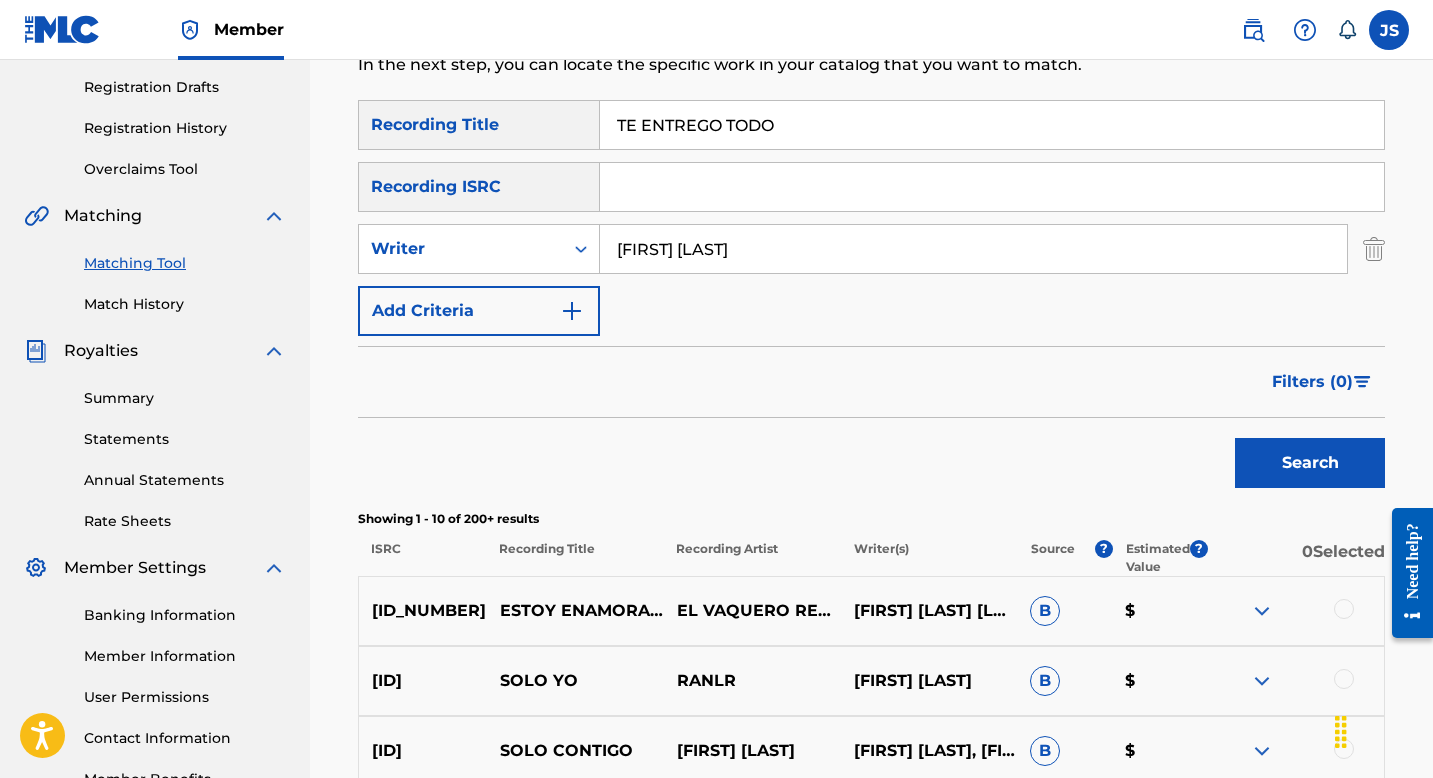 click on "Search" at bounding box center (1310, 463) 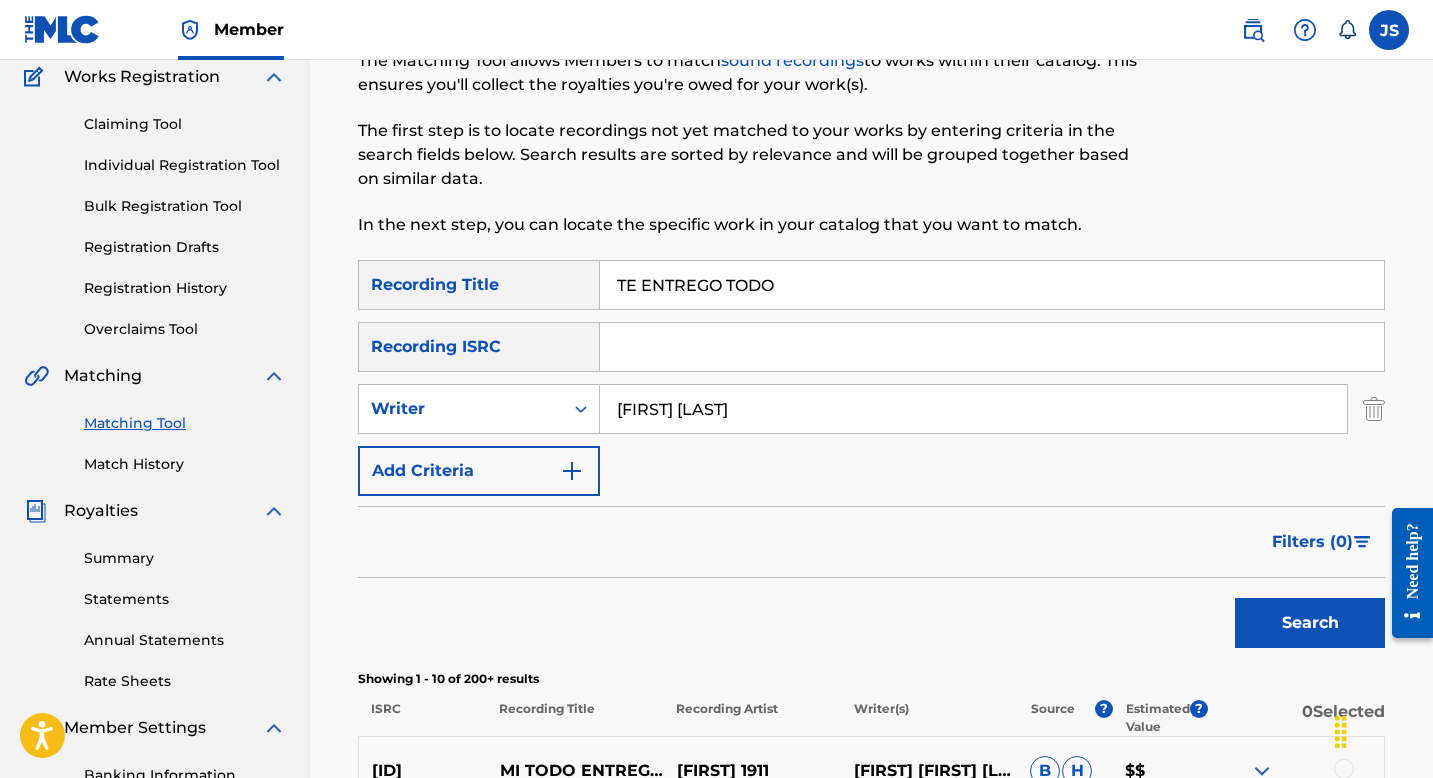 scroll, scrollTop: 0, scrollLeft: 0, axis: both 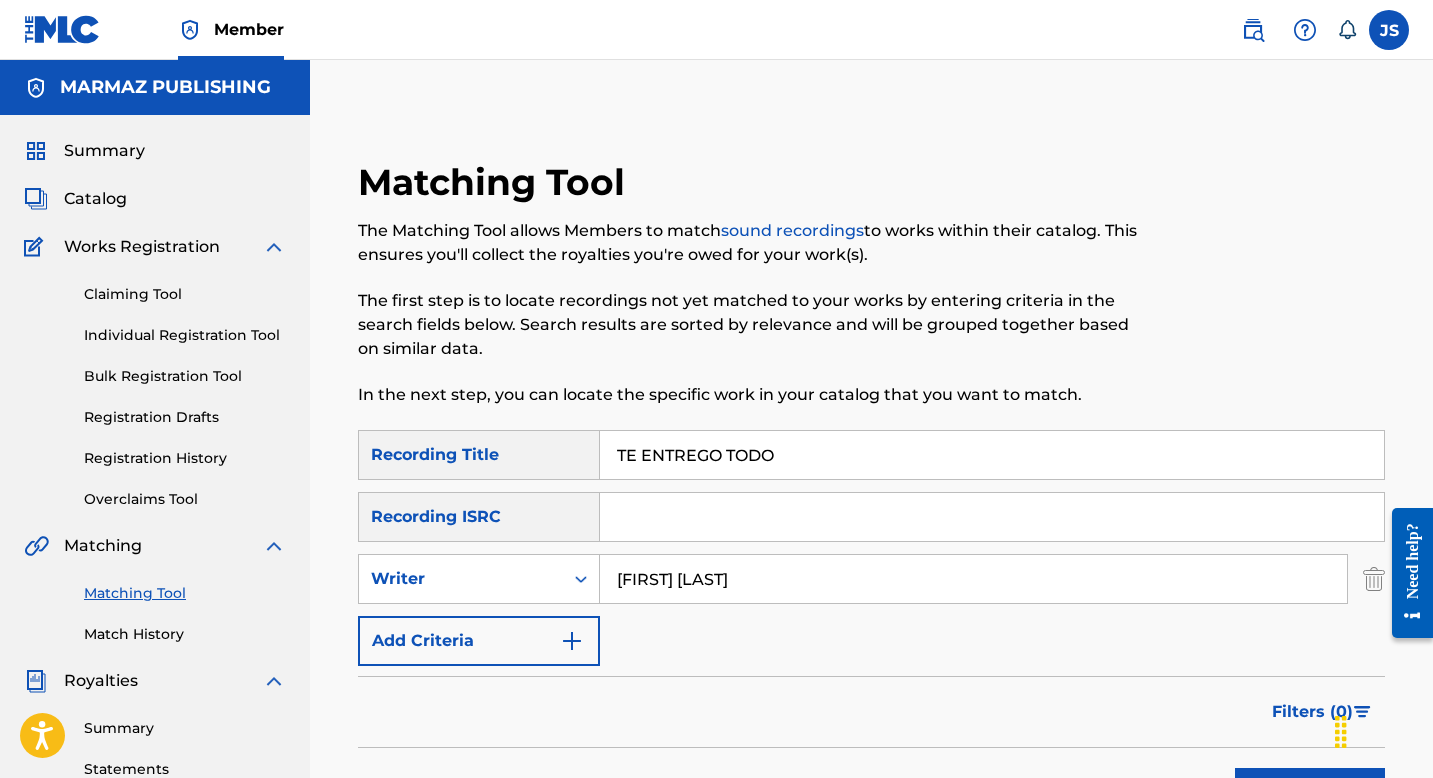 click on "TE ENTREGO TODO" at bounding box center (992, 455) 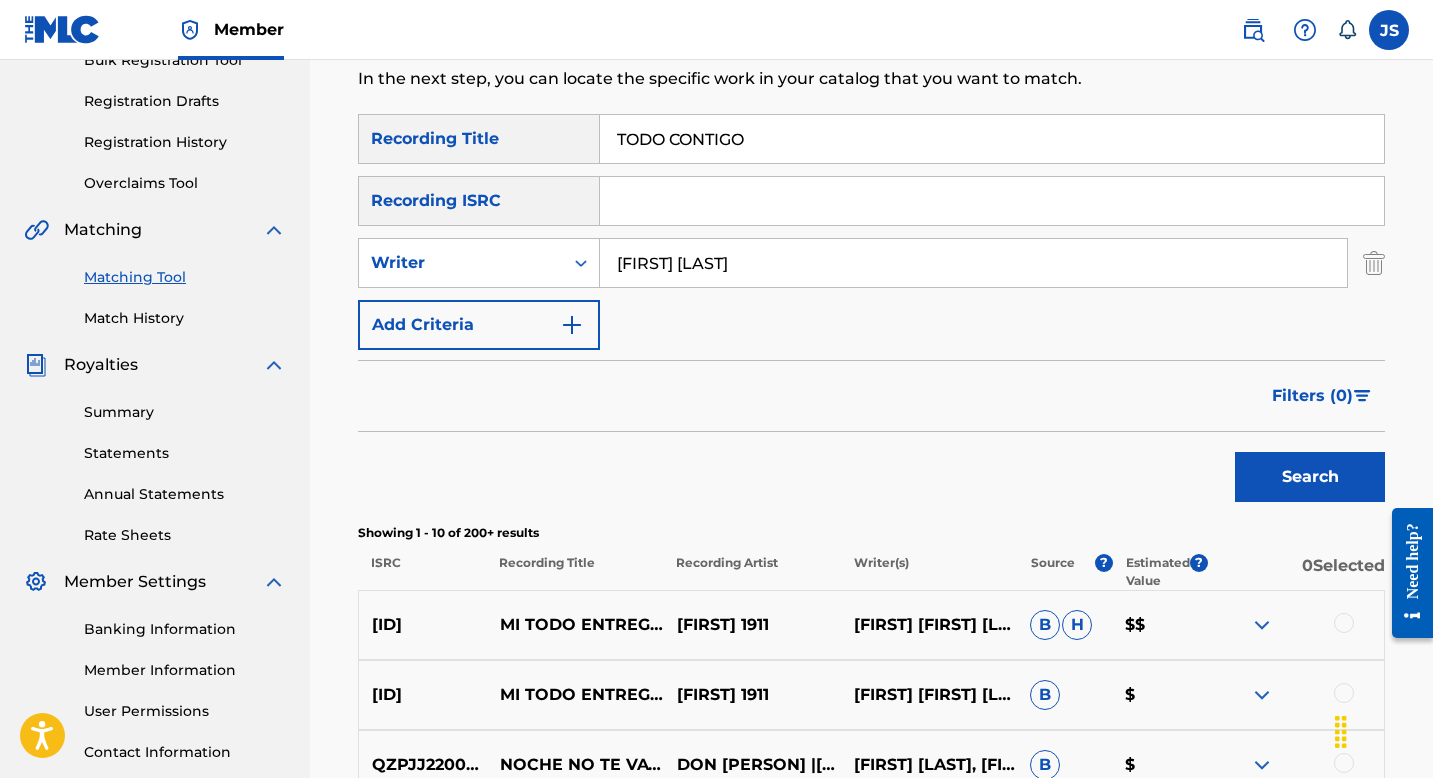 scroll, scrollTop: 429, scrollLeft: 0, axis: vertical 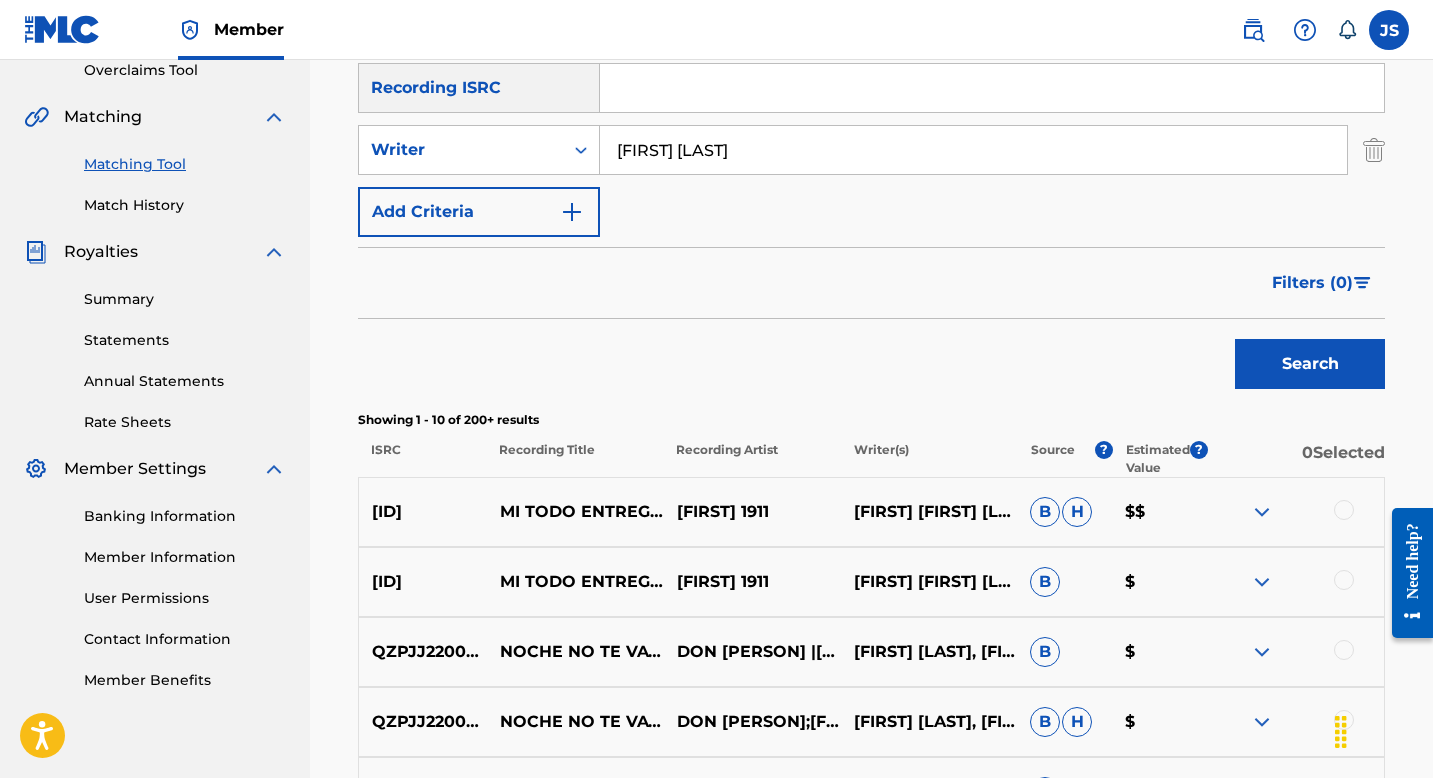 click on "Search" at bounding box center [1310, 364] 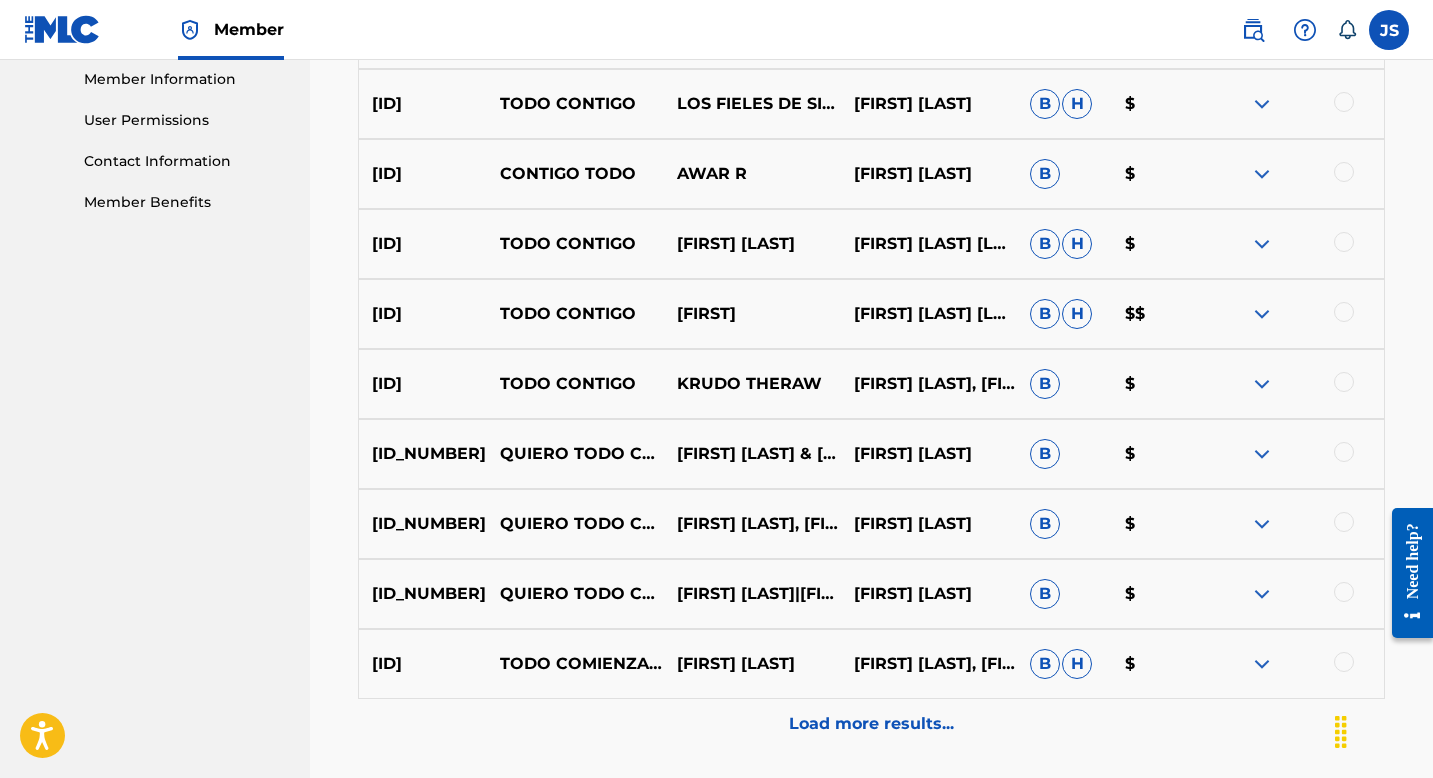 scroll, scrollTop: 909, scrollLeft: 0, axis: vertical 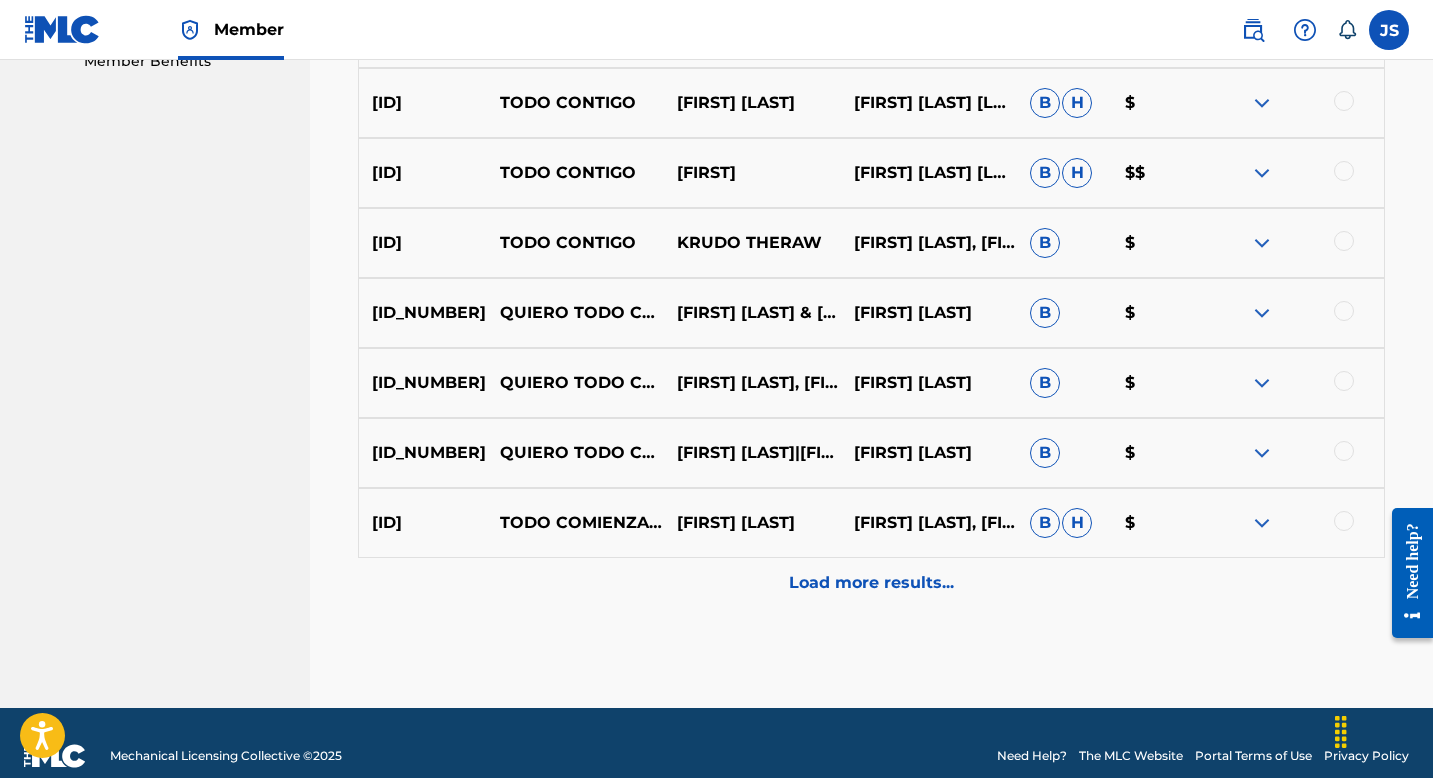 click on "Load more results..." at bounding box center (871, 583) 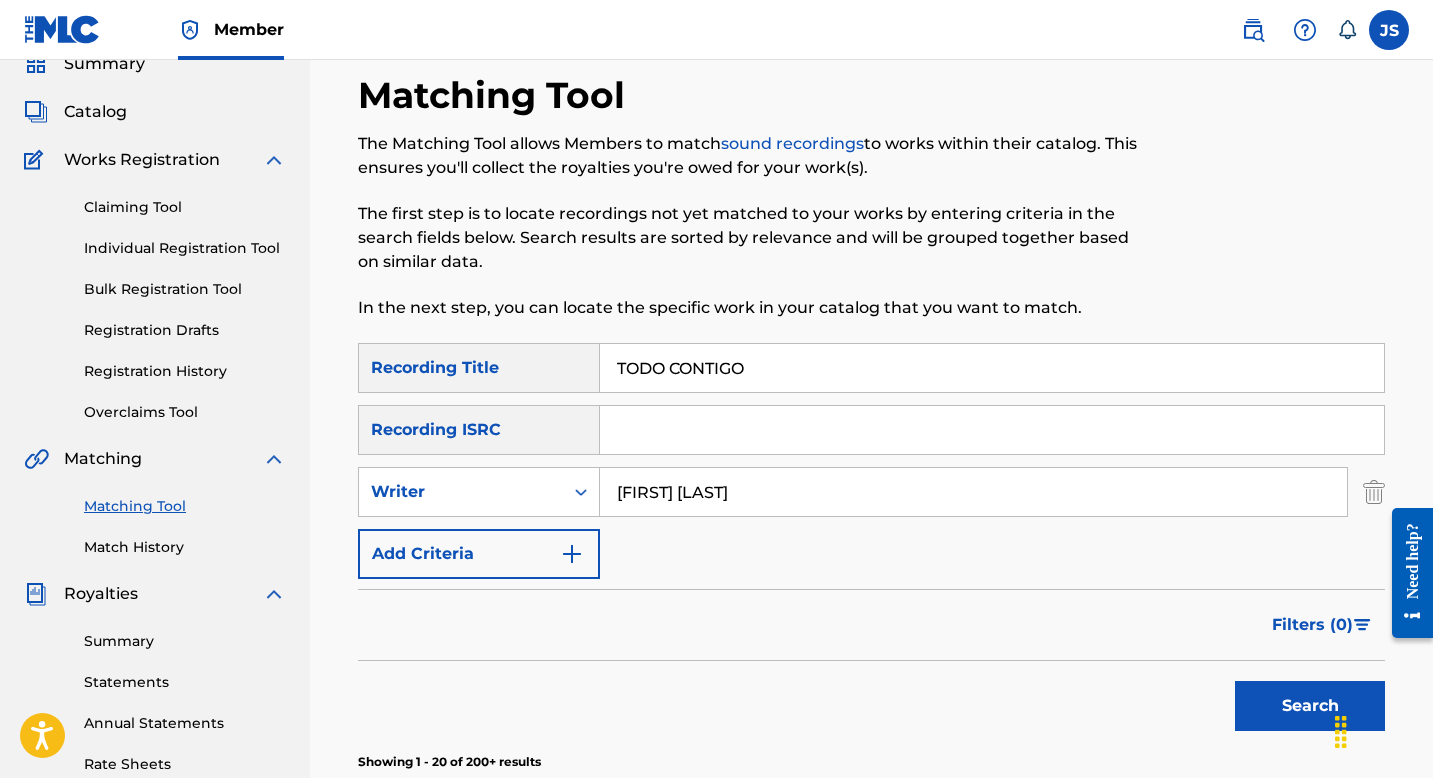 scroll, scrollTop: 67, scrollLeft: 0, axis: vertical 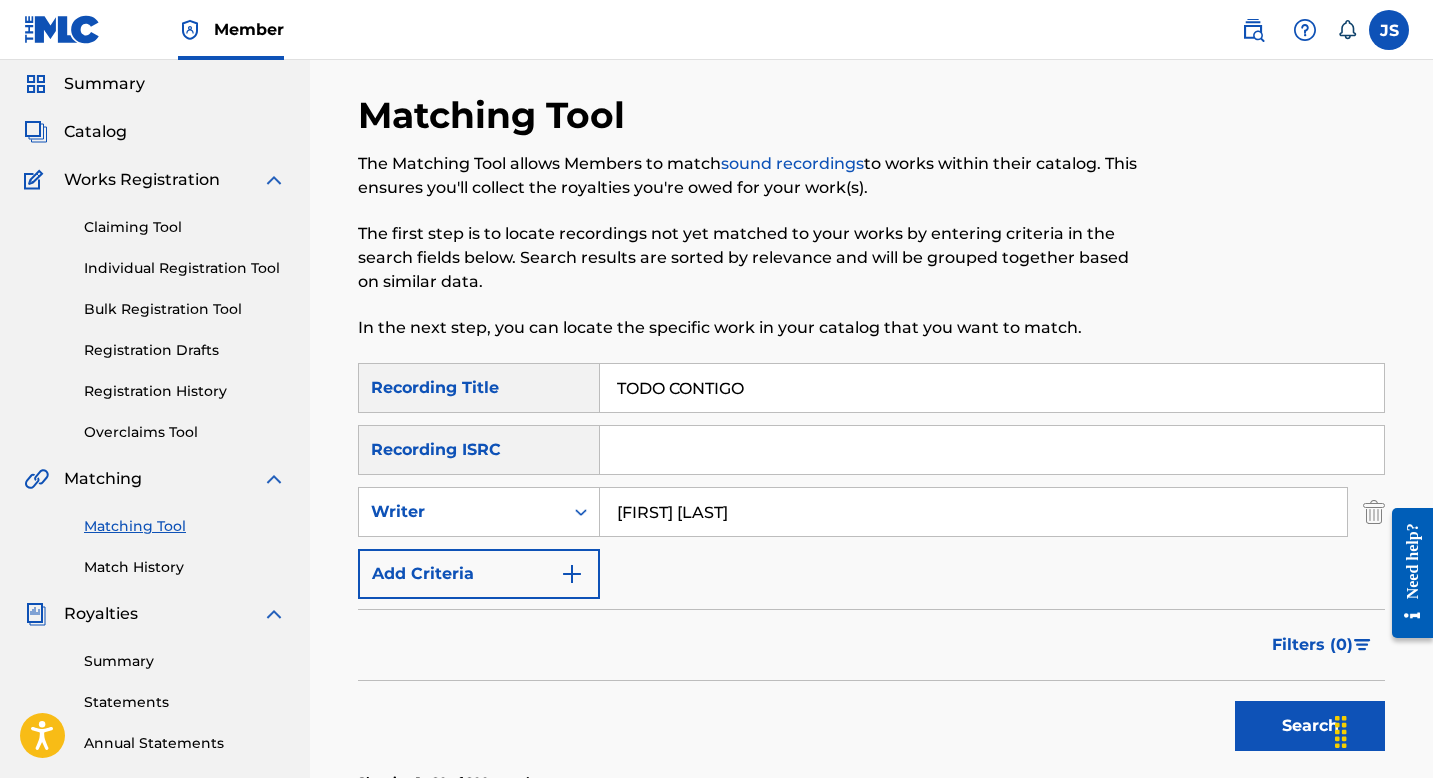 click on "TODO CONTIGO" at bounding box center [992, 388] 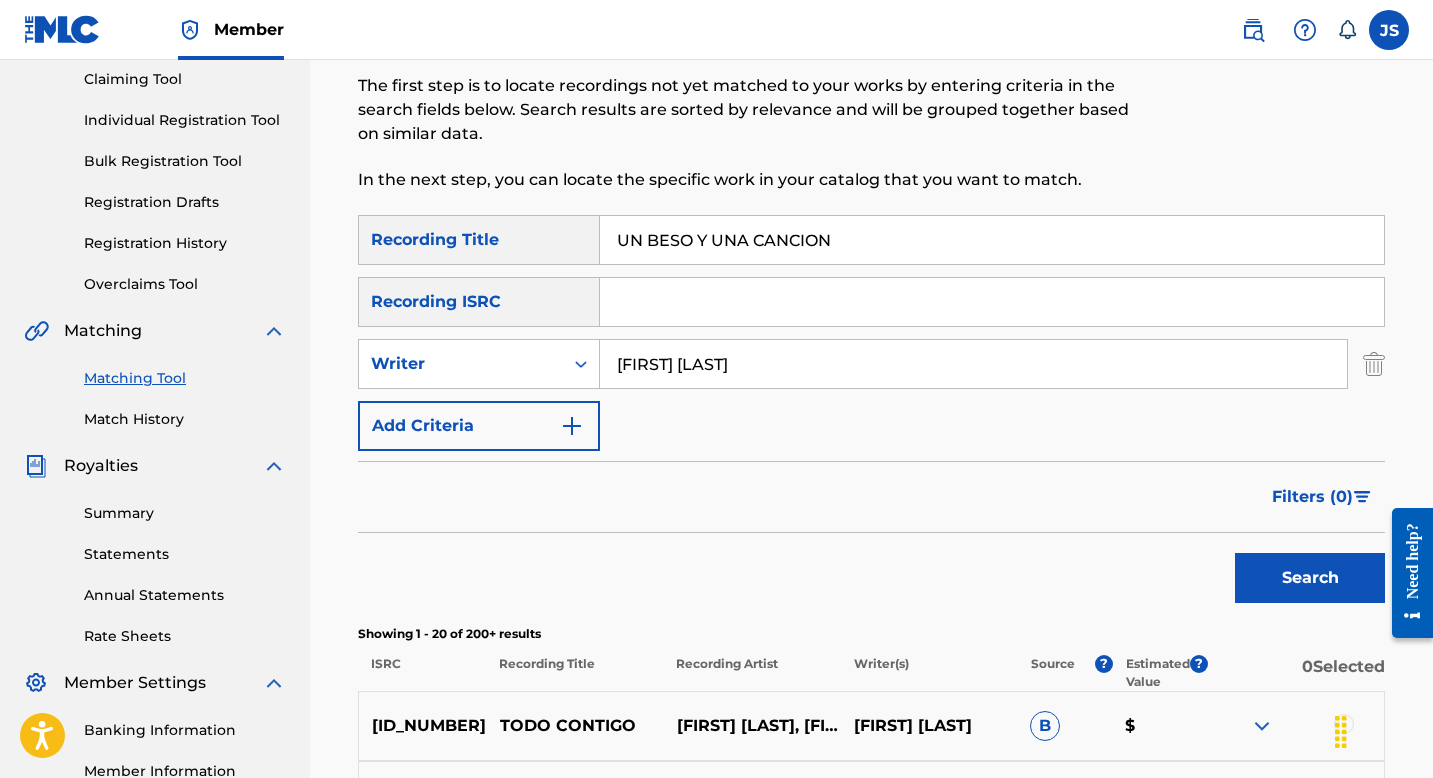 scroll, scrollTop: 249, scrollLeft: 0, axis: vertical 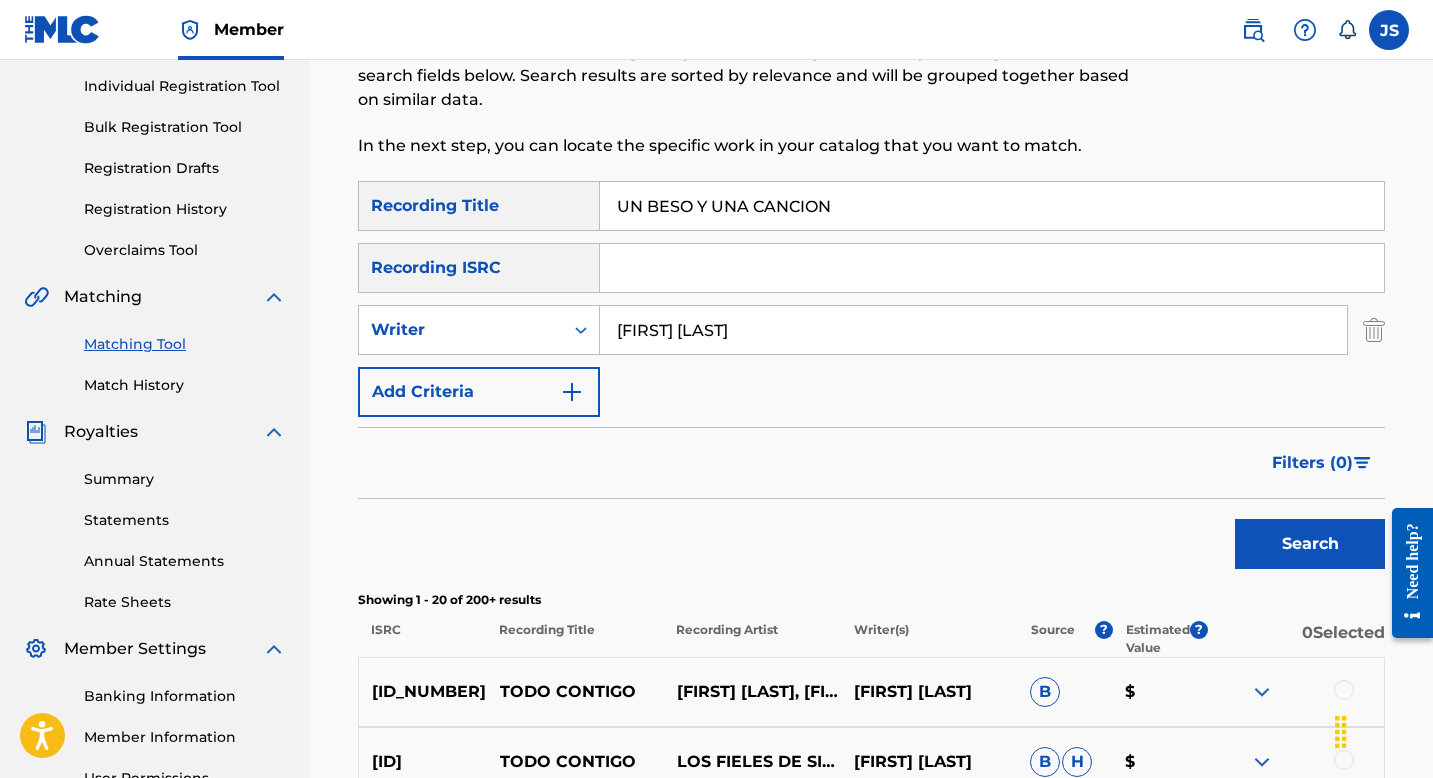 click on "Search" at bounding box center [1310, 544] 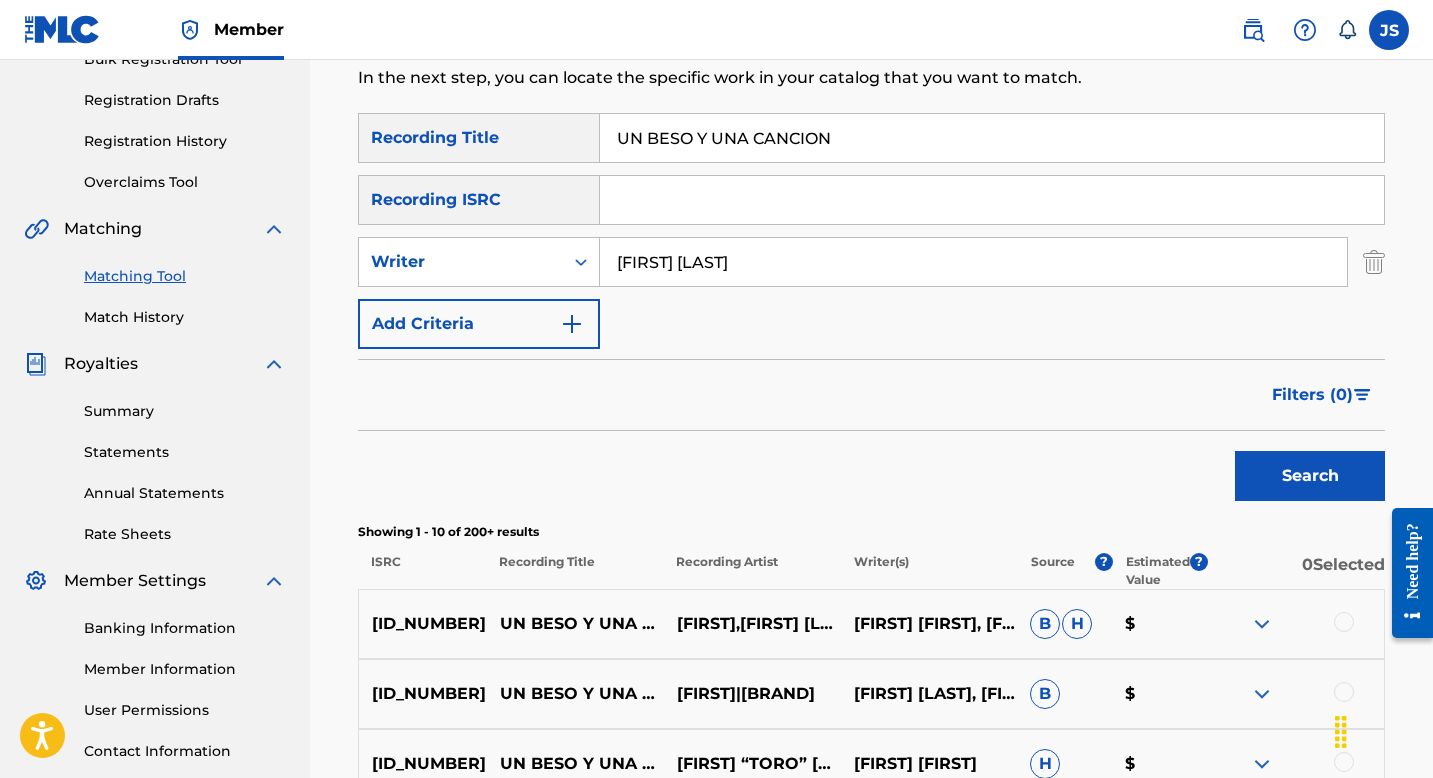 scroll, scrollTop: 0, scrollLeft: 0, axis: both 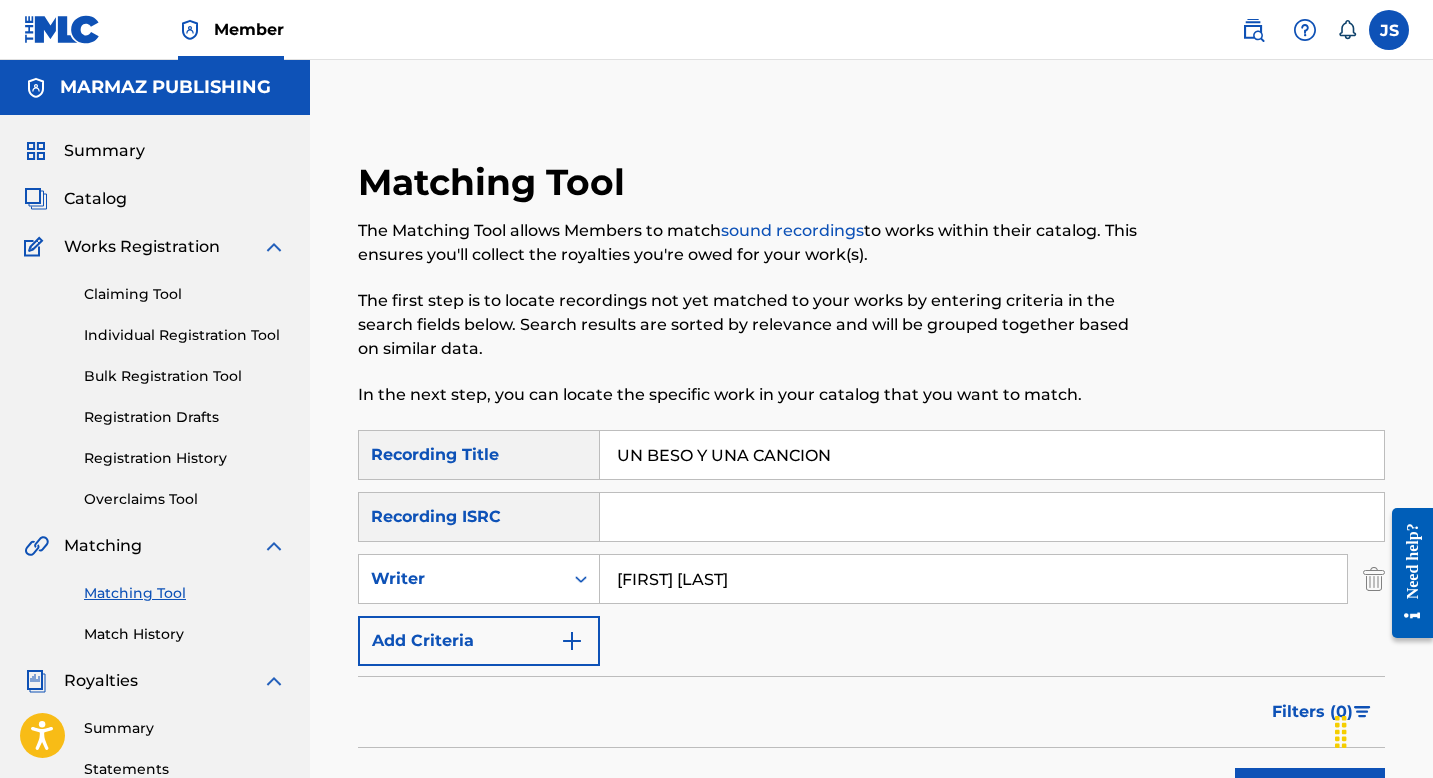 click on "UN BESO Y UNA CANCION" at bounding box center (992, 455) 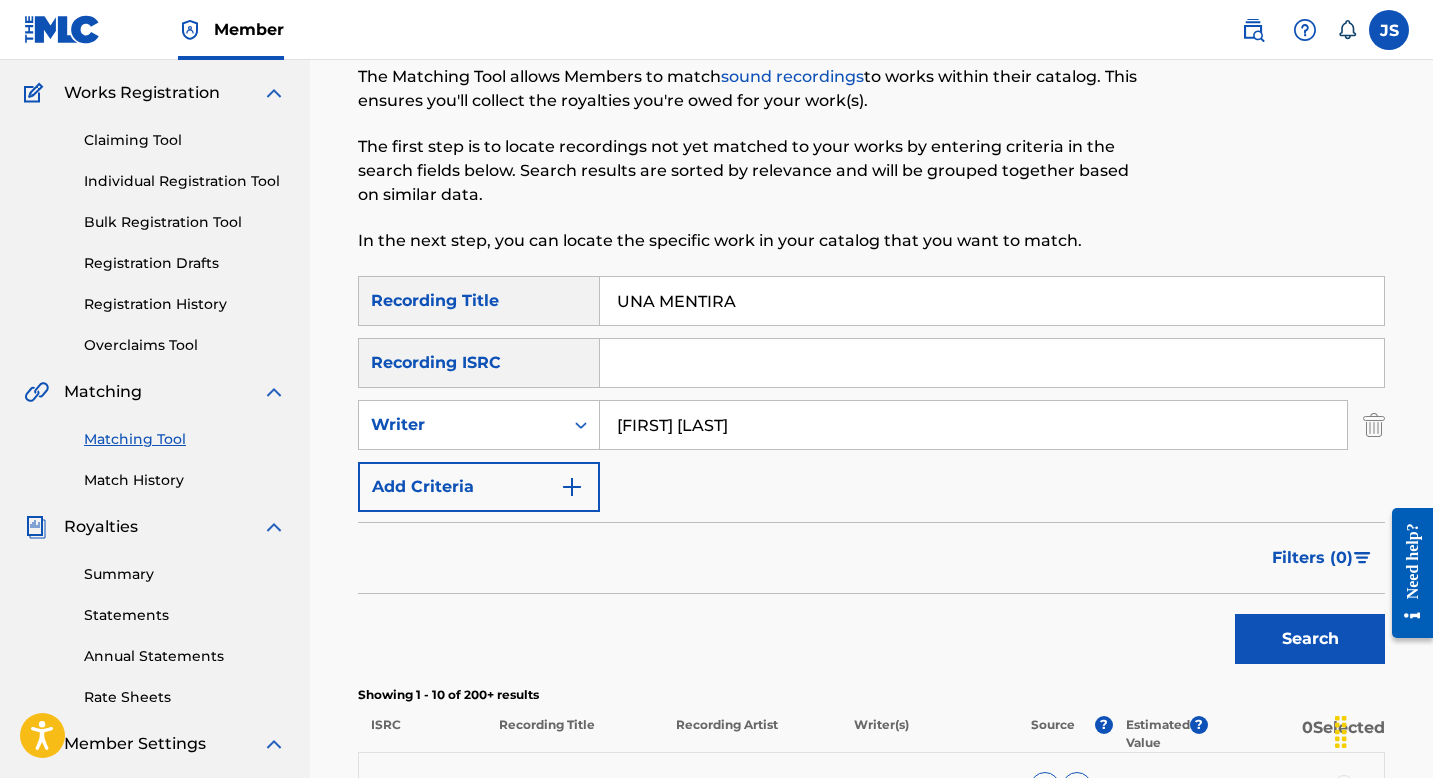 scroll, scrollTop: 205, scrollLeft: 0, axis: vertical 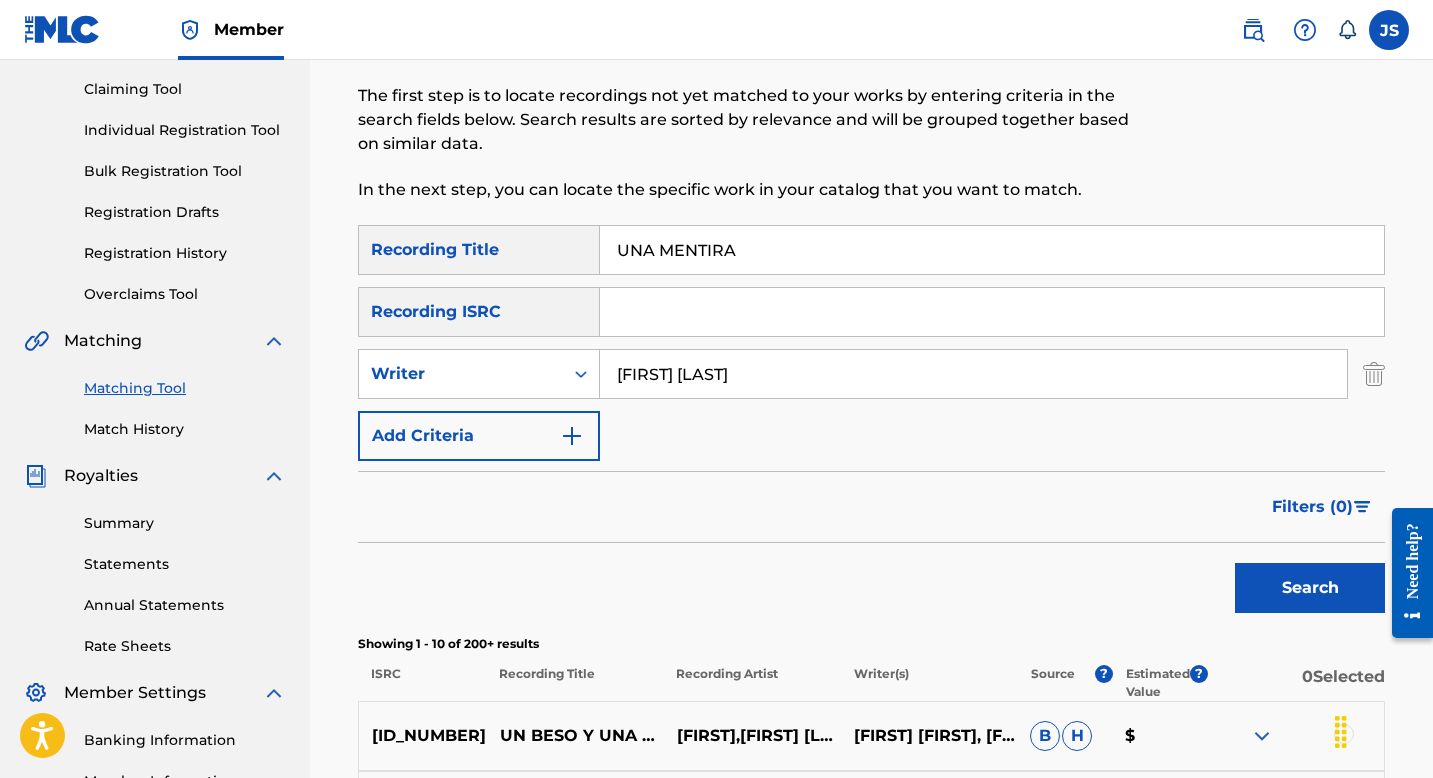 click on "Search" at bounding box center (1310, 588) 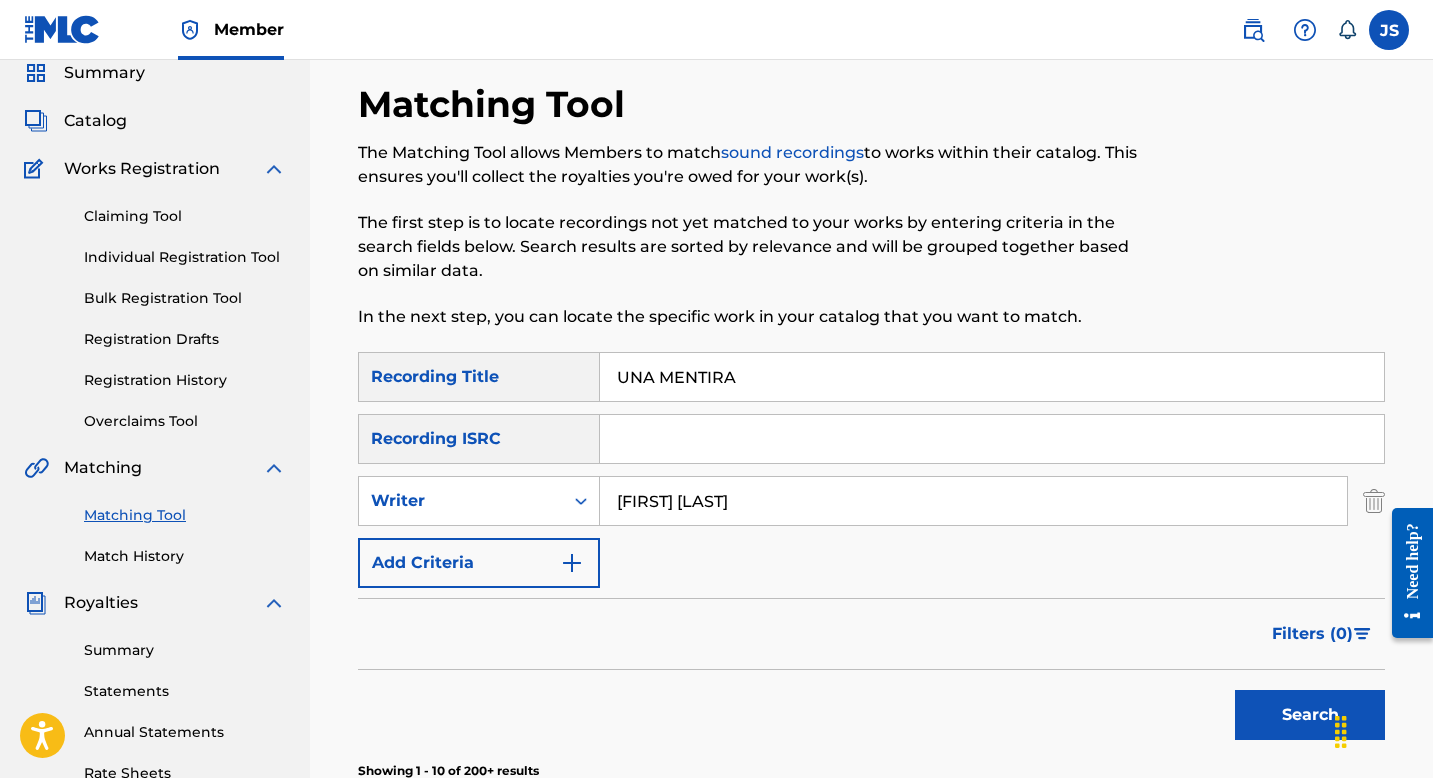 scroll, scrollTop: 0, scrollLeft: 0, axis: both 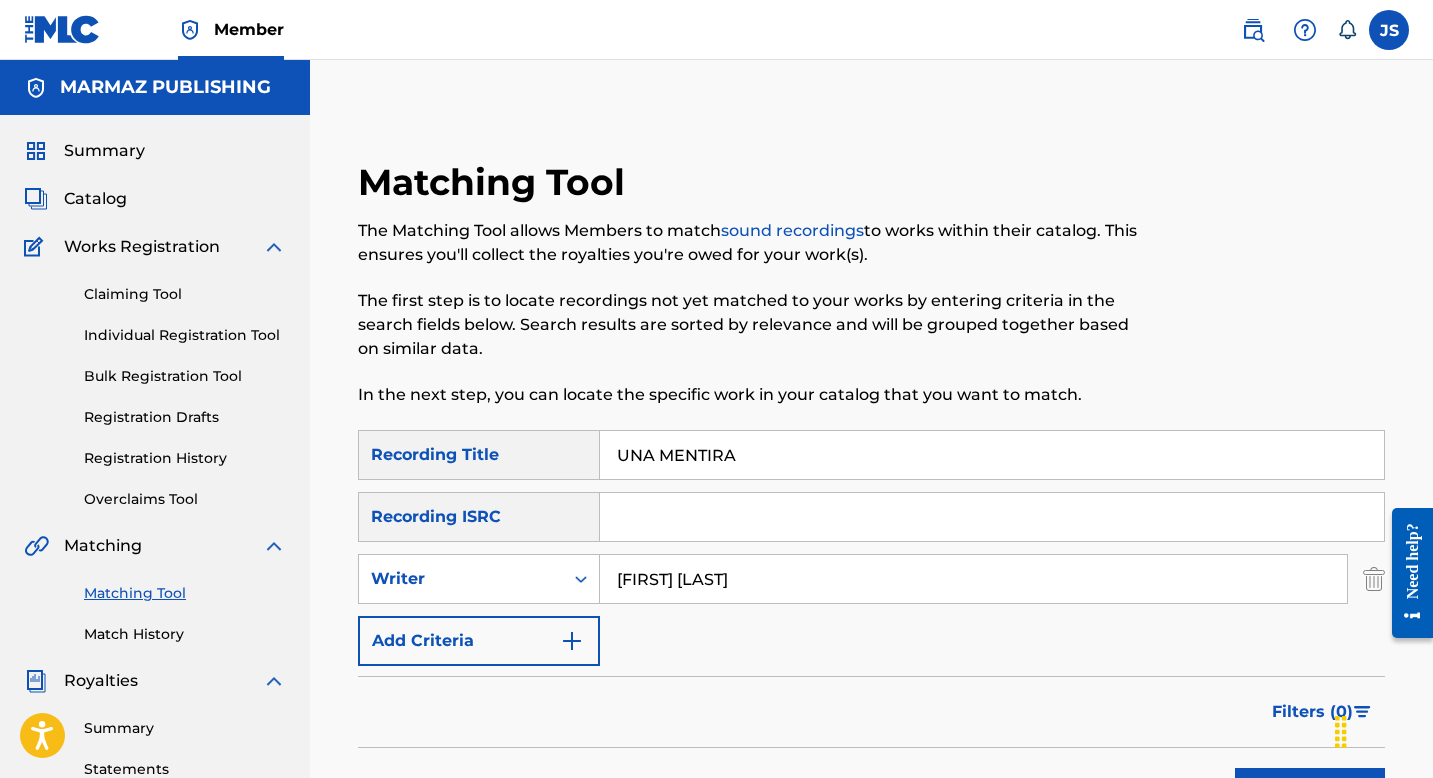 click on "UNA MENTIRA" at bounding box center (992, 455) 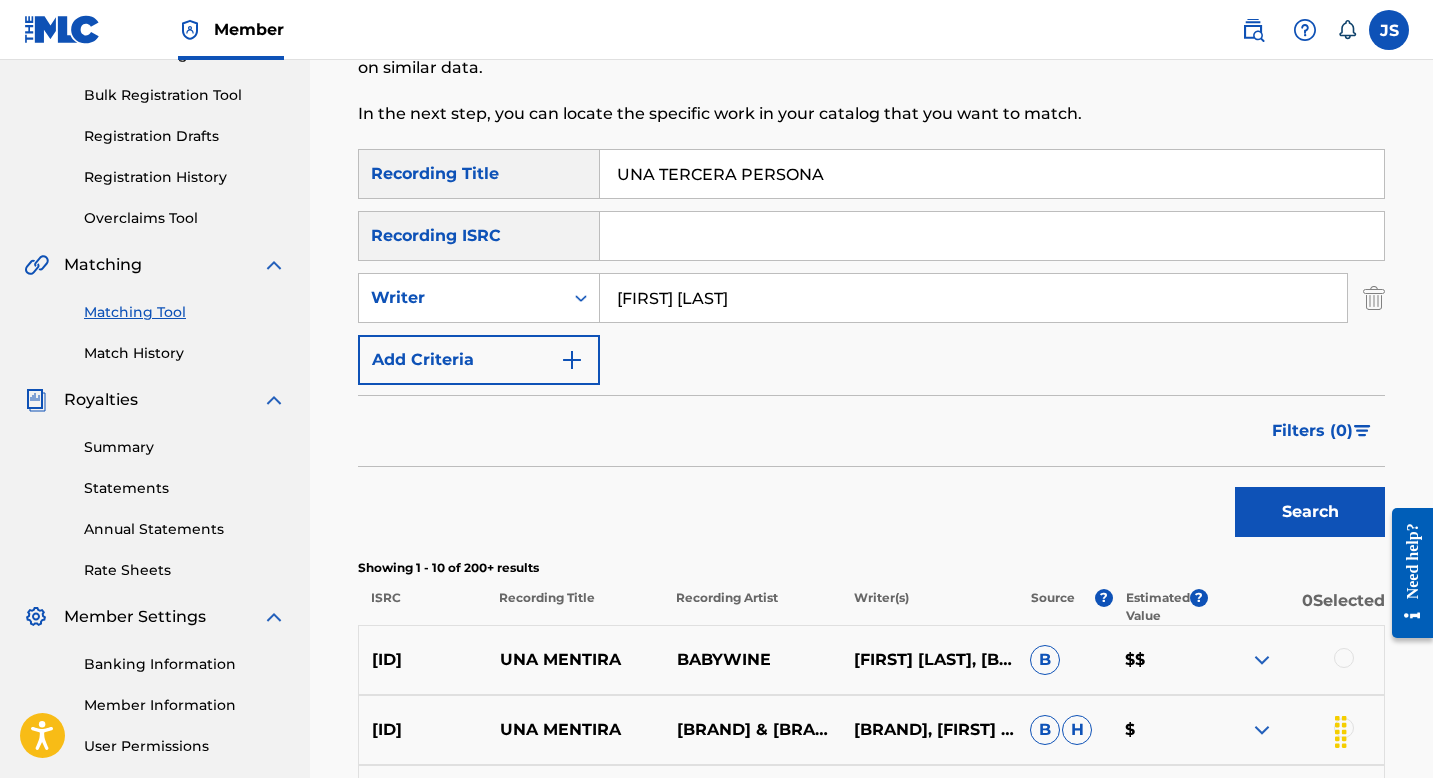 scroll, scrollTop: 327, scrollLeft: 0, axis: vertical 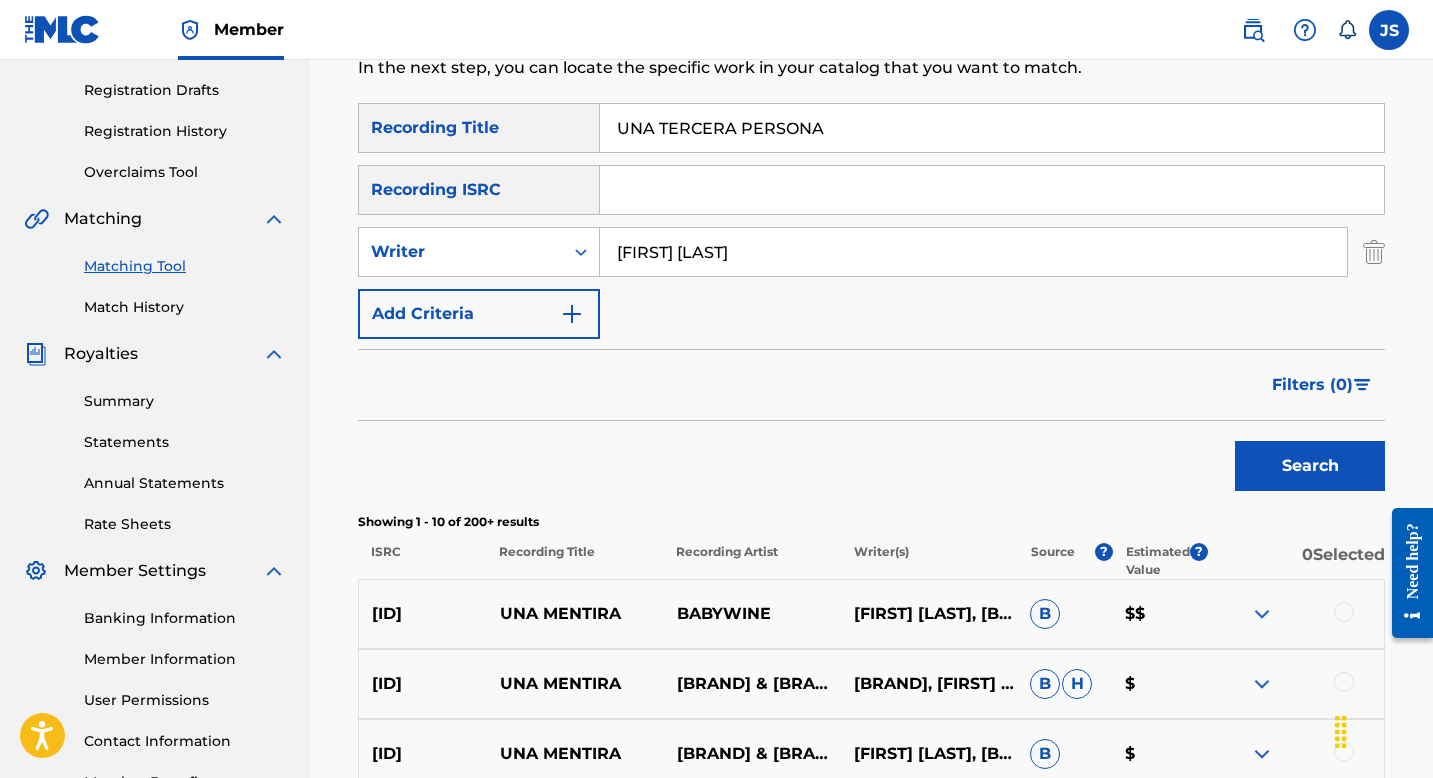 click on "Search" at bounding box center (1310, 466) 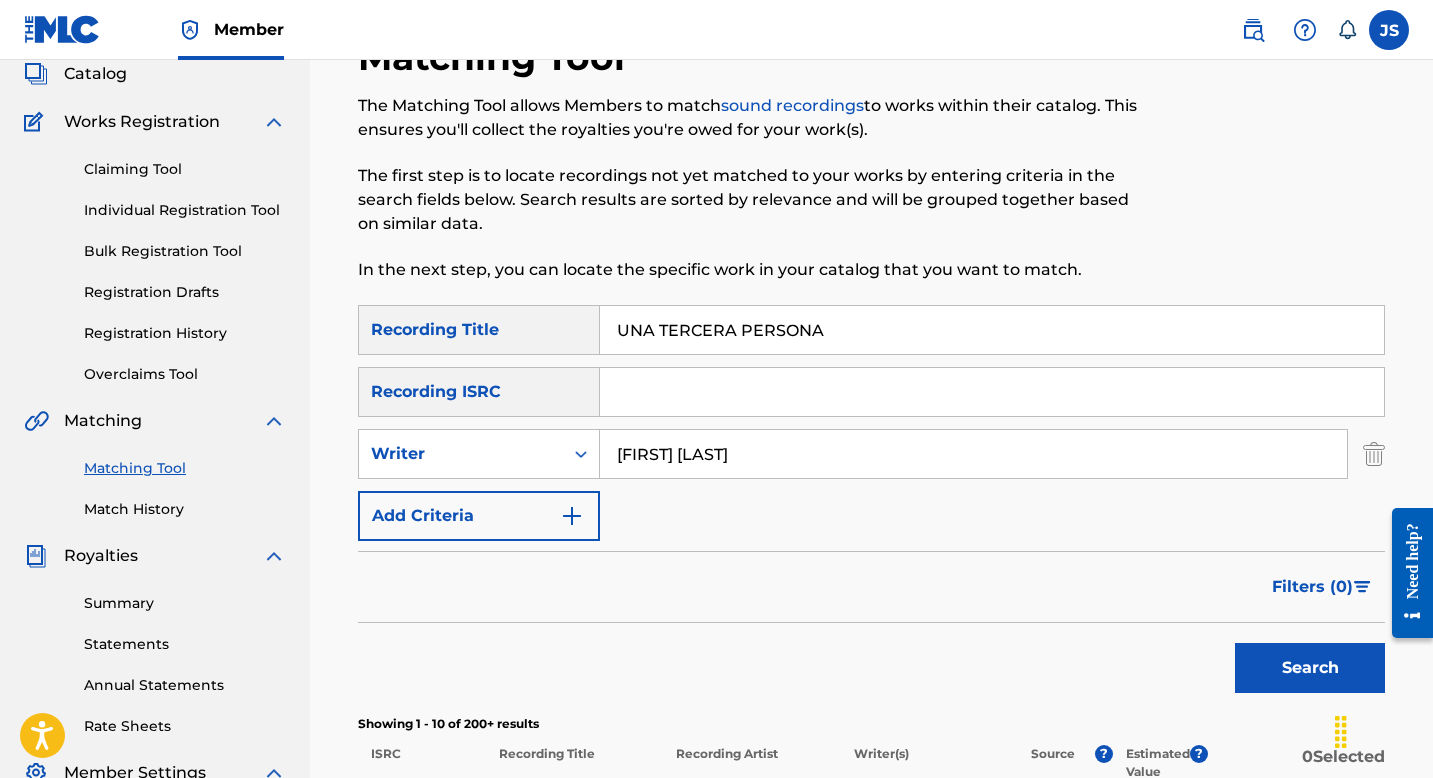 scroll, scrollTop: 99, scrollLeft: 0, axis: vertical 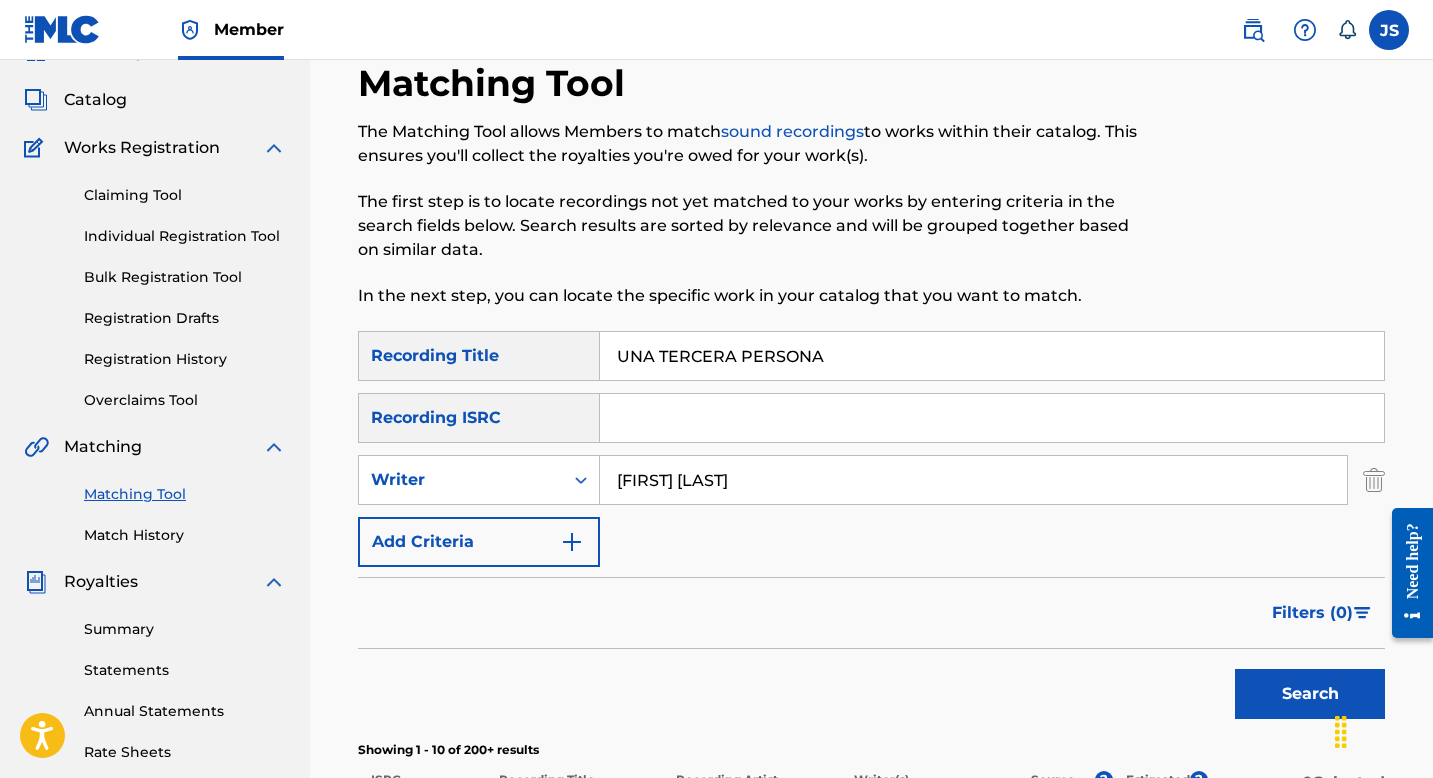 click on "UNA TERCERA PERSONA" at bounding box center (992, 356) 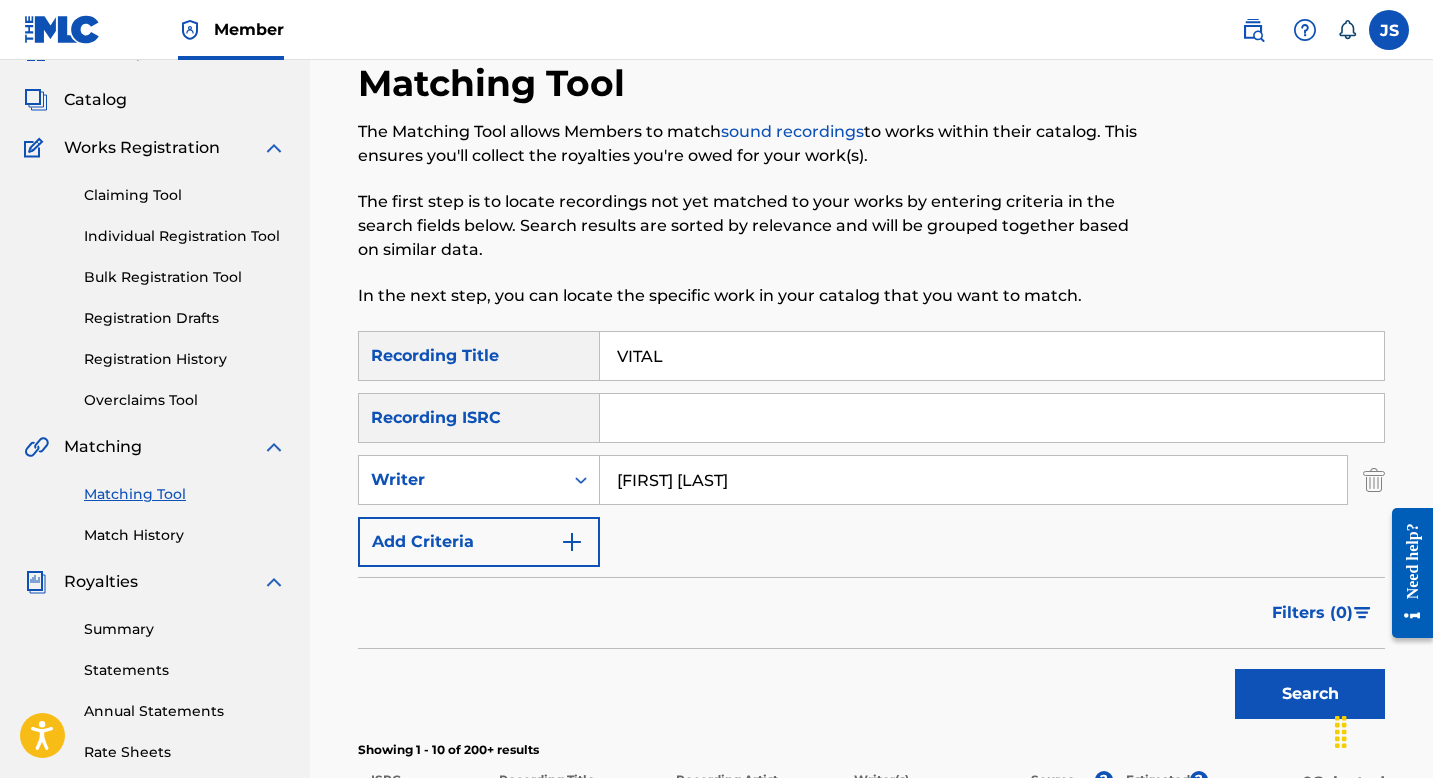 type on "VITAL" 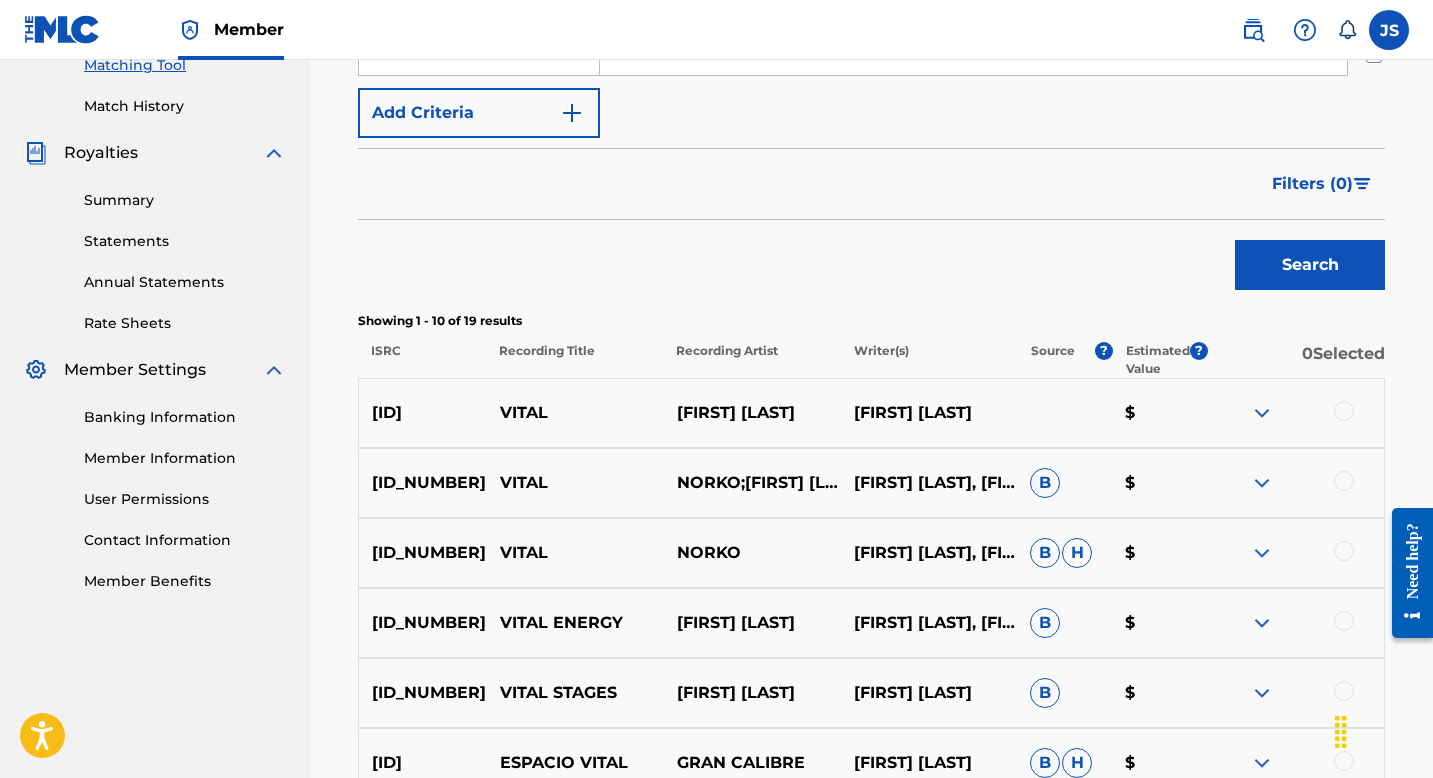 scroll, scrollTop: 431, scrollLeft: 0, axis: vertical 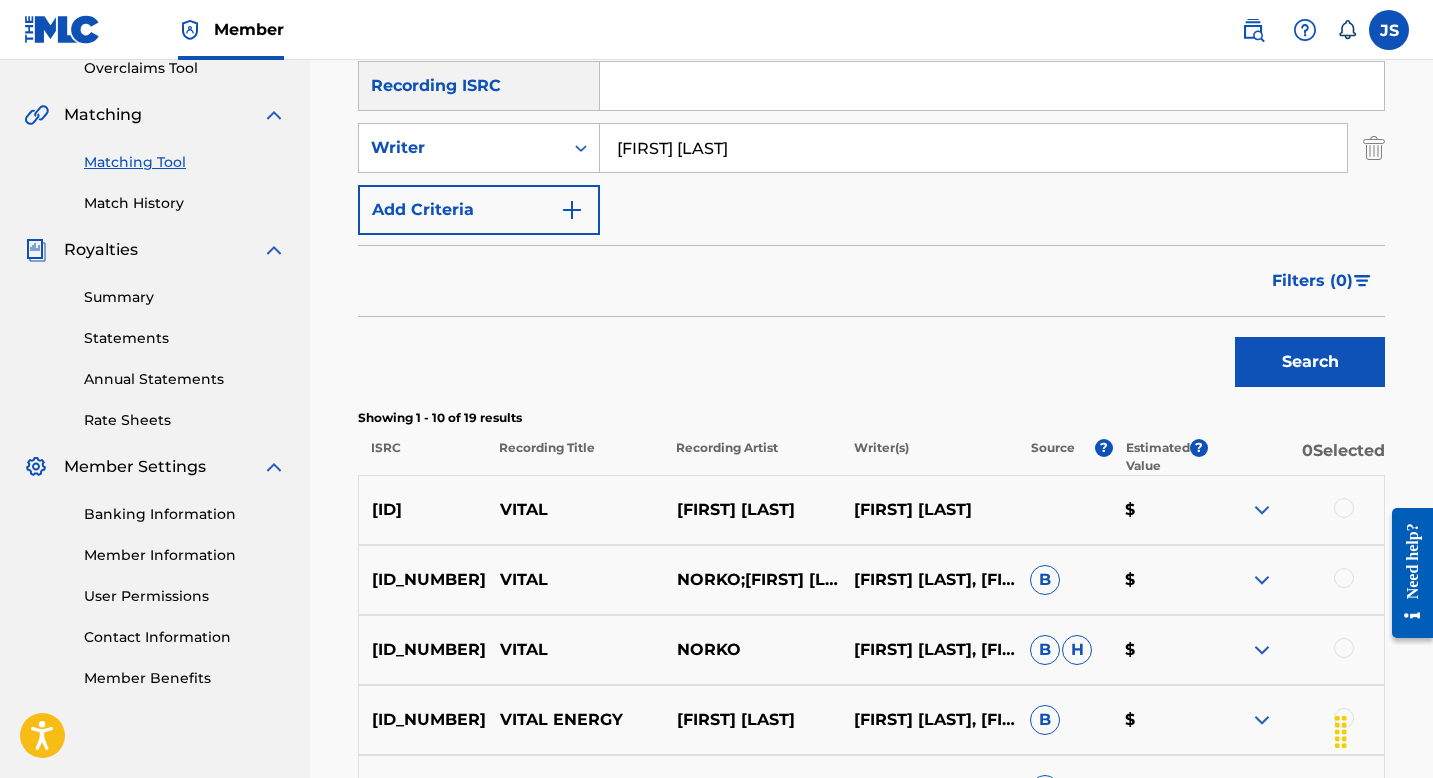 click at bounding box center (1344, 508) 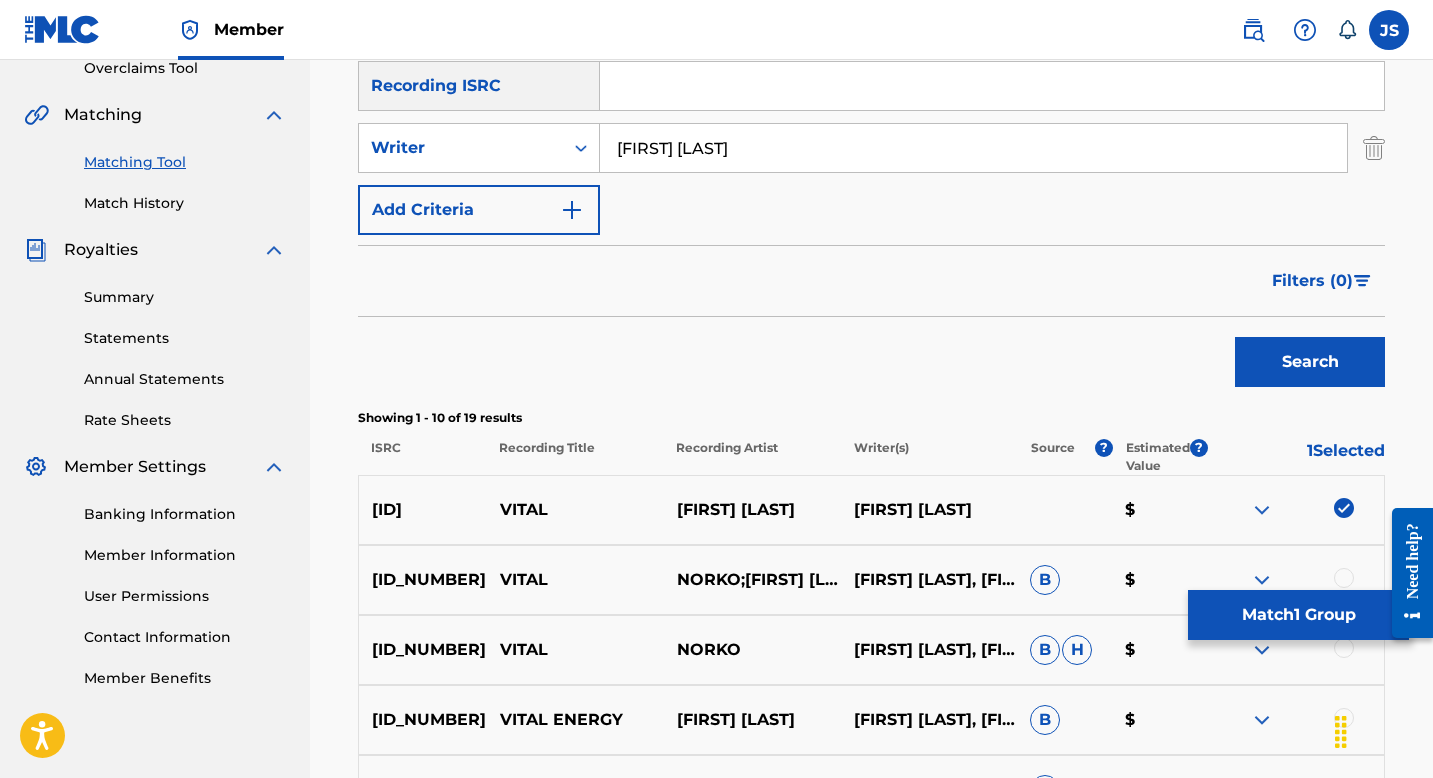 click on "Match  1 Group" at bounding box center [1298, 615] 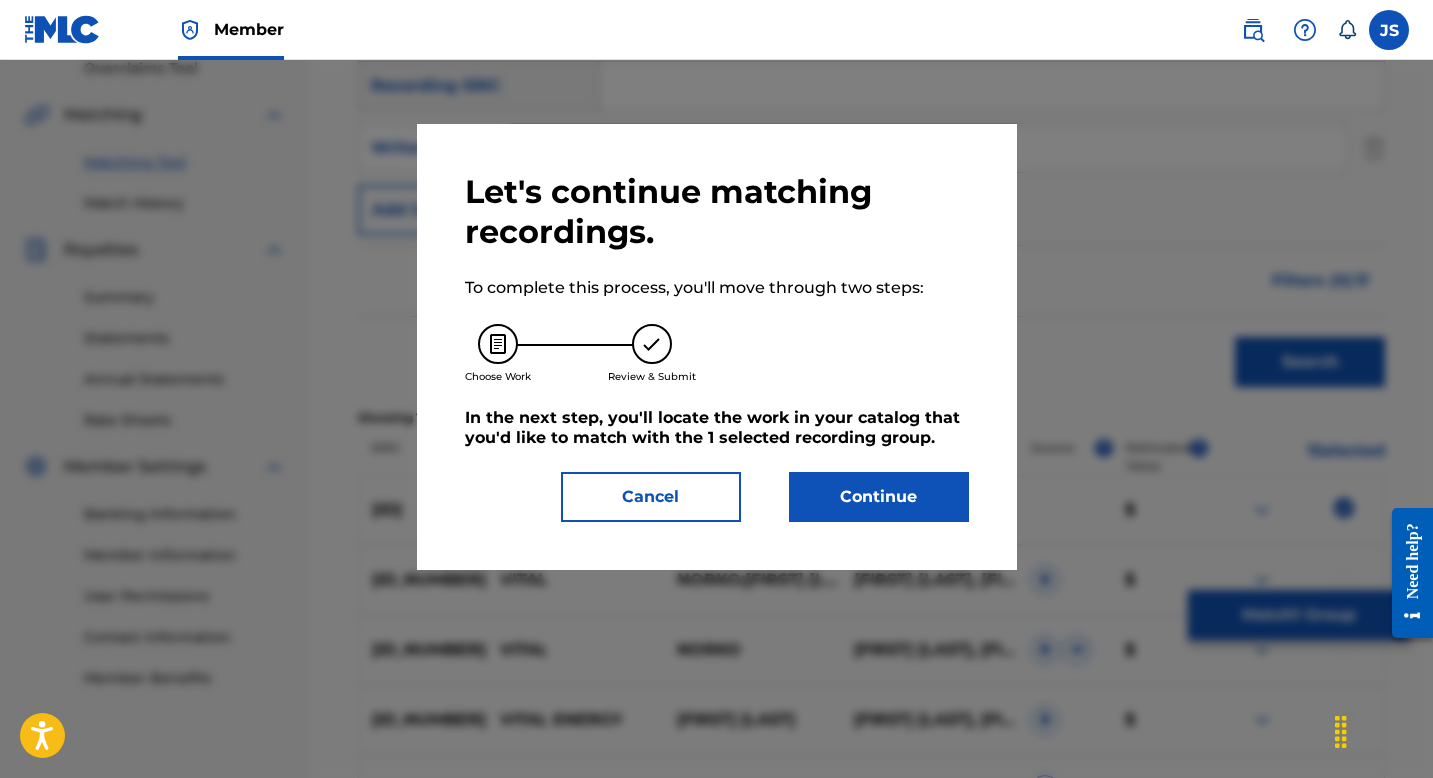 click on "Continue" at bounding box center [879, 497] 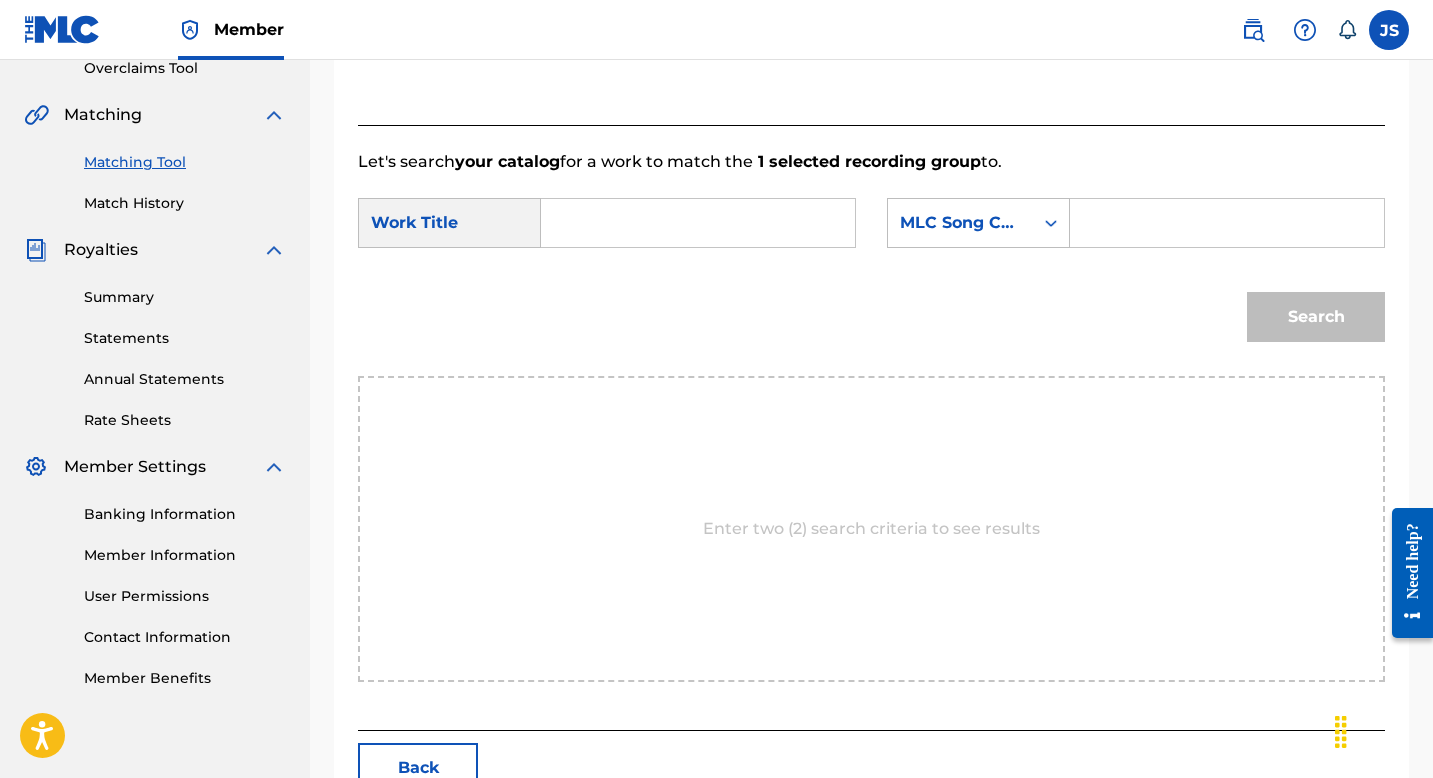 click at bounding box center (698, 223) 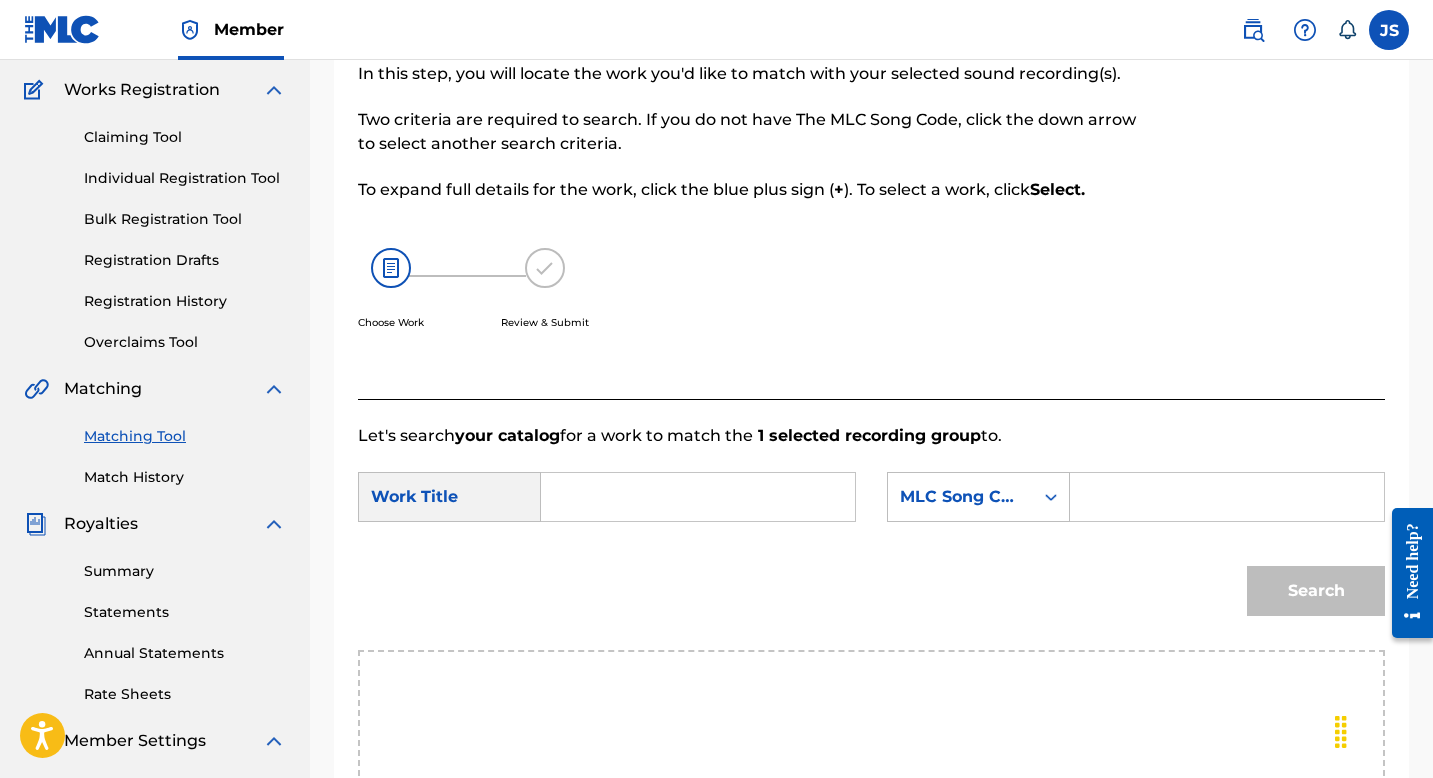 scroll, scrollTop: 153, scrollLeft: 0, axis: vertical 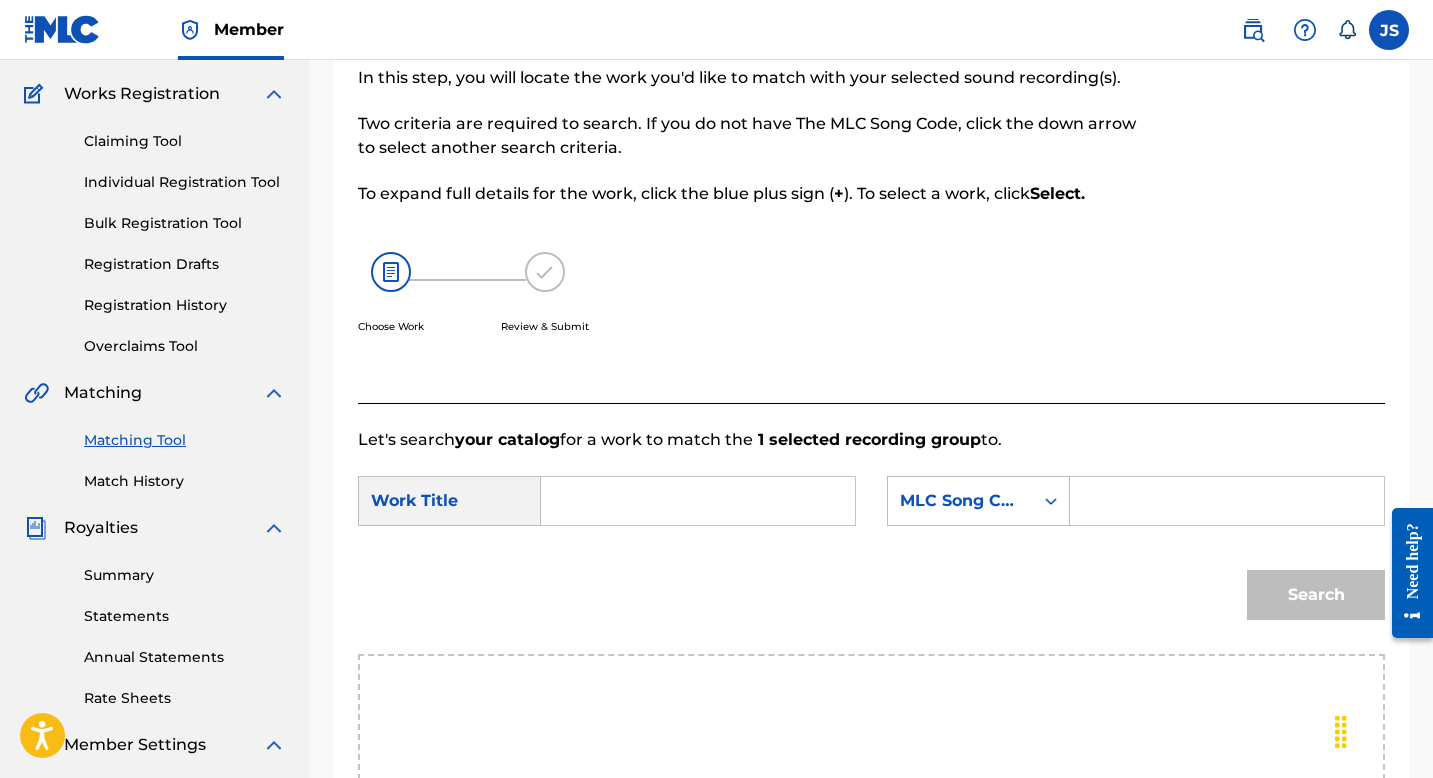 click at bounding box center [1227, 501] 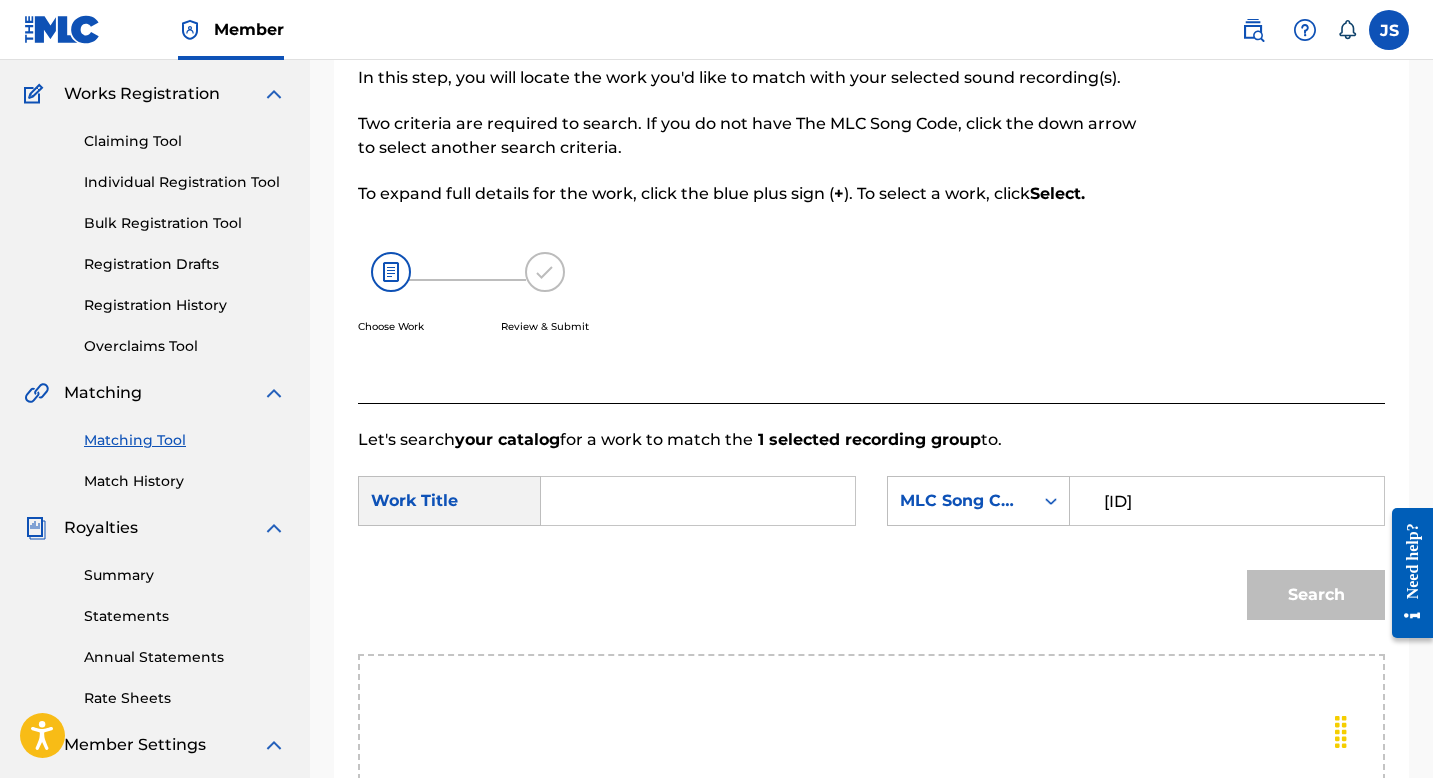 type on "[ID]" 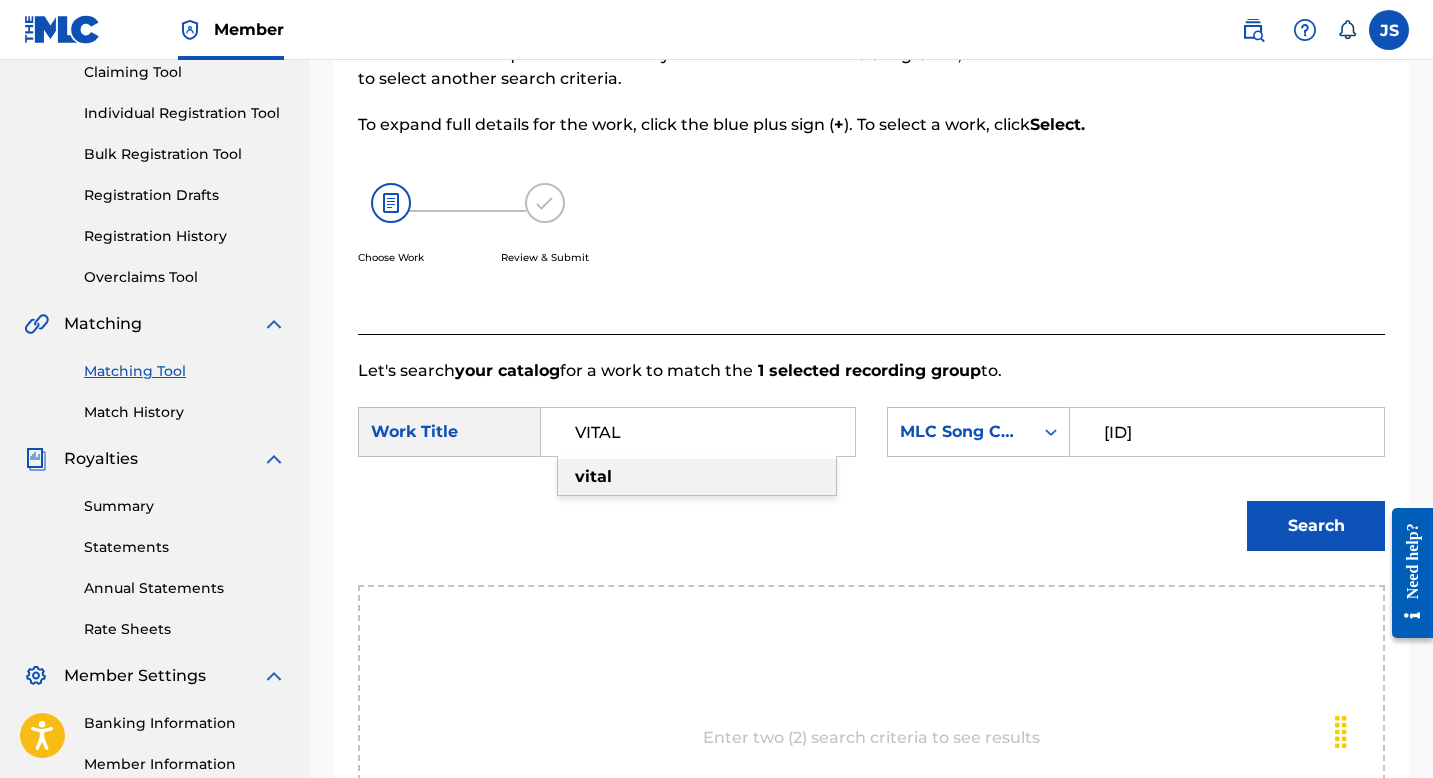 scroll, scrollTop: 251, scrollLeft: 0, axis: vertical 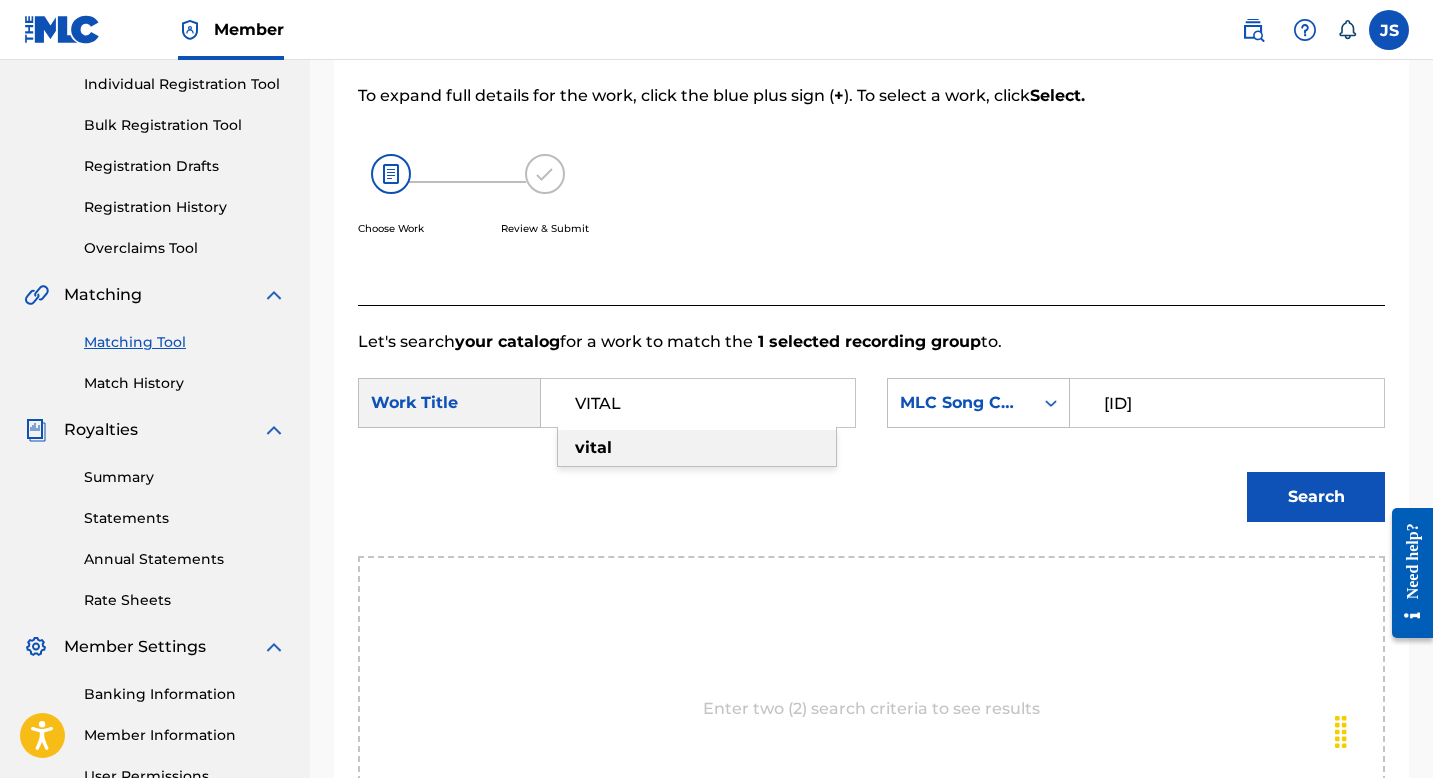 type on "VITAL" 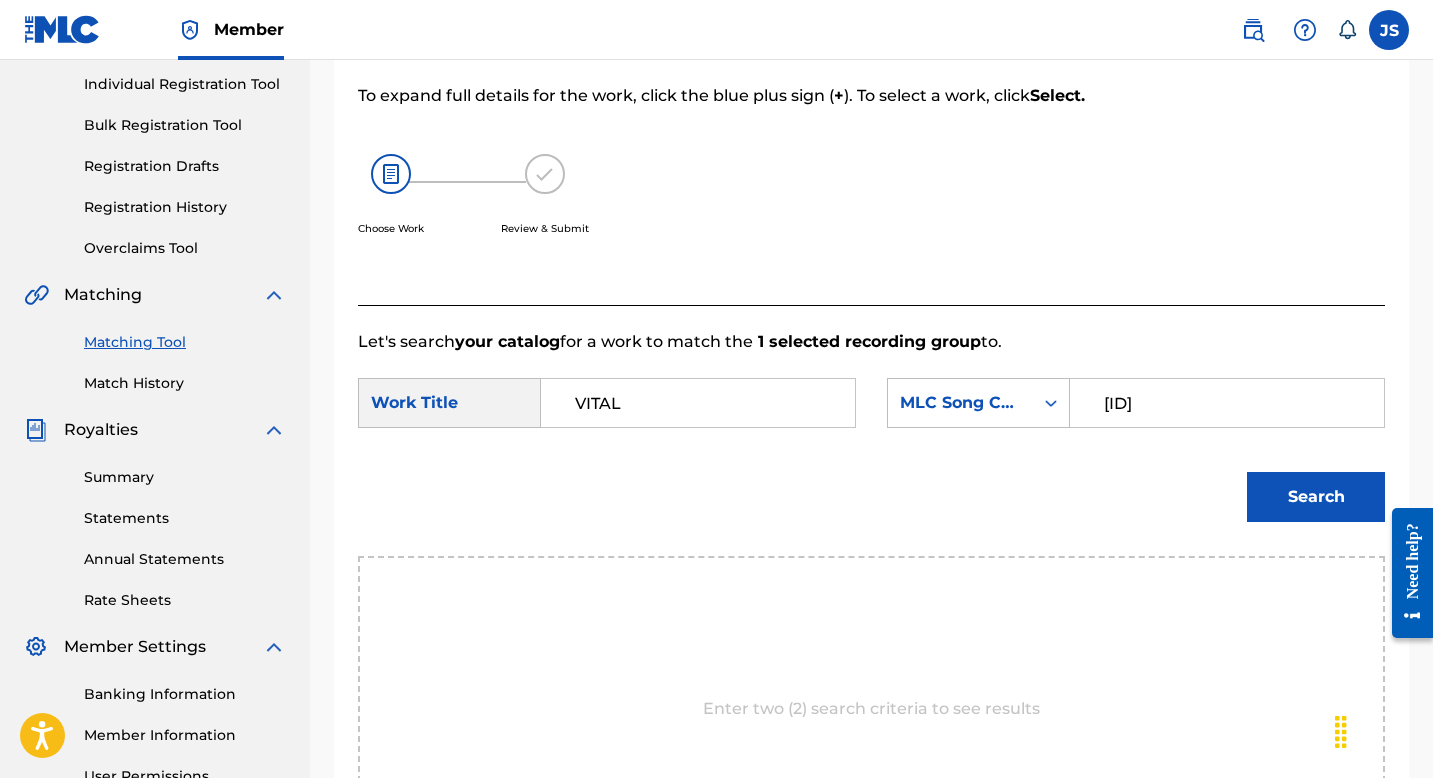 click on "Search" at bounding box center [1316, 497] 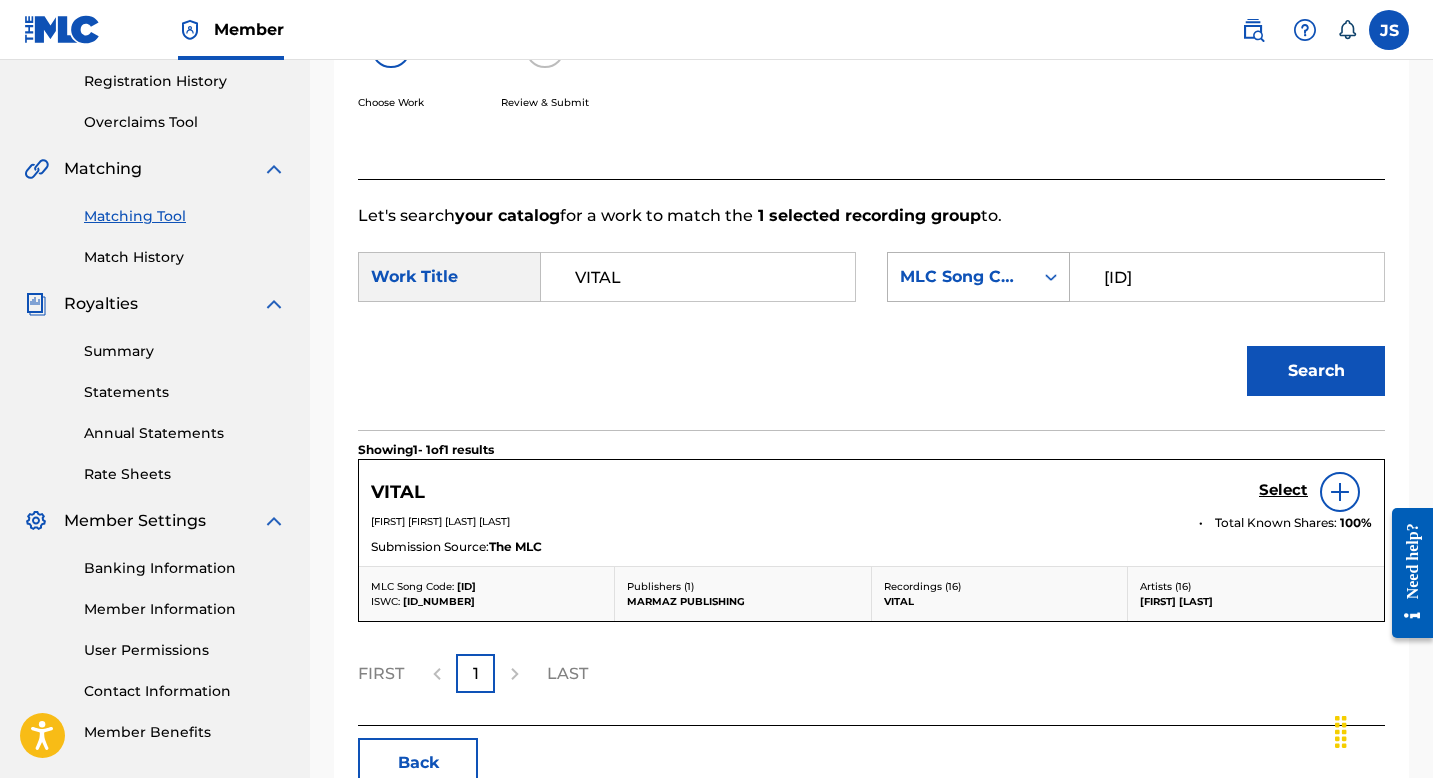 scroll, scrollTop: 380, scrollLeft: 0, axis: vertical 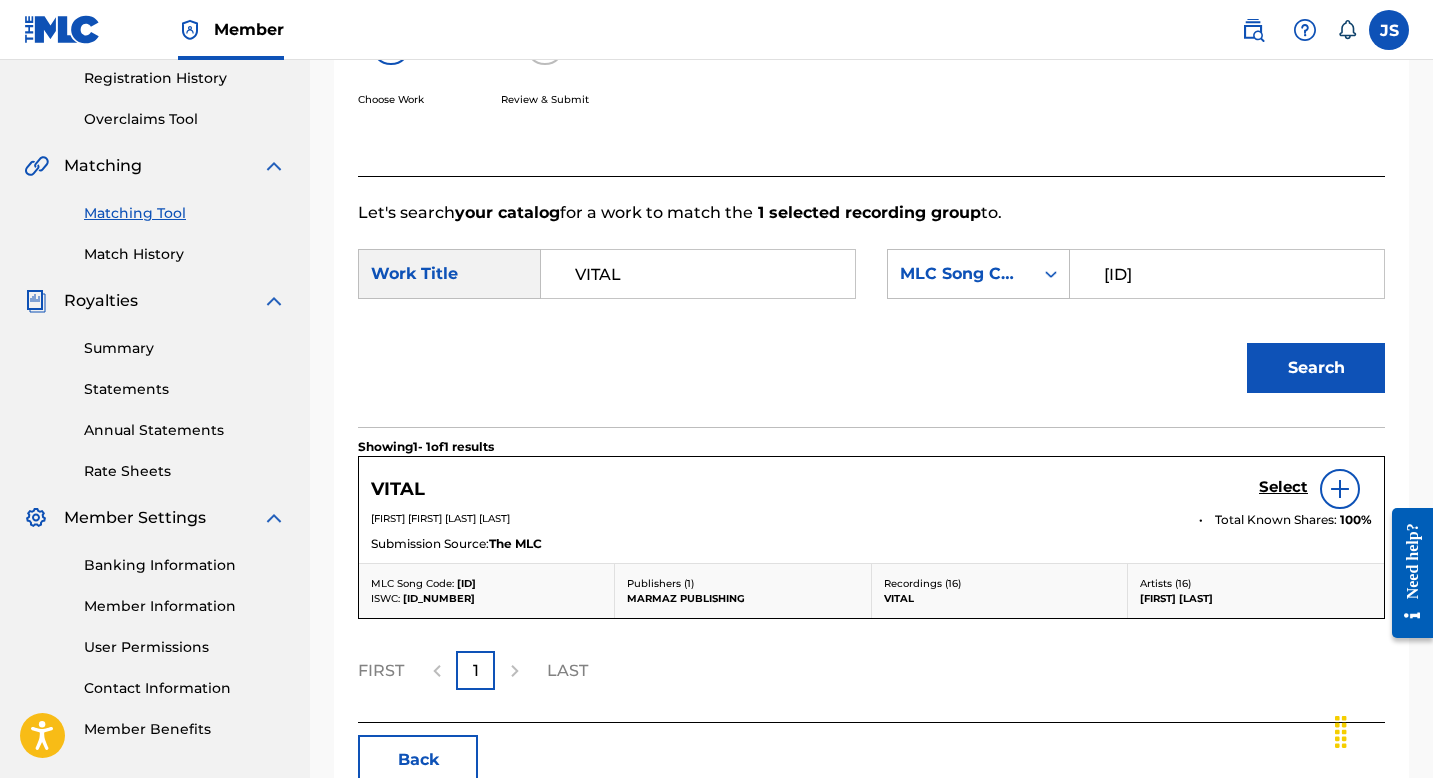 click on "VITAL Select [FIRST] [FIRST] [LAST] Total Known Shares:   100 % Submission Source:  The MLC" at bounding box center [871, 510] 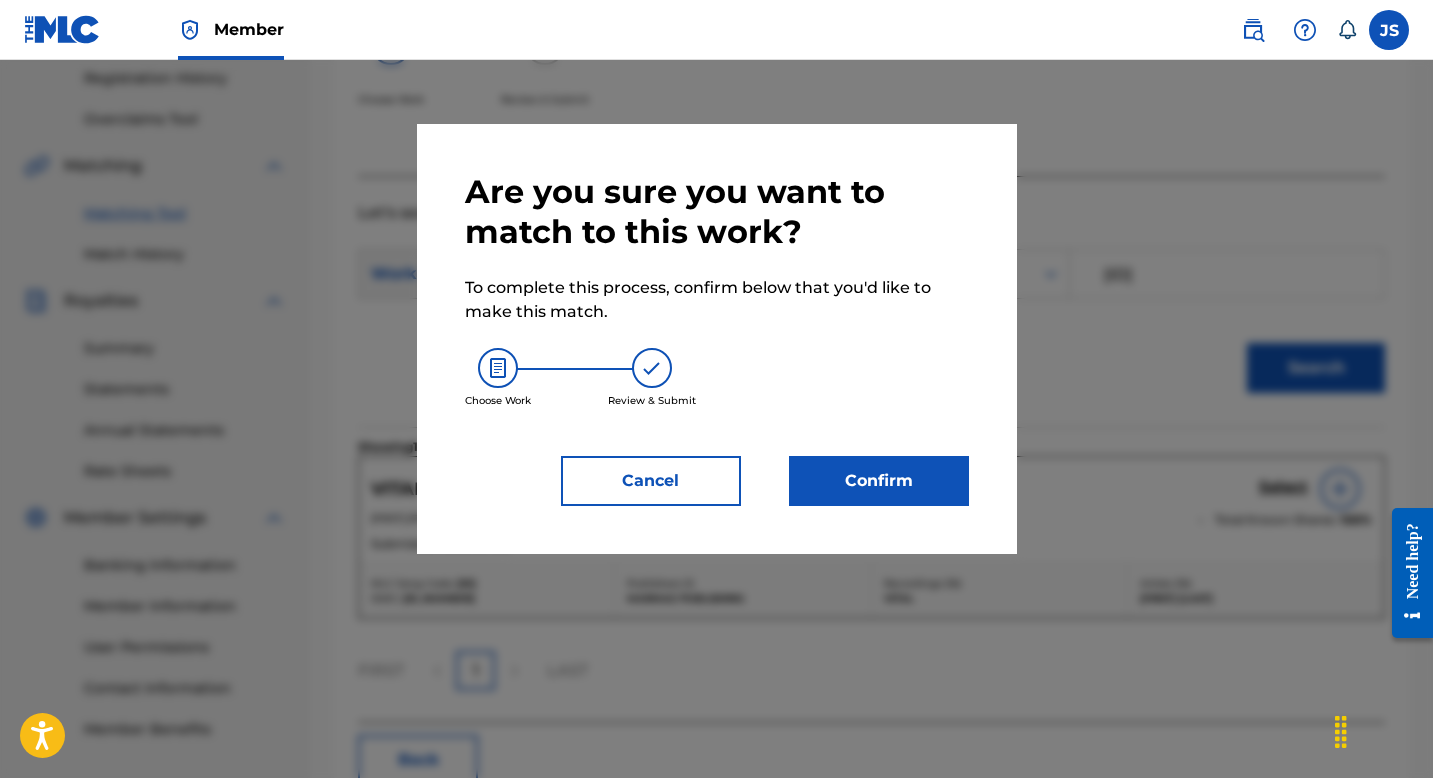 click on "Confirm" at bounding box center [879, 481] 